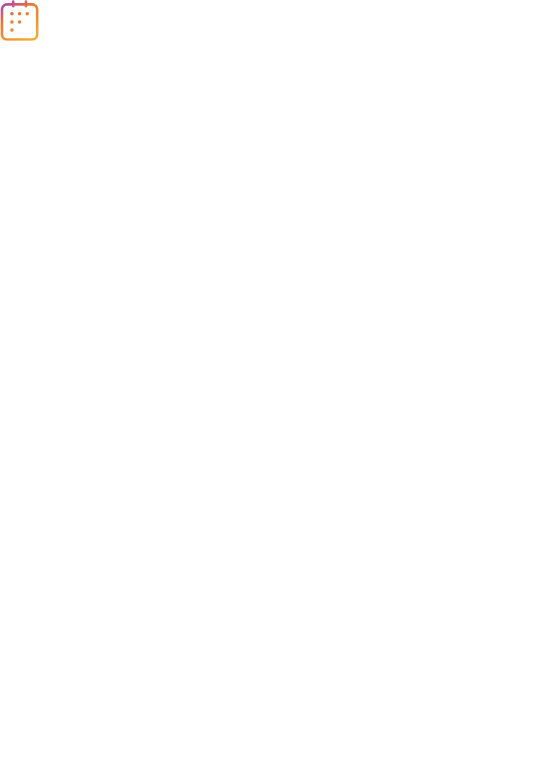 scroll, scrollTop: 0, scrollLeft: 0, axis: both 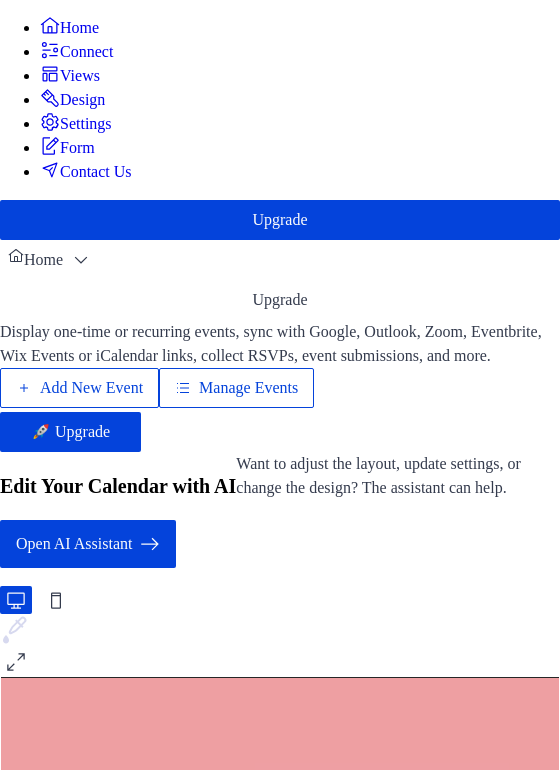 click on "Manage Events" at bounding box center [248, 388] 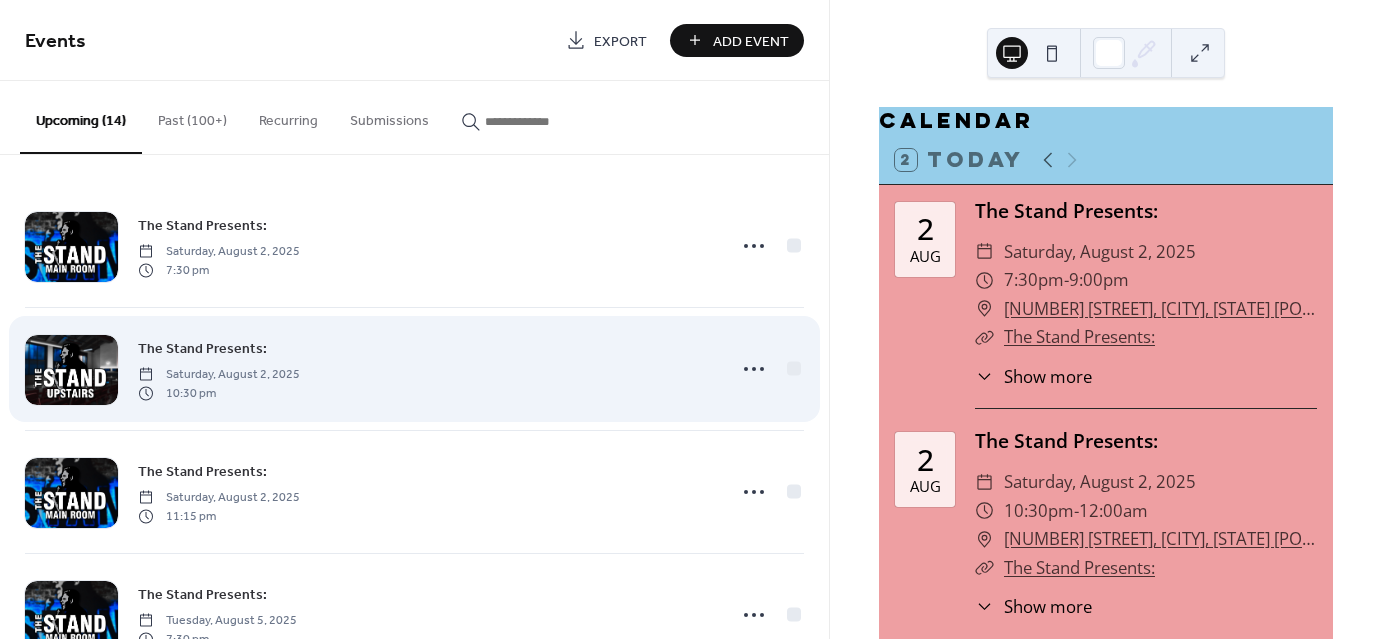 scroll, scrollTop: 0, scrollLeft: 0, axis: both 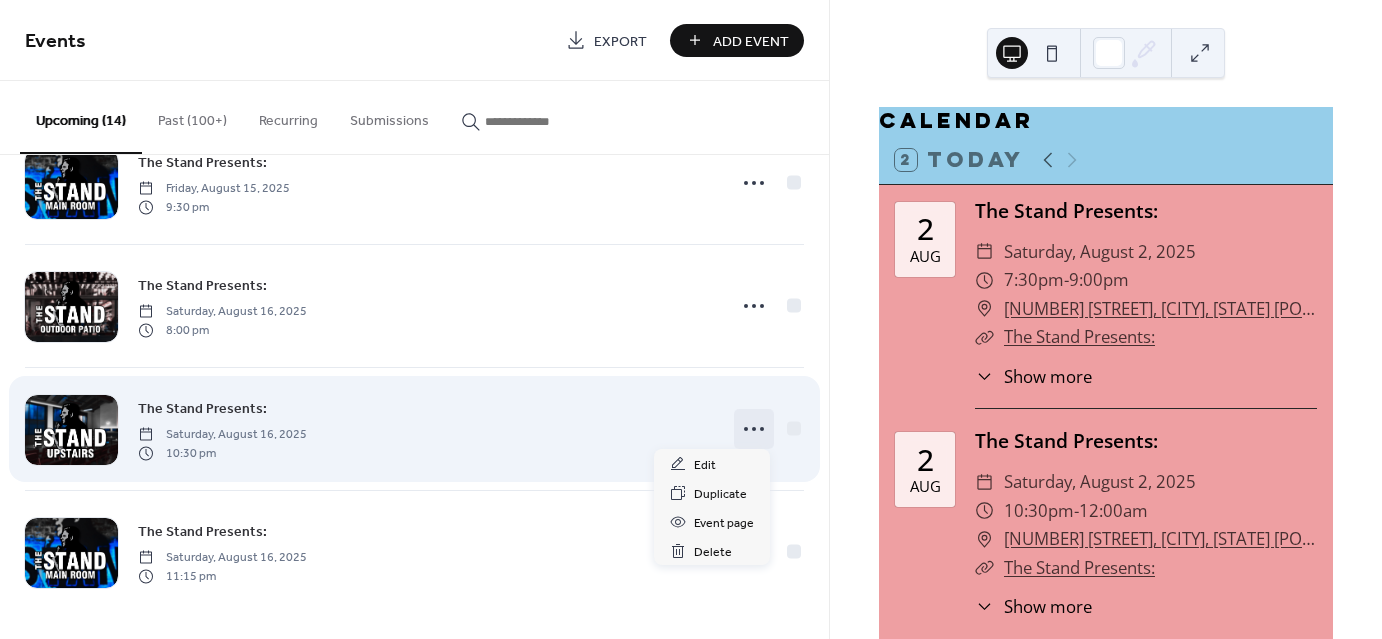 click 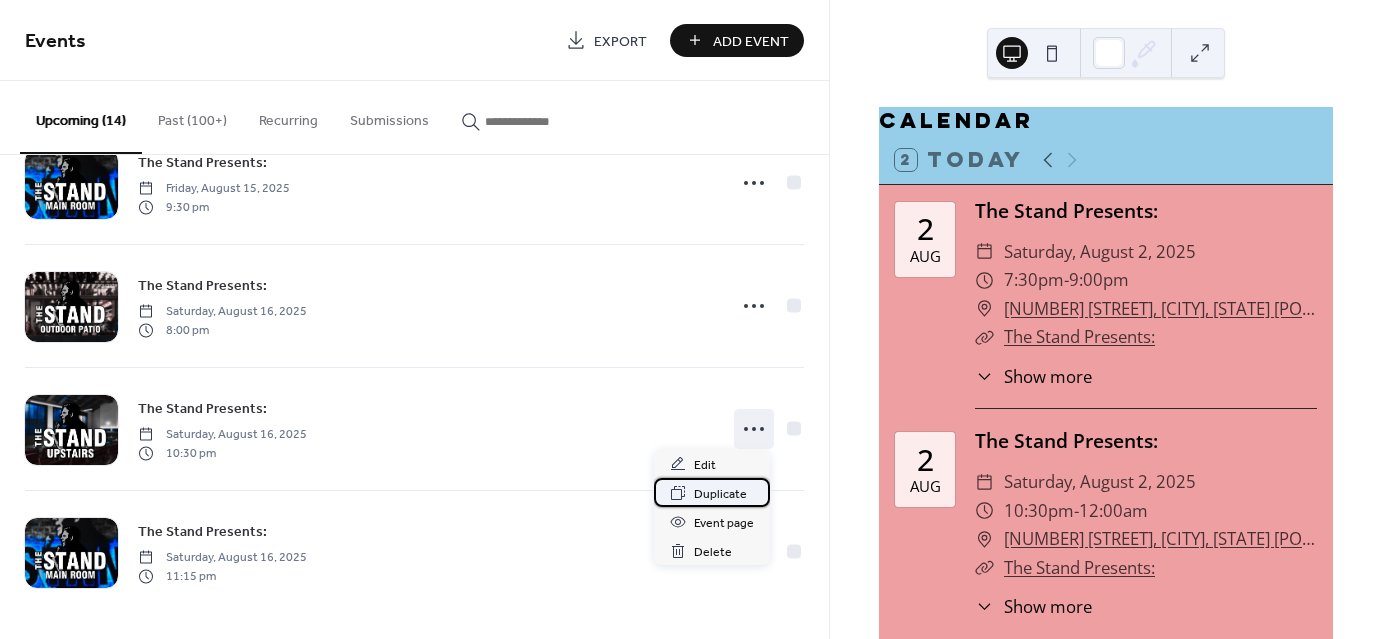 click on "Duplicate" at bounding box center (720, 494) 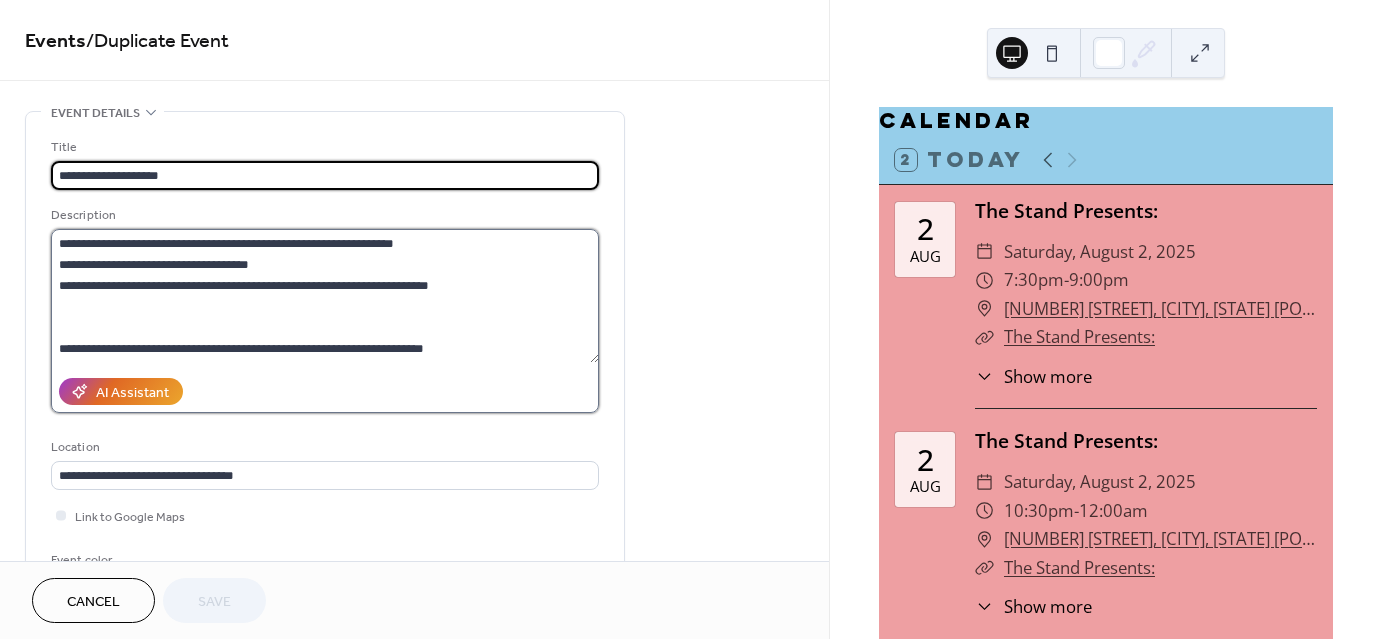 click on "**********" at bounding box center (325, 296) 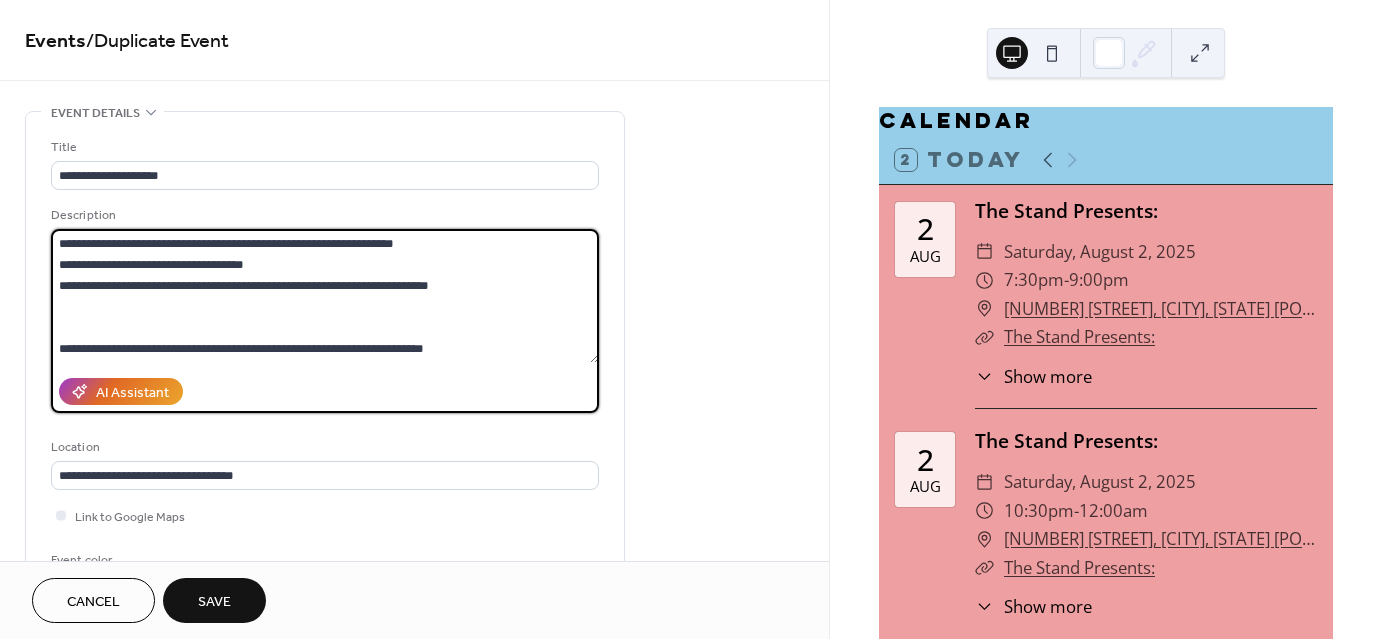 click on "**********" at bounding box center (325, 296) 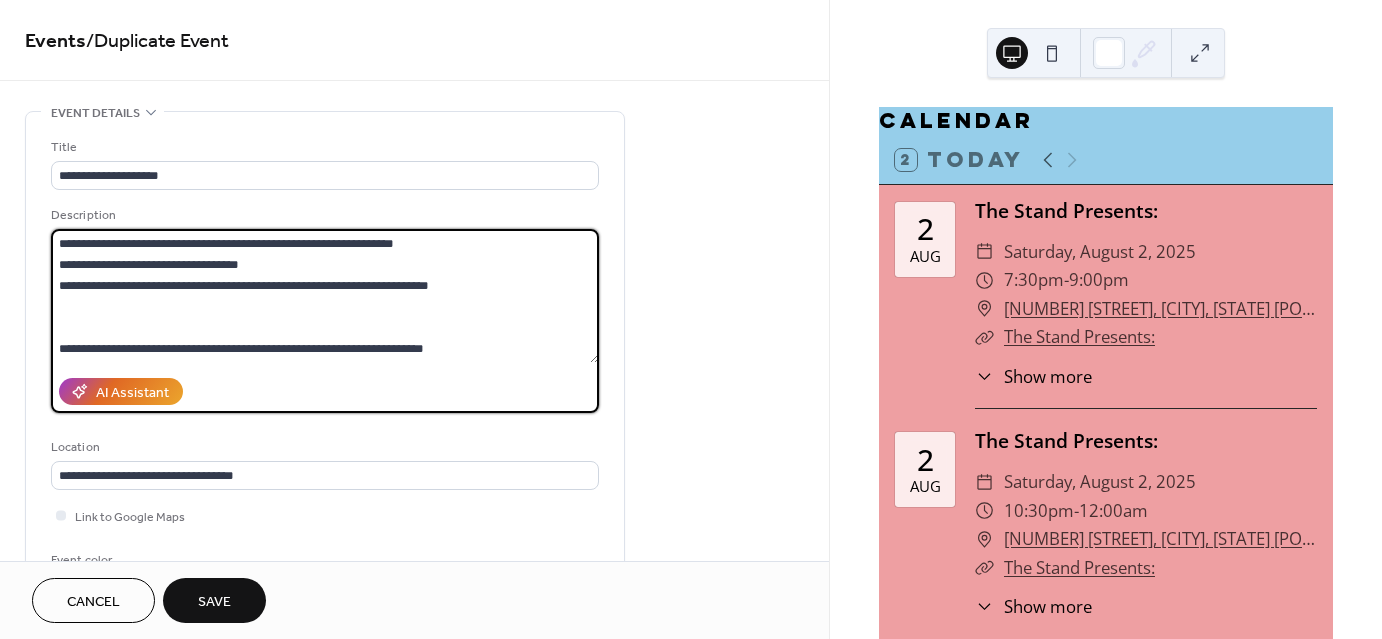 scroll, scrollTop: 20, scrollLeft: 0, axis: vertical 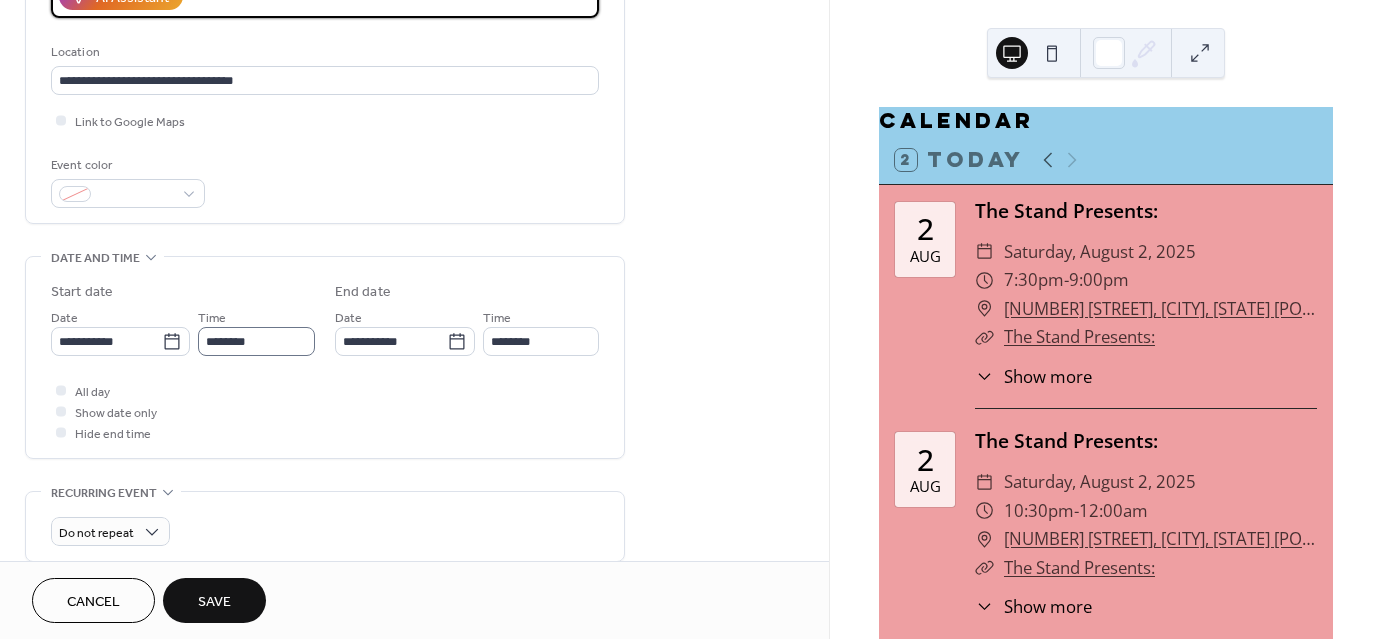 type on "**********" 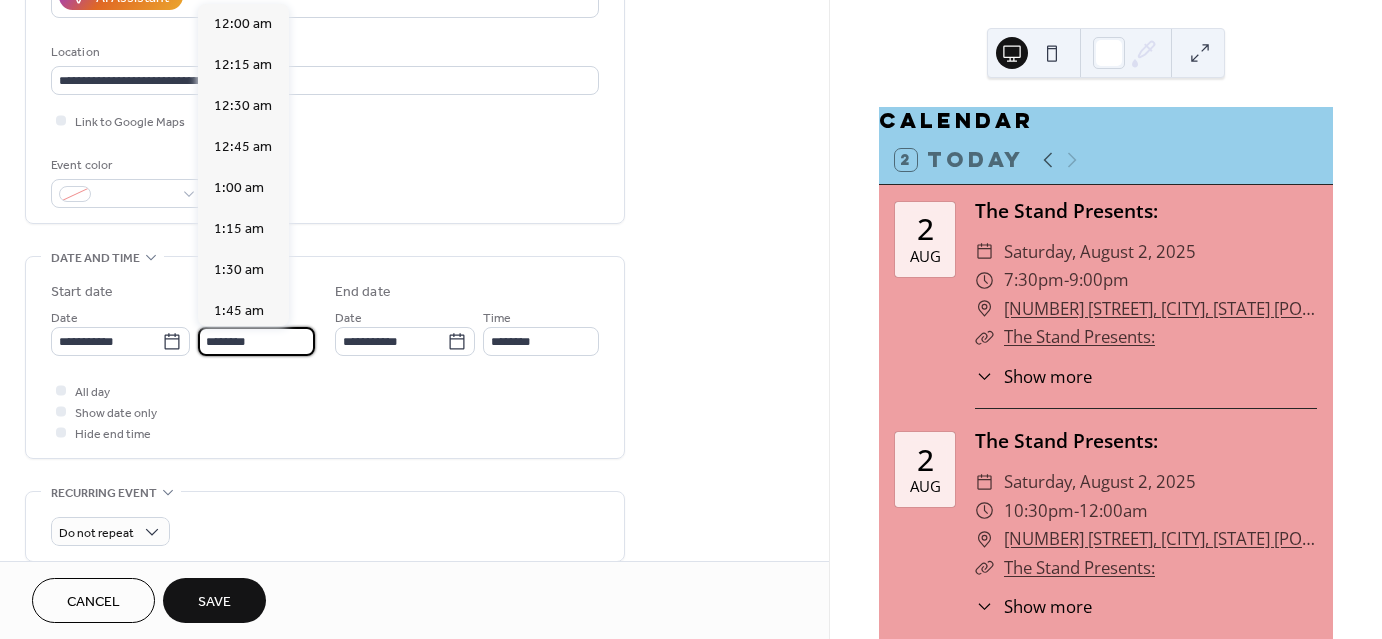 click on "********" at bounding box center (256, 341) 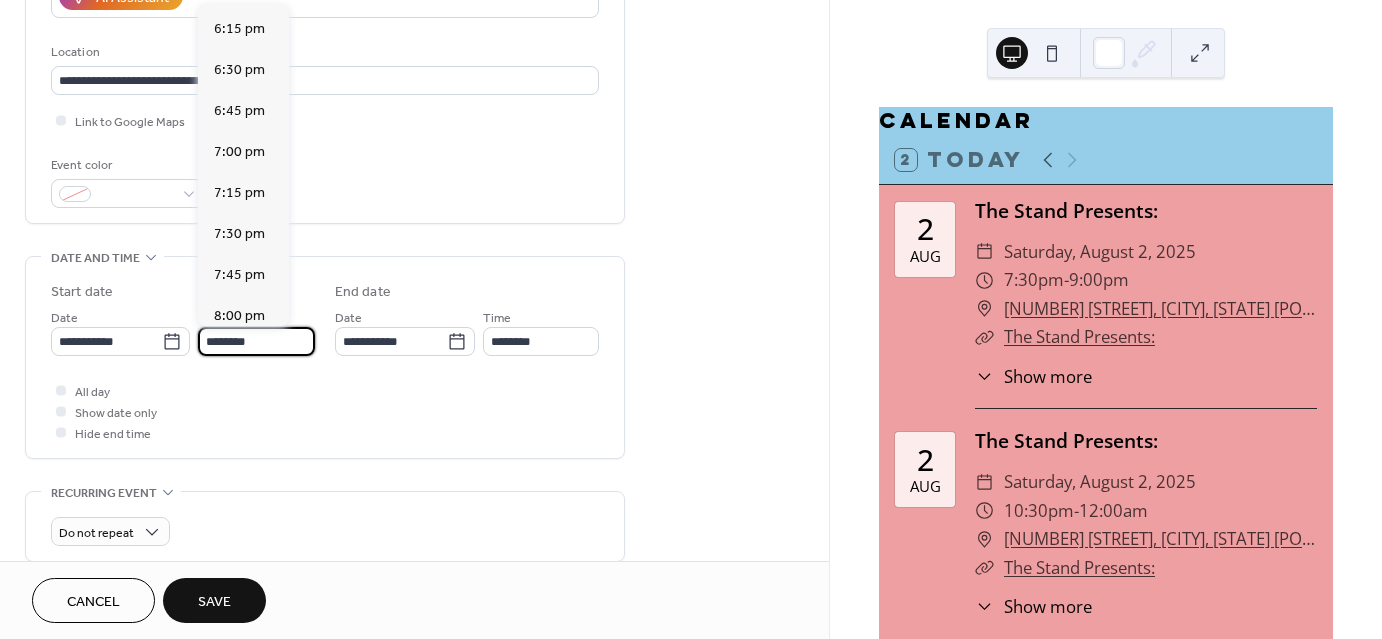 scroll, scrollTop: 2977, scrollLeft: 0, axis: vertical 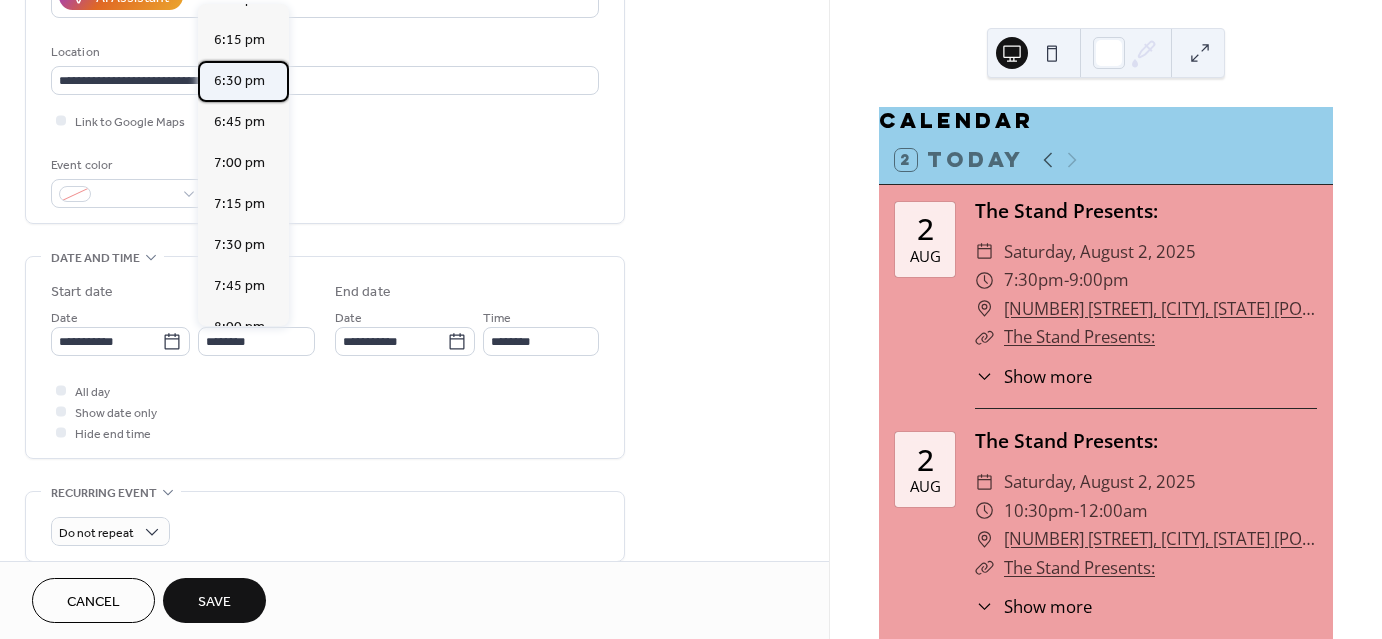 click on "6:30 pm" at bounding box center (239, 81) 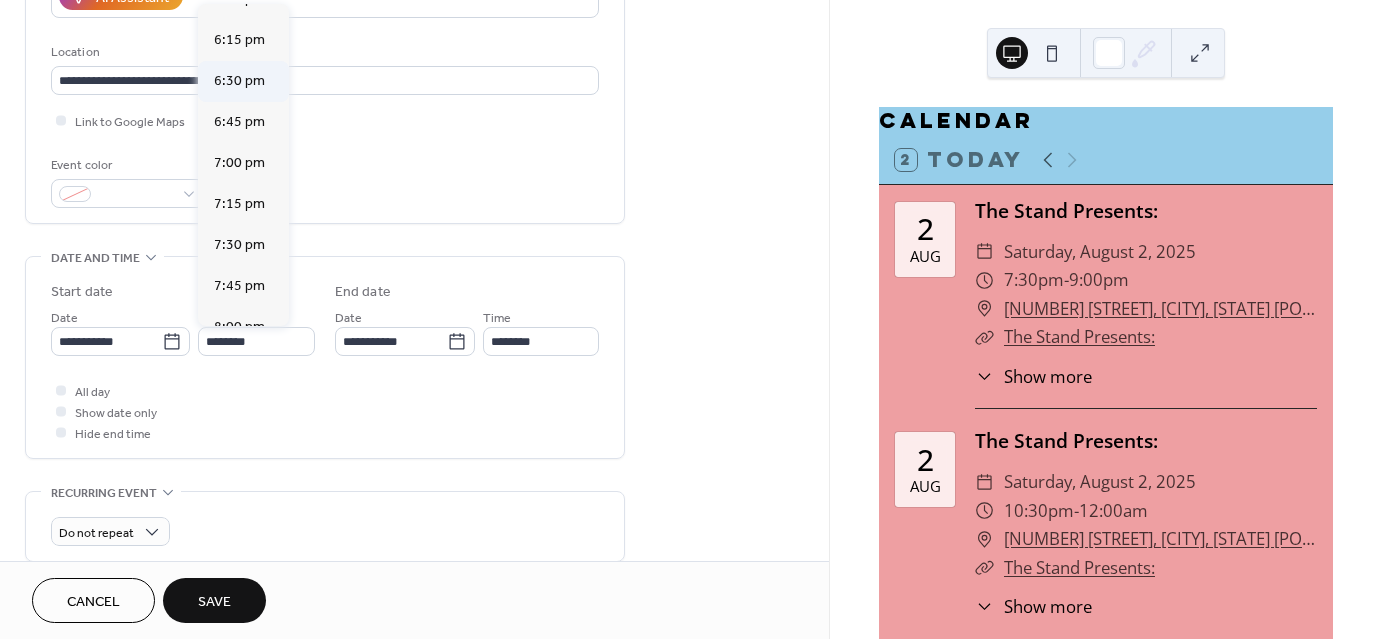 type on "*******" 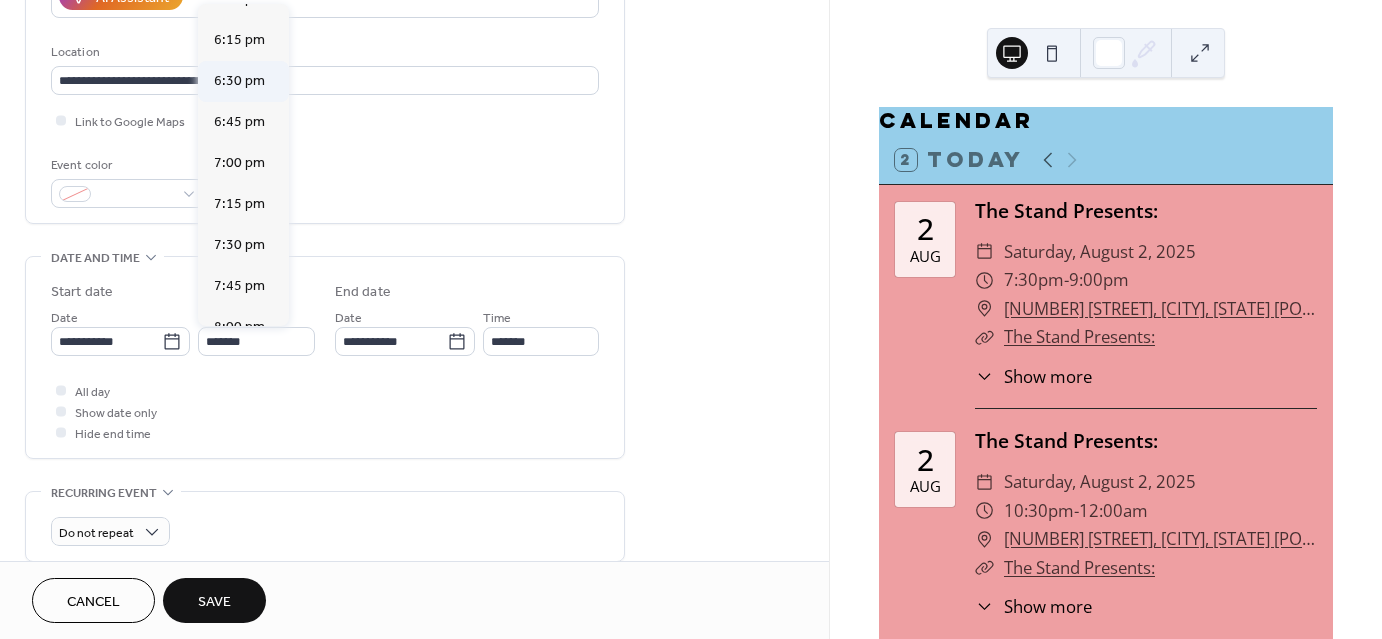 scroll, scrollTop: 0, scrollLeft: 0, axis: both 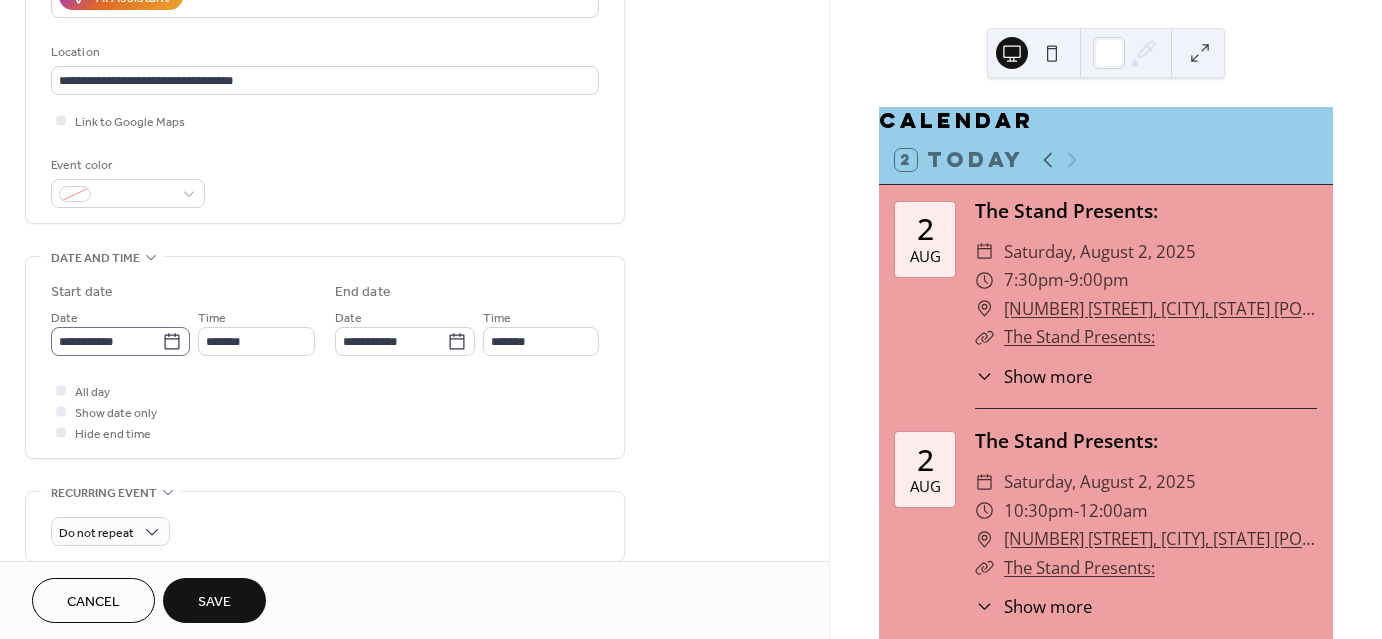click 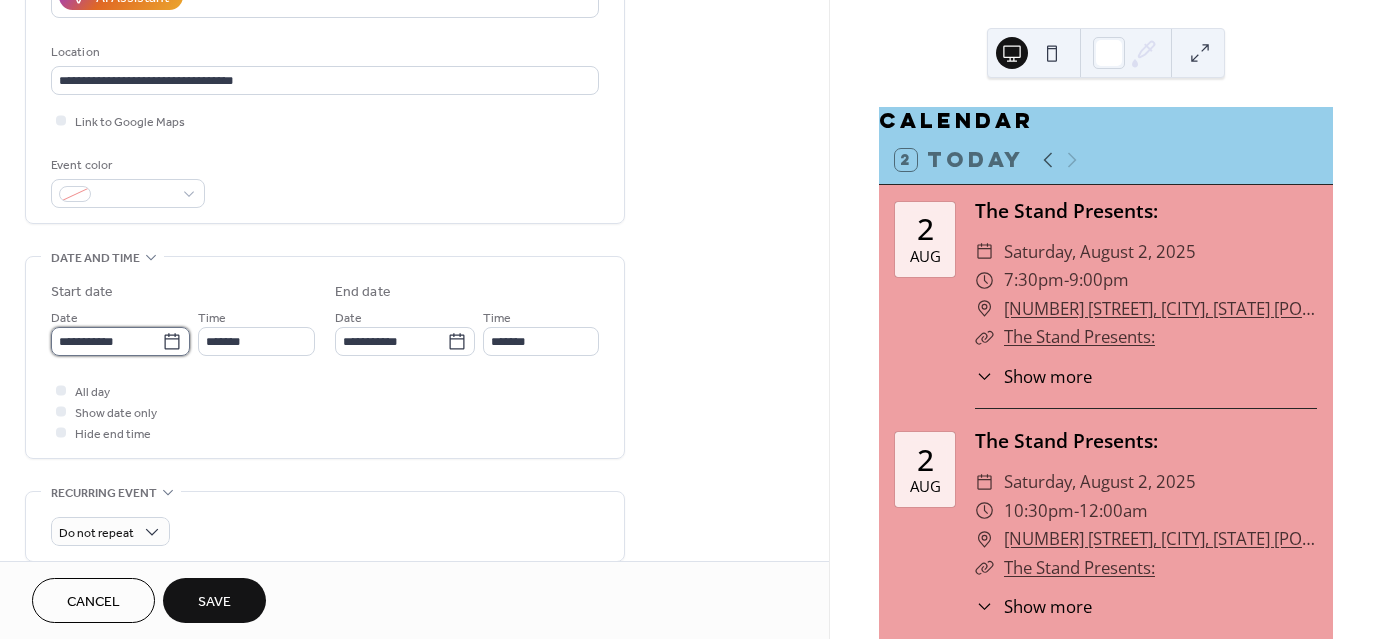 click on "**********" at bounding box center [106, 341] 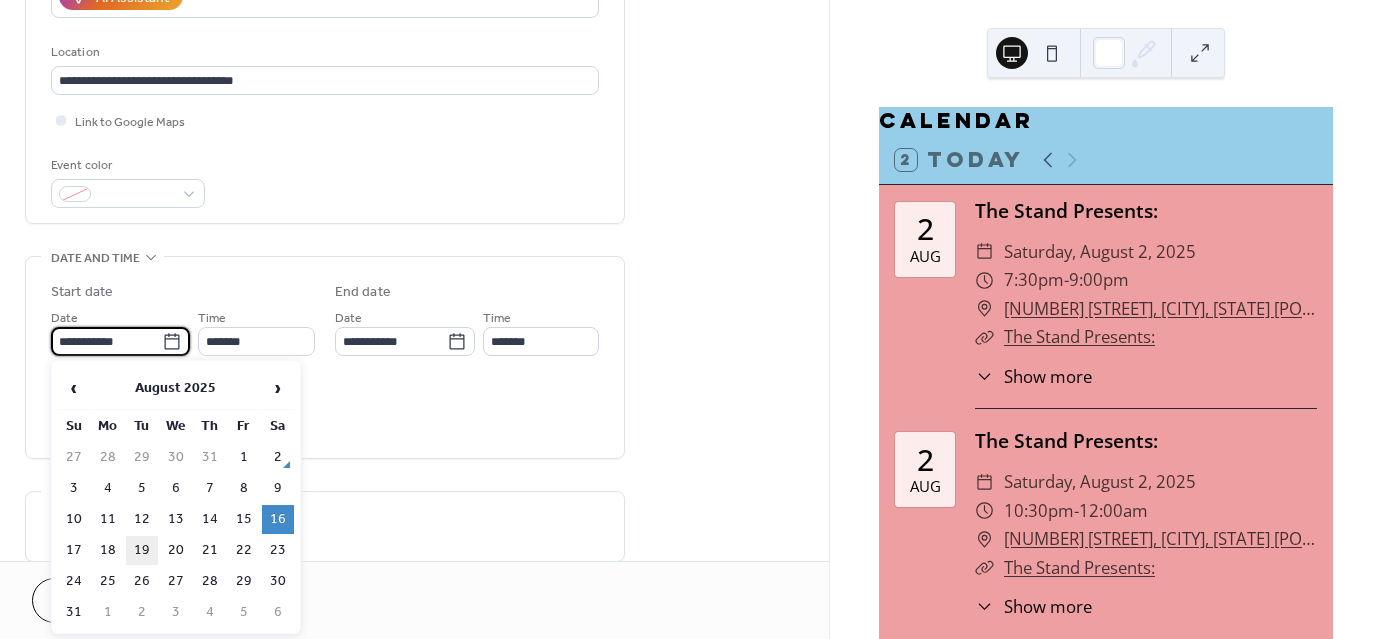 click on "19" at bounding box center [142, 550] 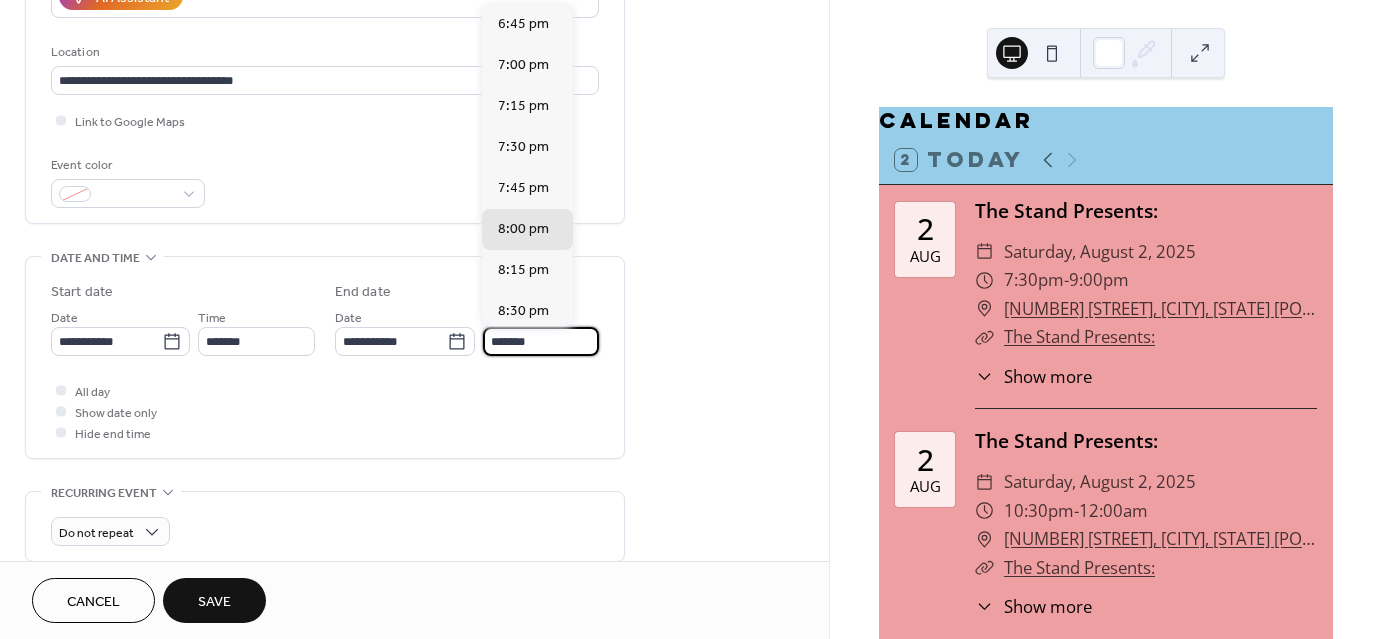 click on "*******" at bounding box center (541, 341) 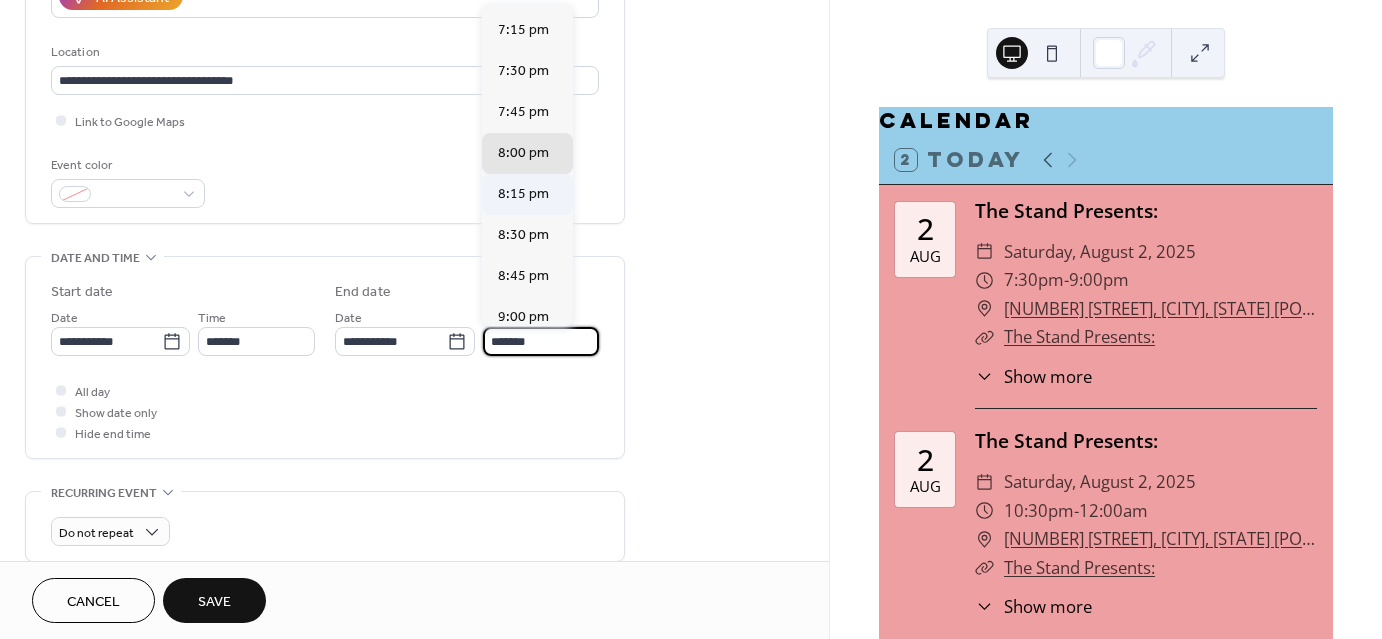 scroll, scrollTop: 79, scrollLeft: 0, axis: vertical 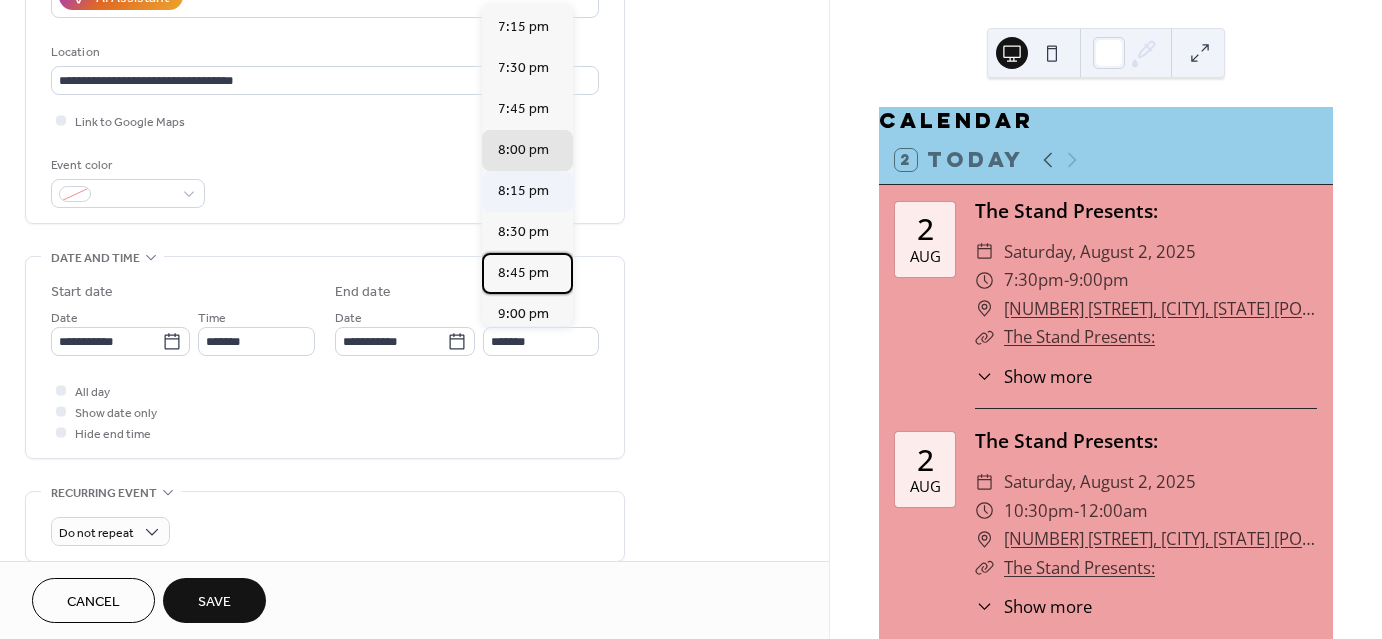 click on "8:45 pm" at bounding box center (523, 273) 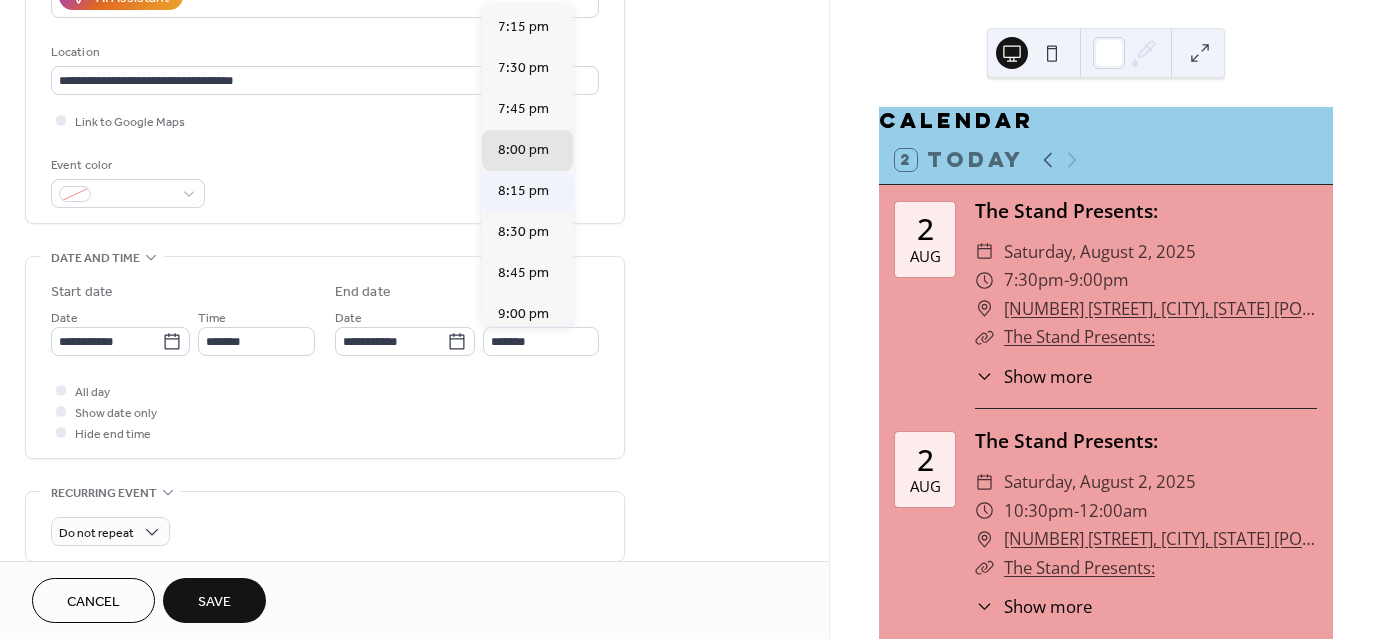 type on "*******" 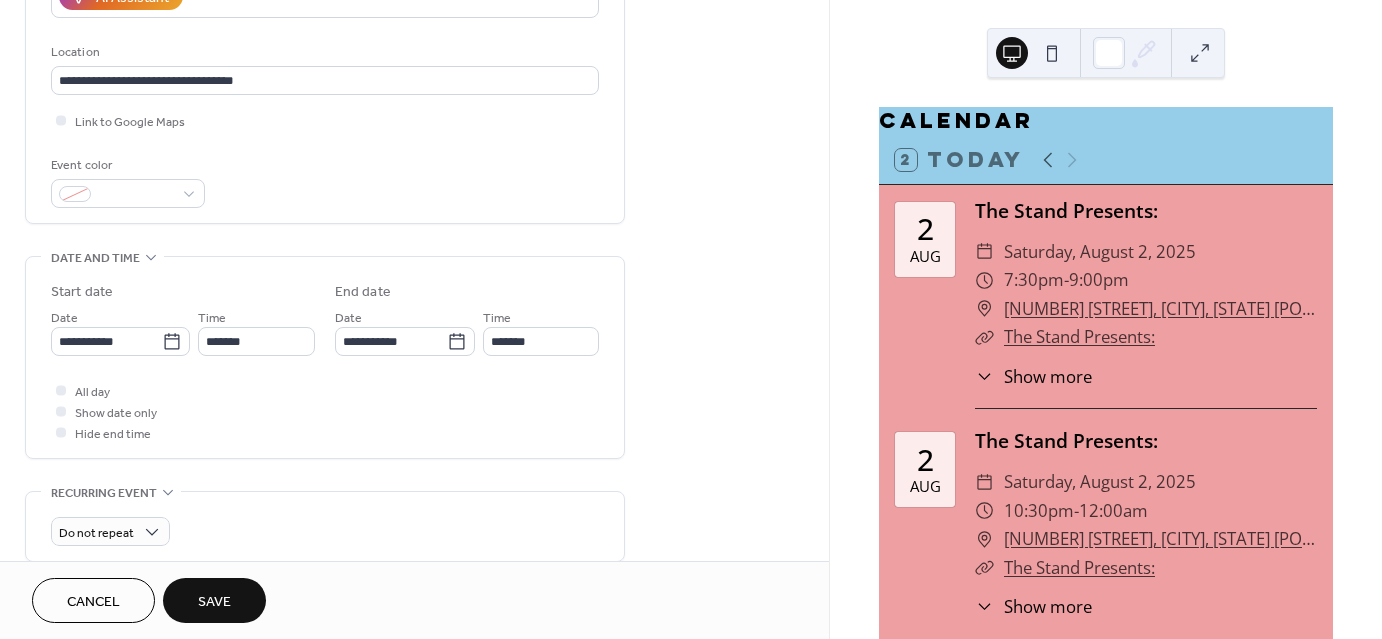 click on "**********" at bounding box center [325, 357] 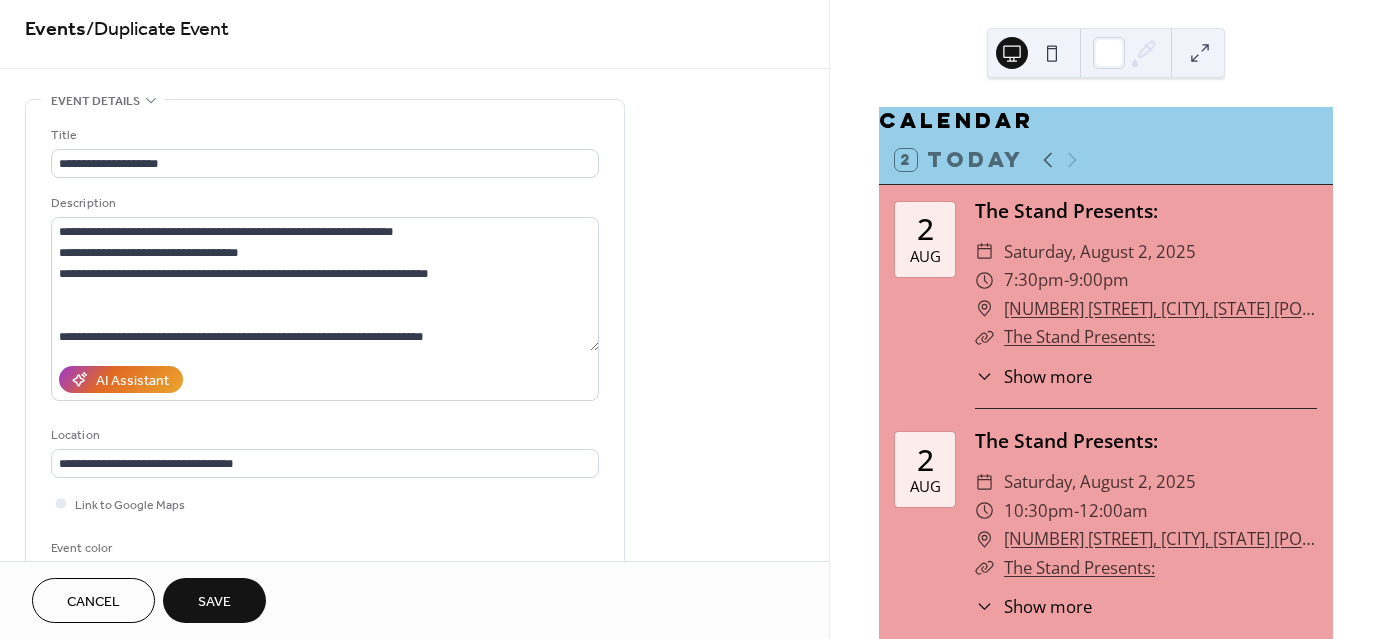 scroll, scrollTop: 11, scrollLeft: 0, axis: vertical 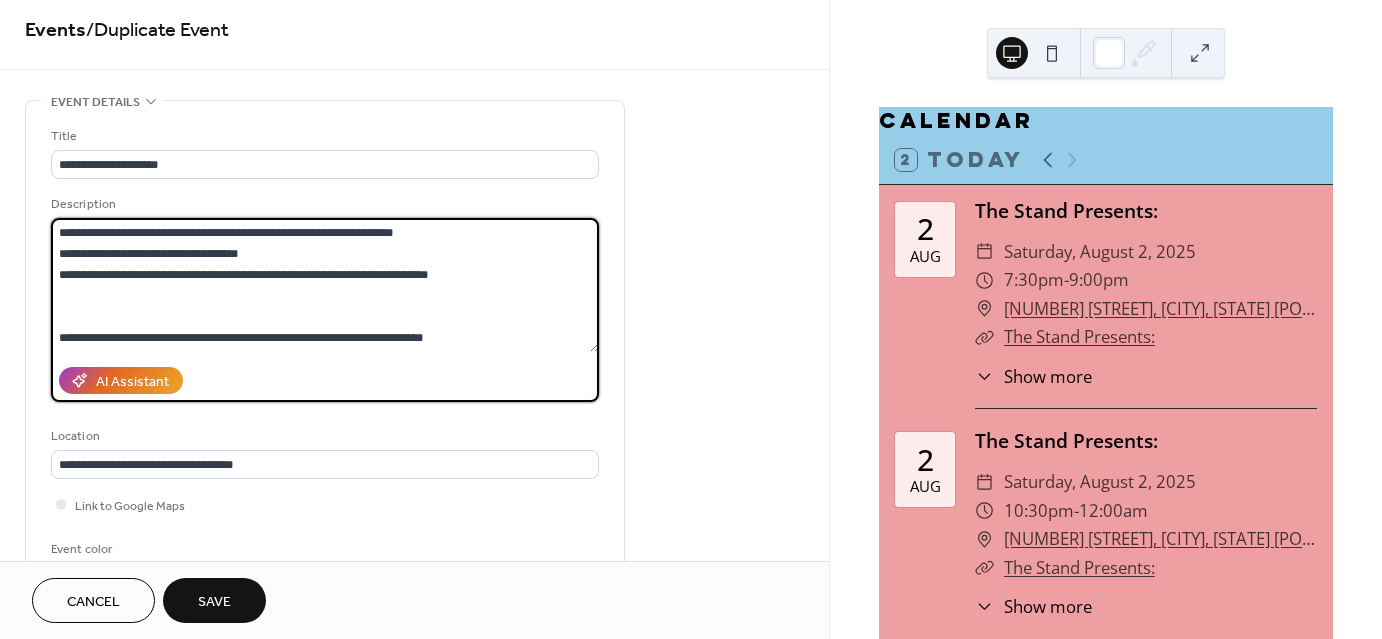 click on "**********" at bounding box center [325, 285] 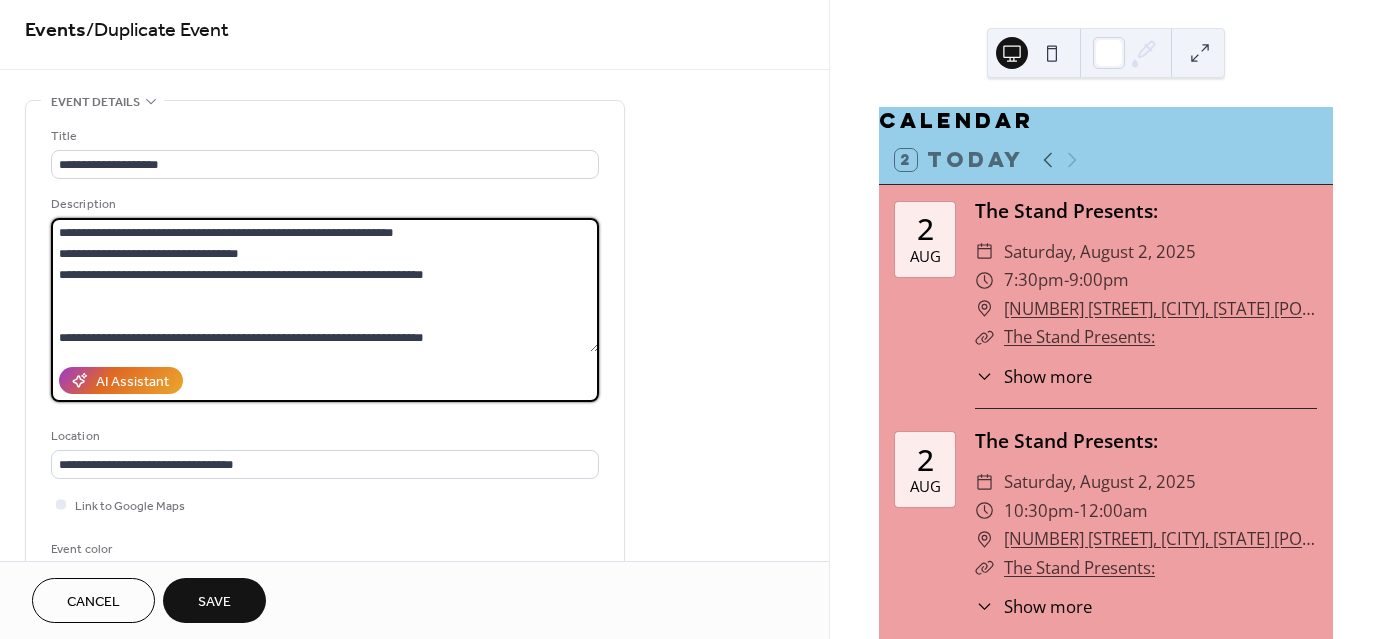 click on "**********" at bounding box center [325, 285] 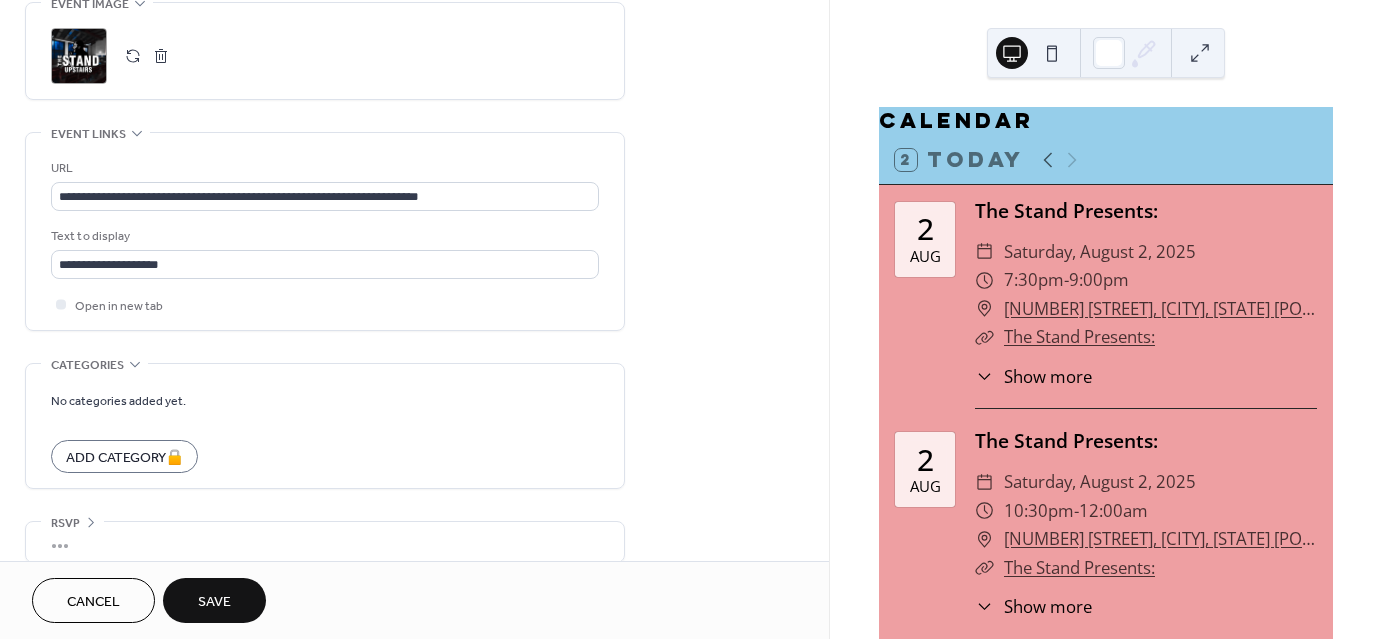 scroll, scrollTop: 1006, scrollLeft: 0, axis: vertical 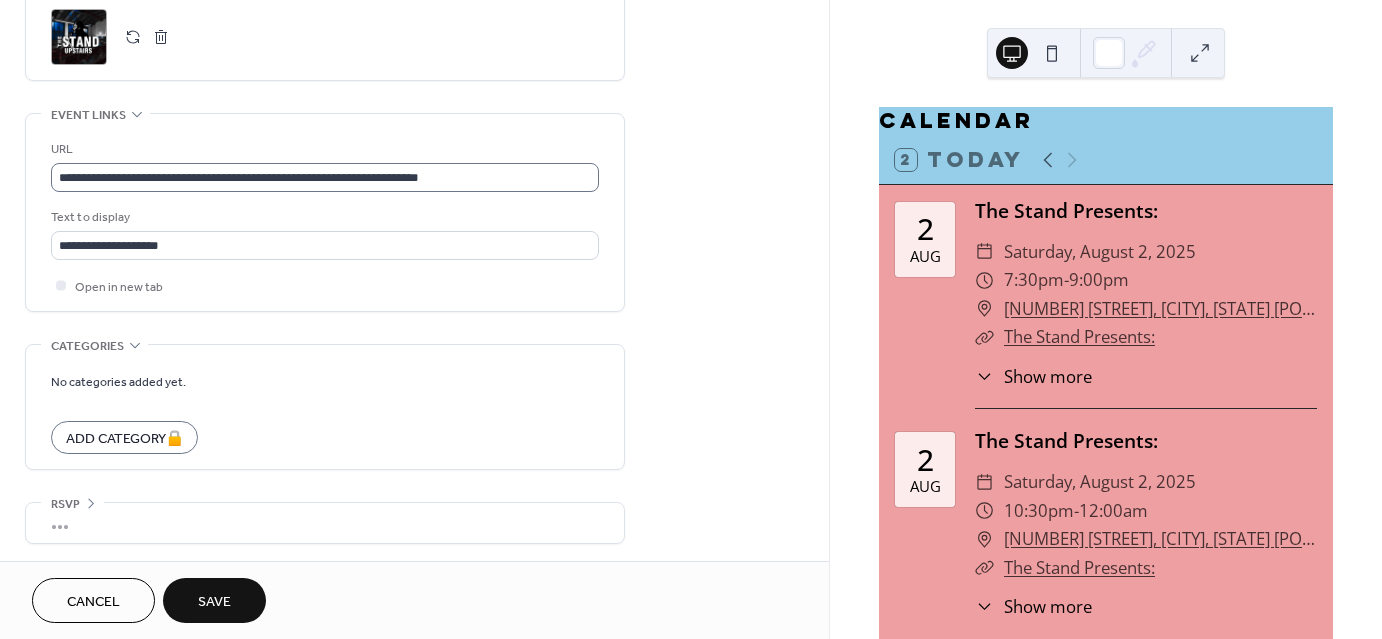 type on "**********" 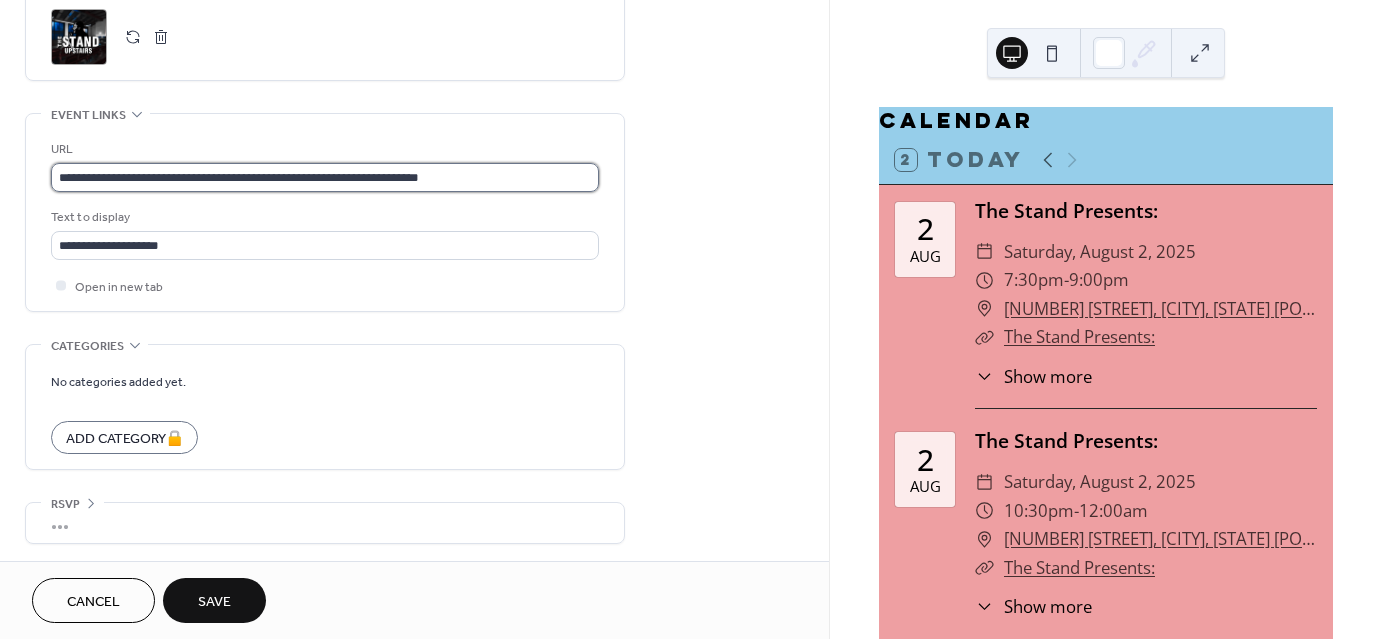 click on "**********" at bounding box center (325, 177) 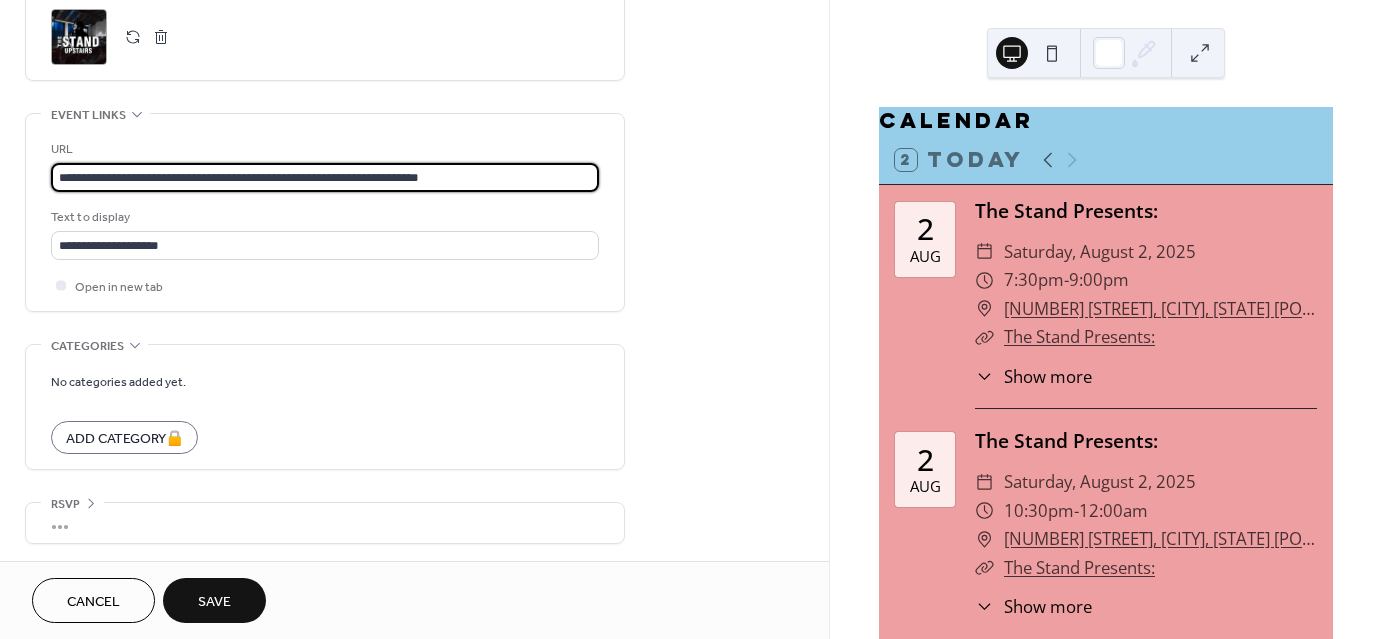 click on "**********" at bounding box center [325, 177] 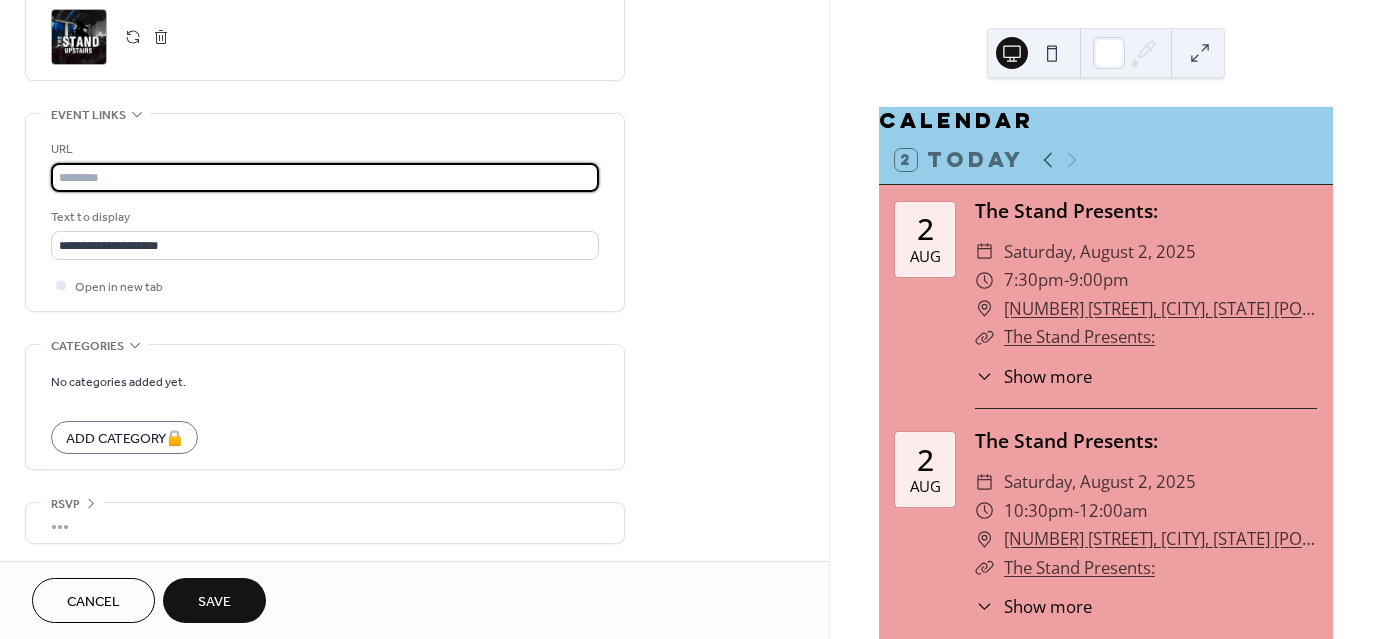 paste on "**********" 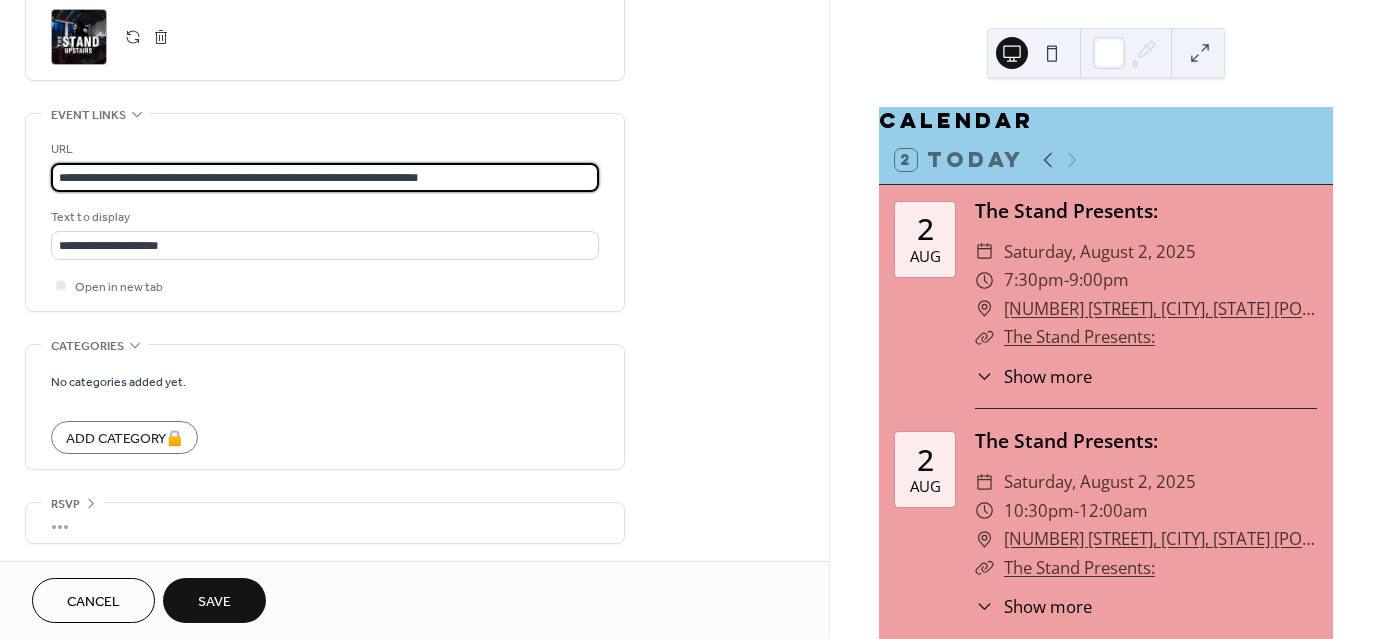 type on "**********" 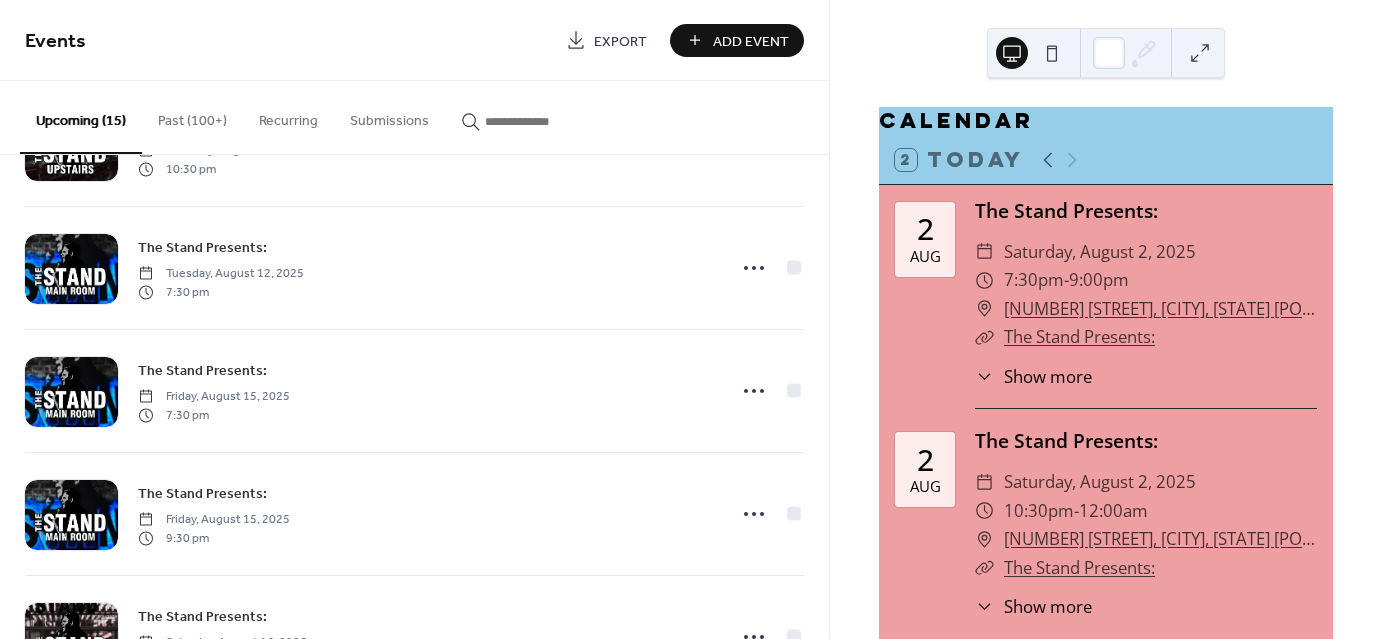 scroll, scrollTop: 1416, scrollLeft: 0, axis: vertical 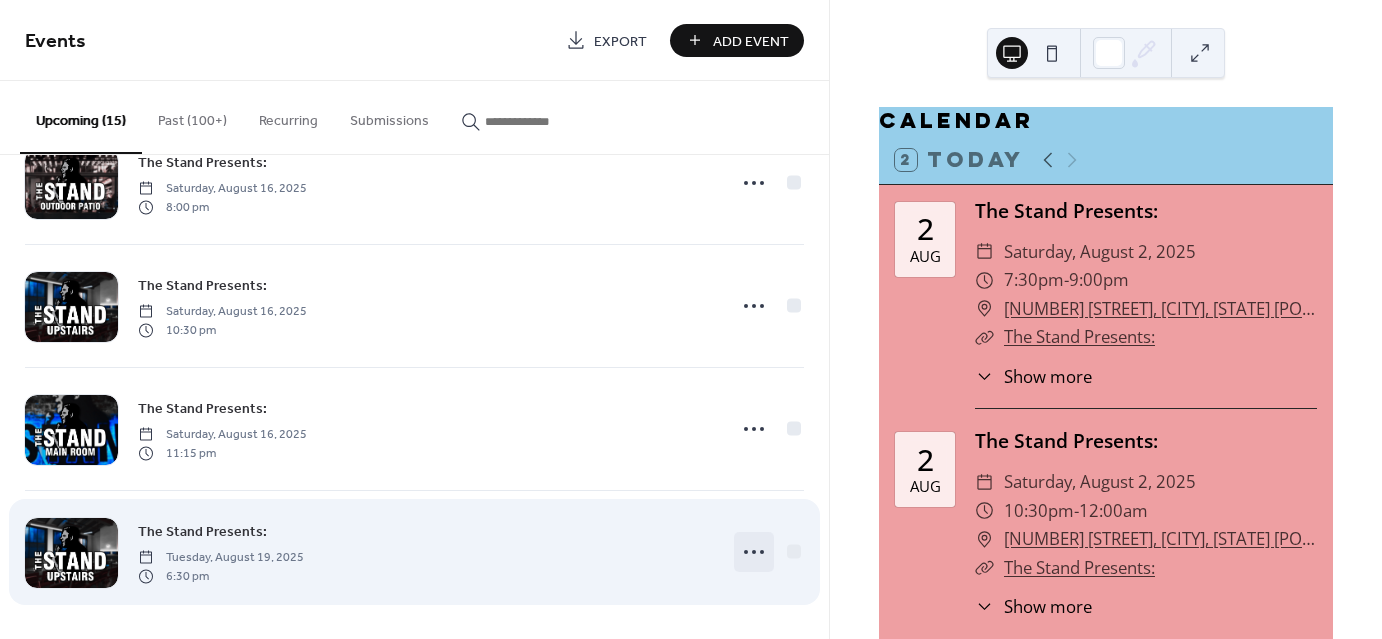 click 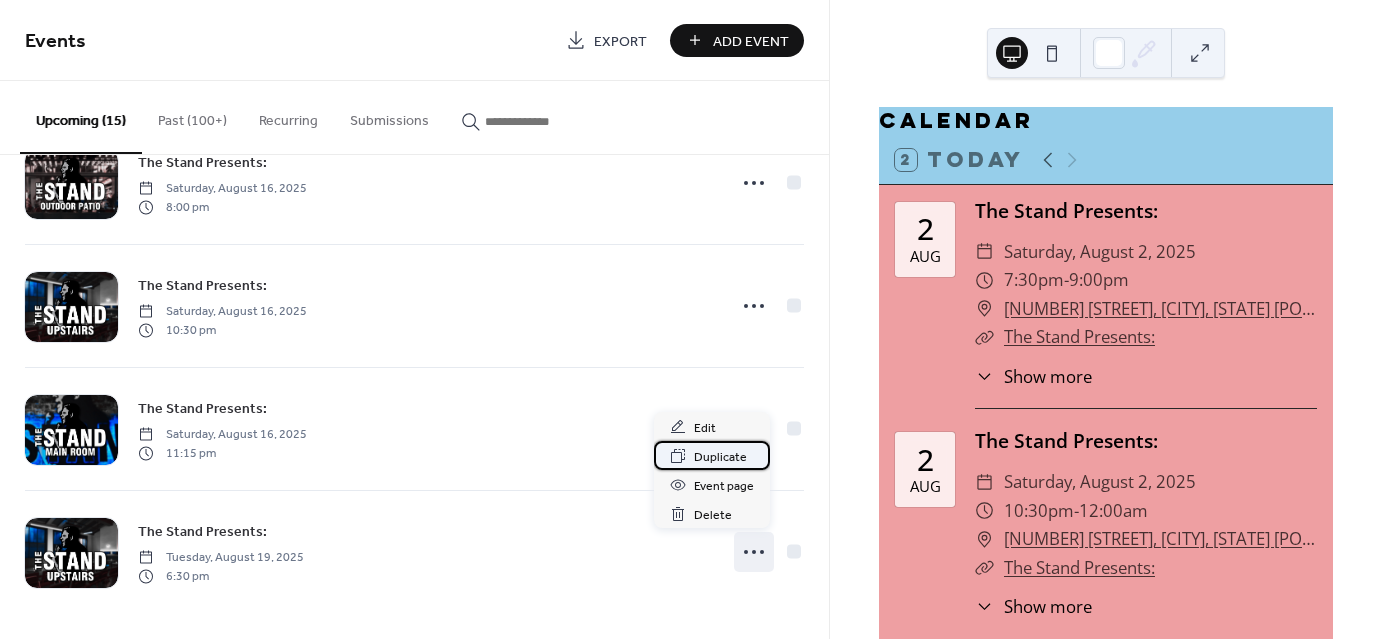 click on "Duplicate" at bounding box center (720, 457) 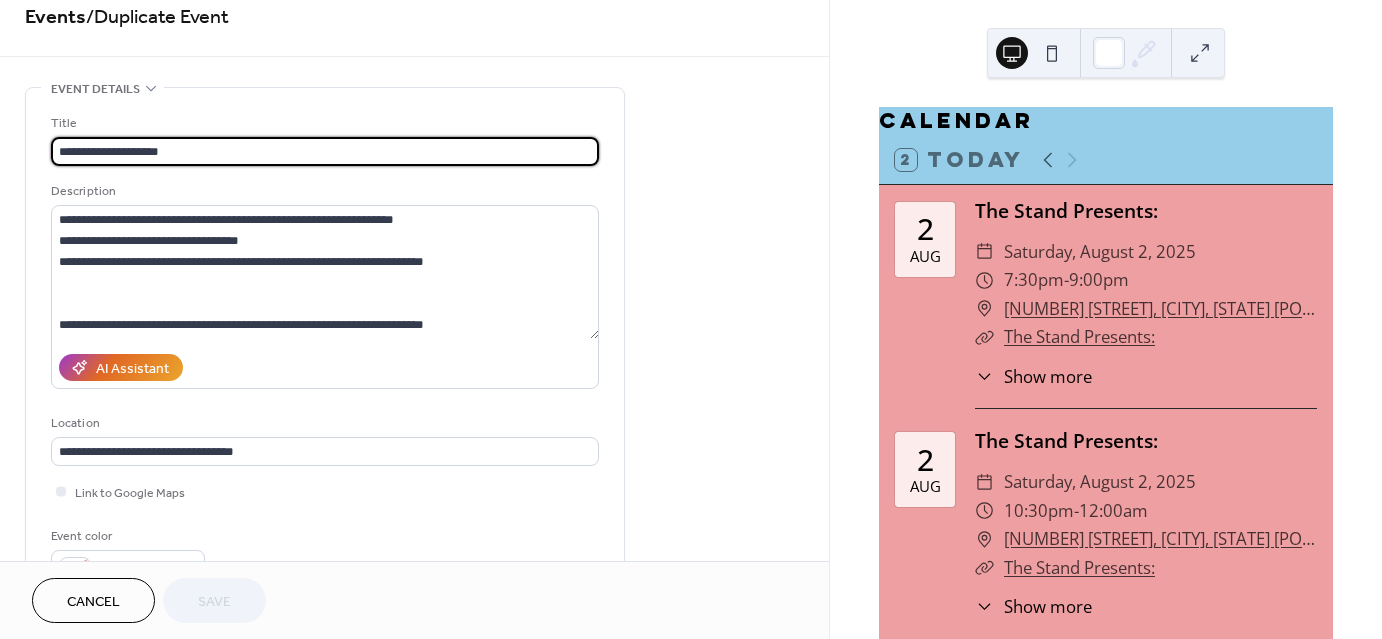 scroll, scrollTop: 24, scrollLeft: 0, axis: vertical 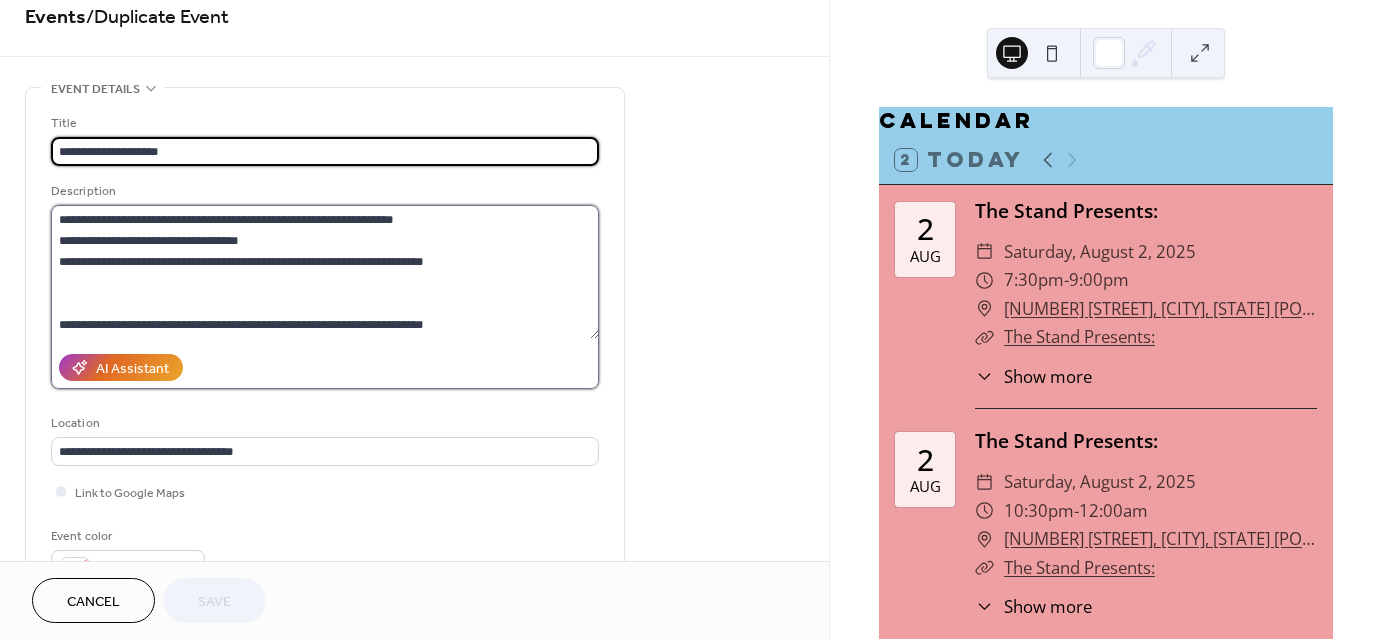 click on "**********" at bounding box center (325, 272) 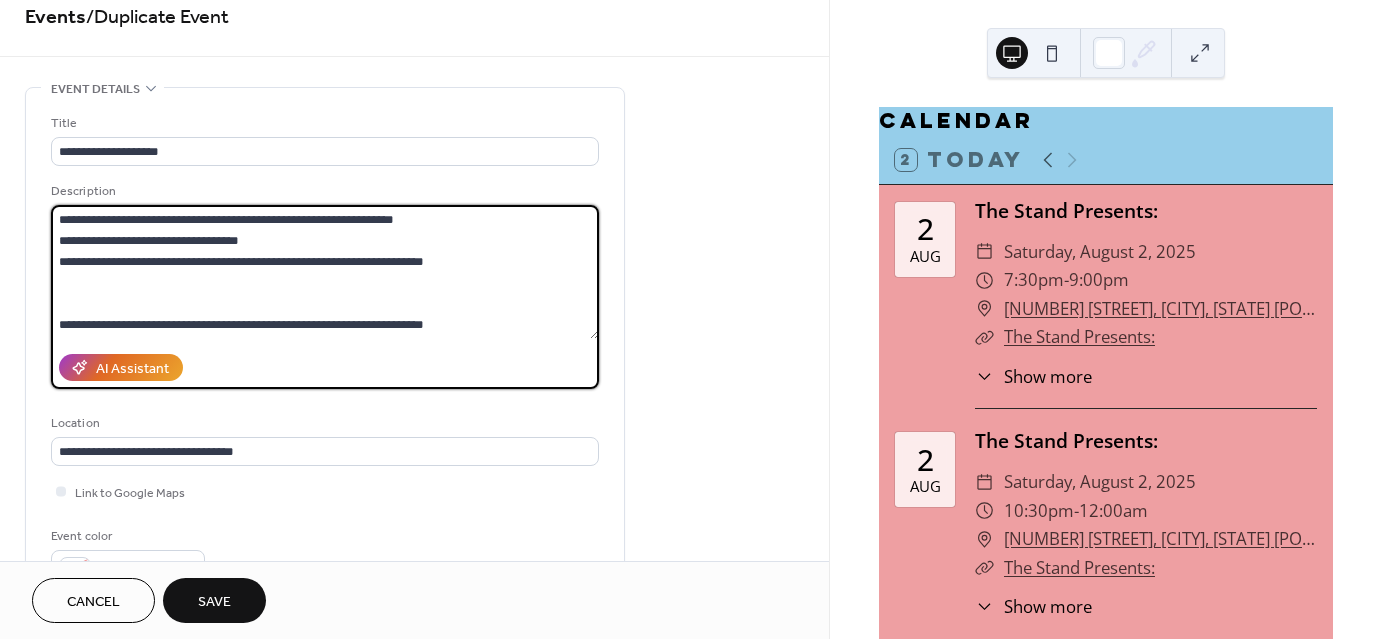 click on "**********" at bounding box center (325, 272) 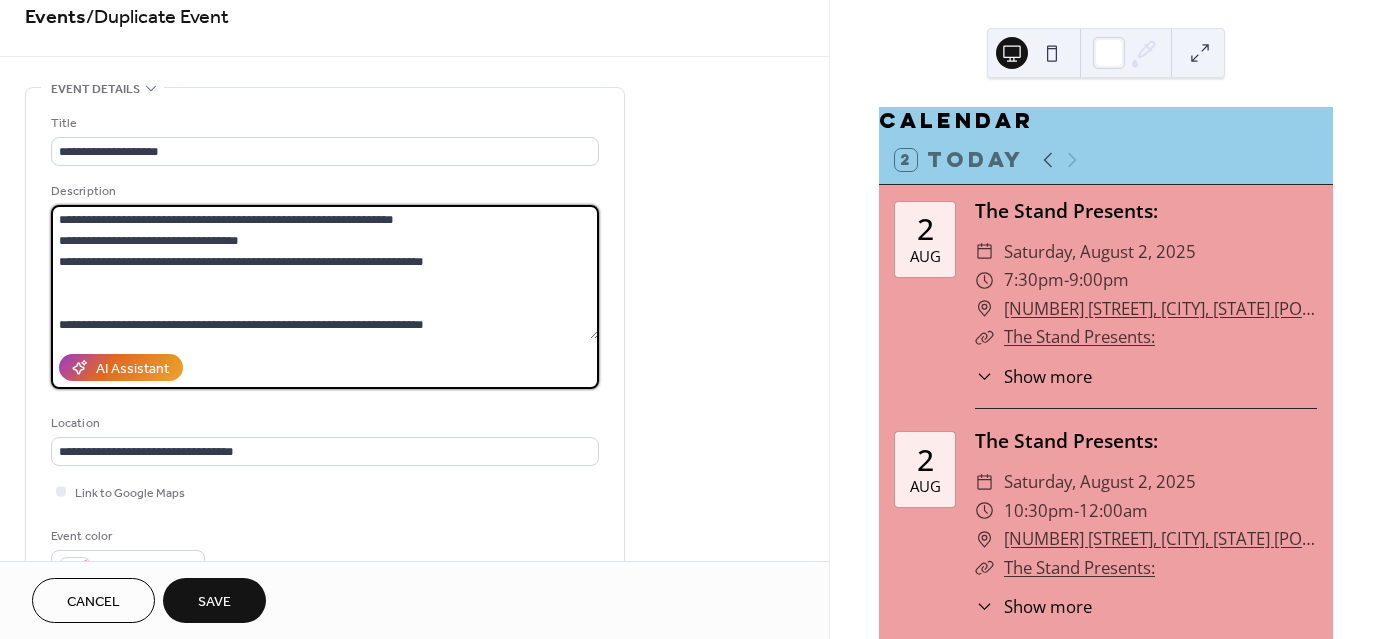 scroll, scrollTop: 20, scrollLeft: 0, axis: vertical 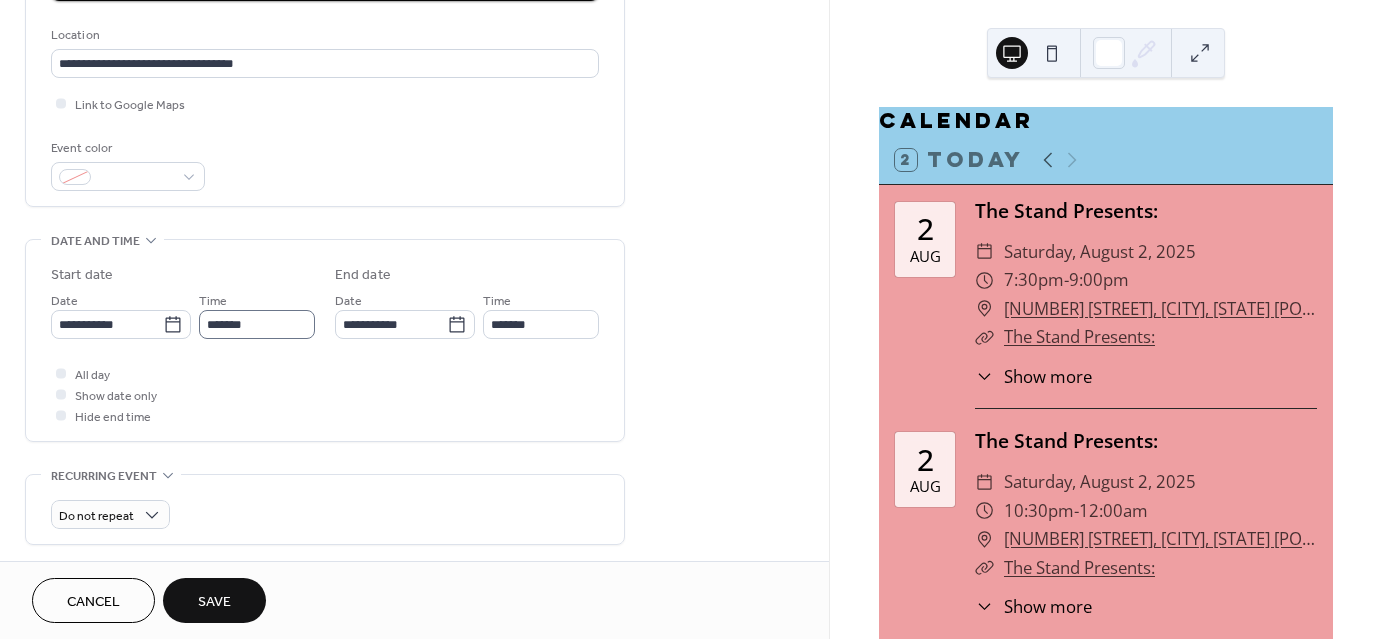 type on "**********" 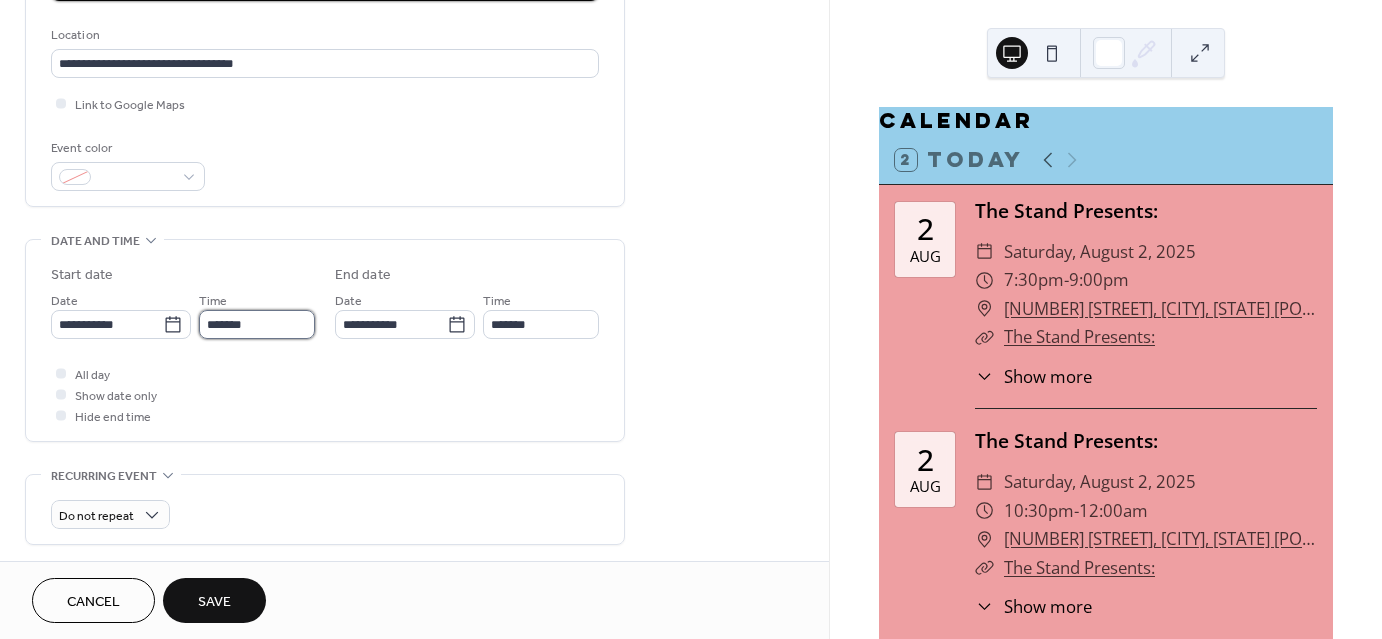 click on "*******" at bounding box center [257, 324] 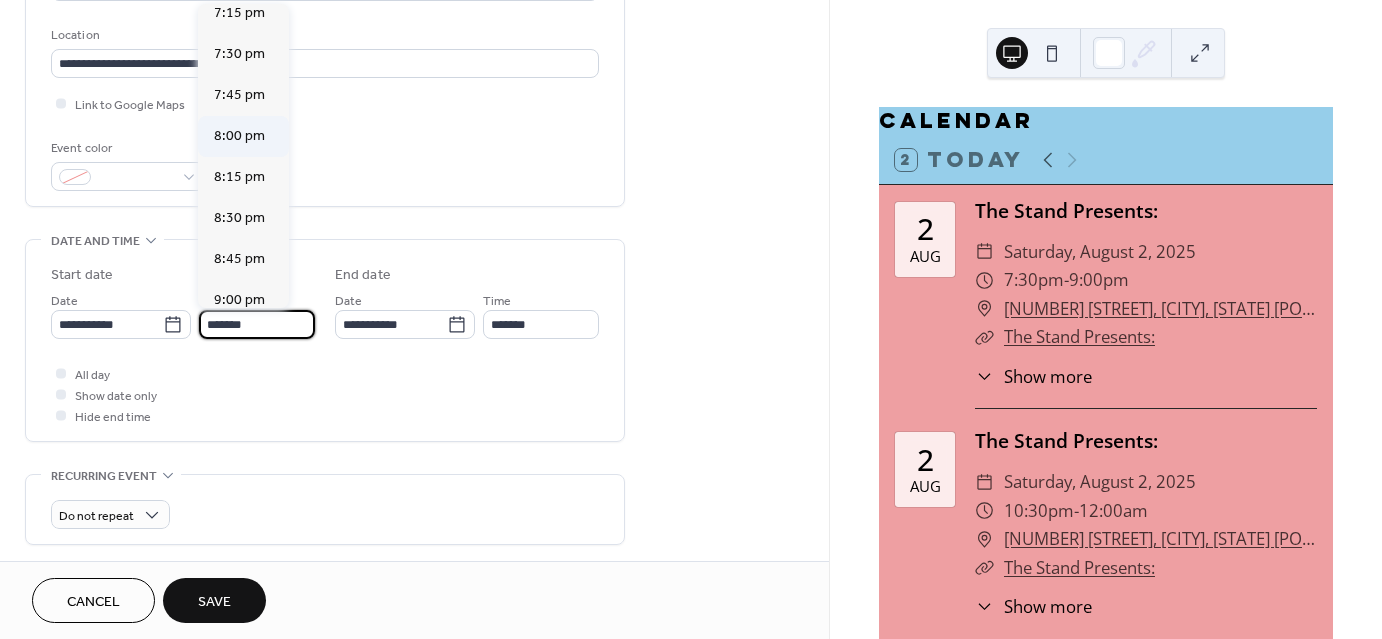 scroll, scrollTop: 3177, scrollLeft: 0, axis: vertical 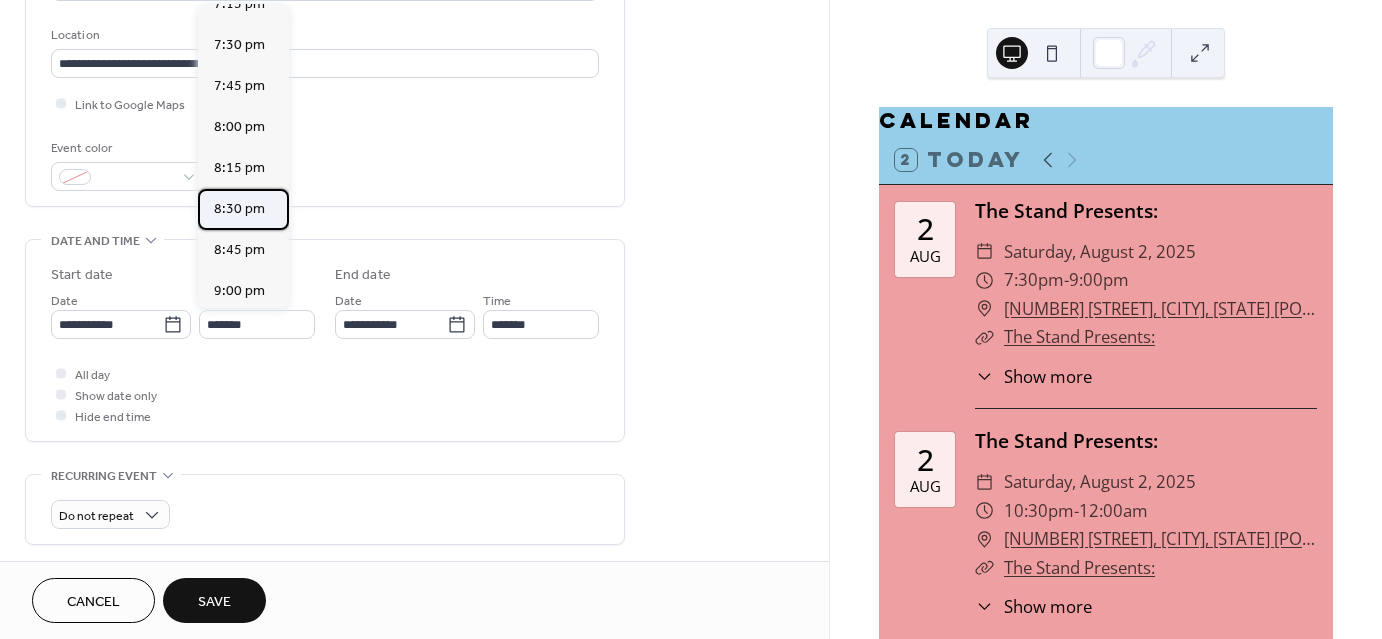 click on "8:30 pm" at bounding box center (239, 209) 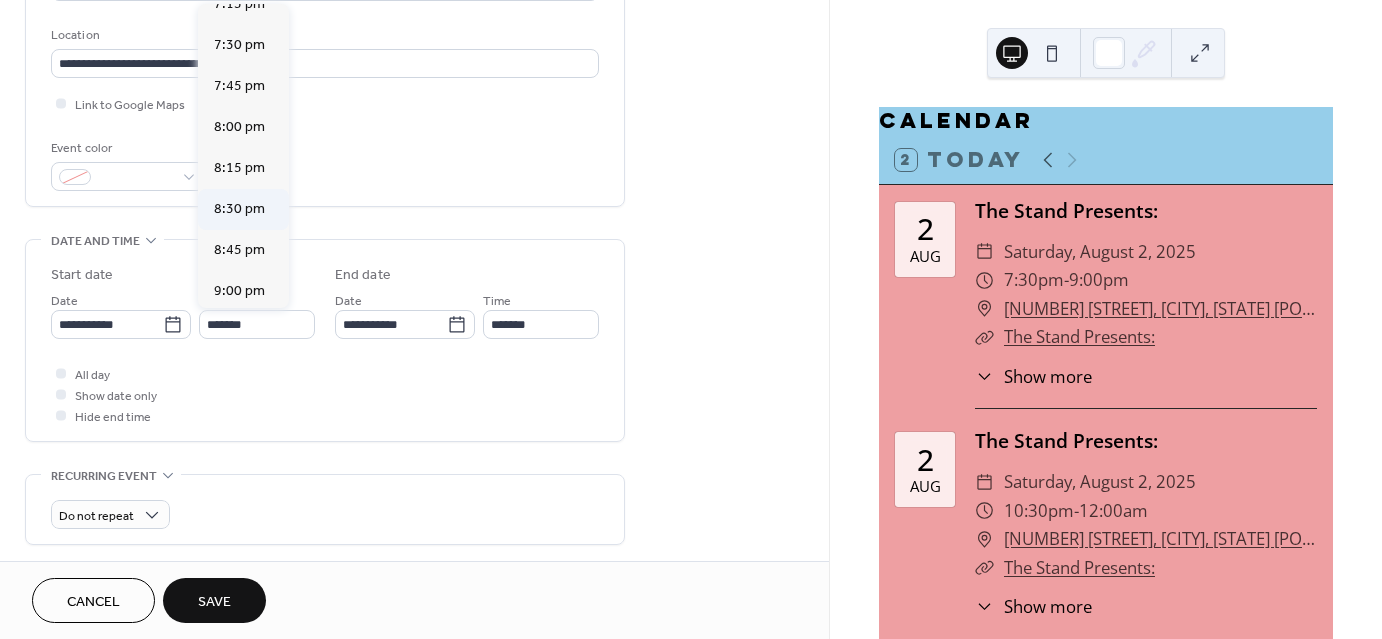 type on "*******" 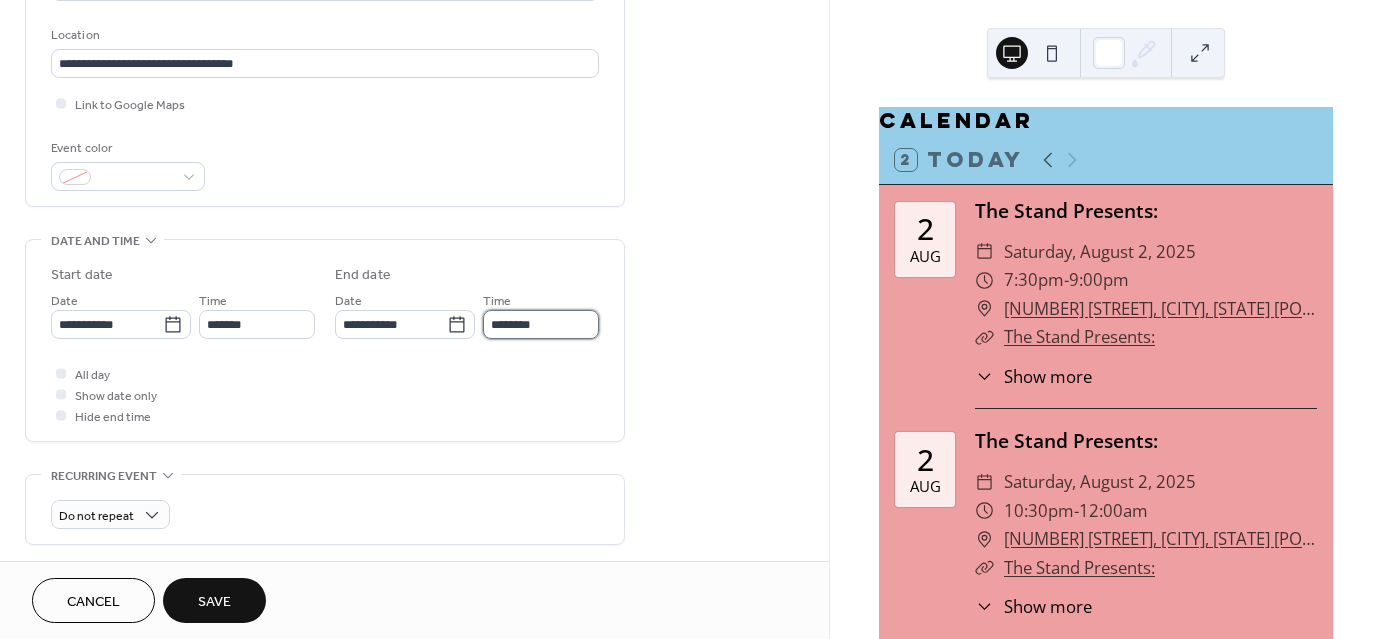click on "********" at bounding box center (541, 324) 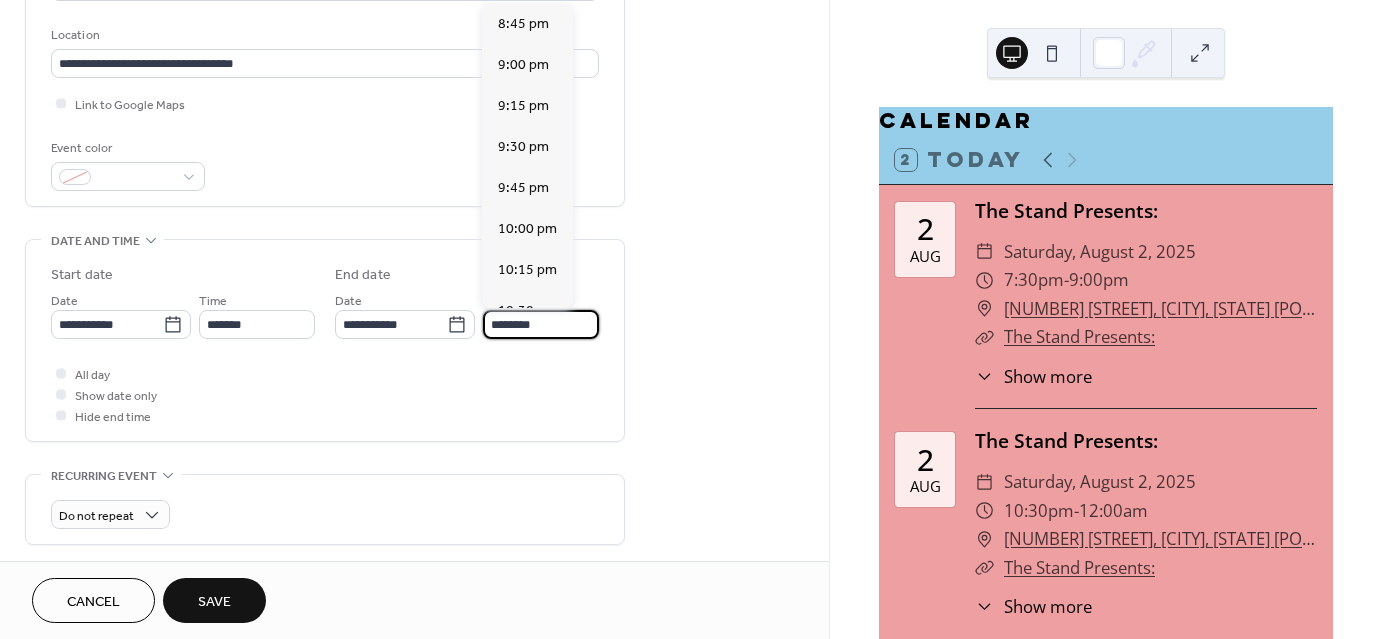 scroll, scrollTop: 228, scrollLeft: 0, axis: vertical 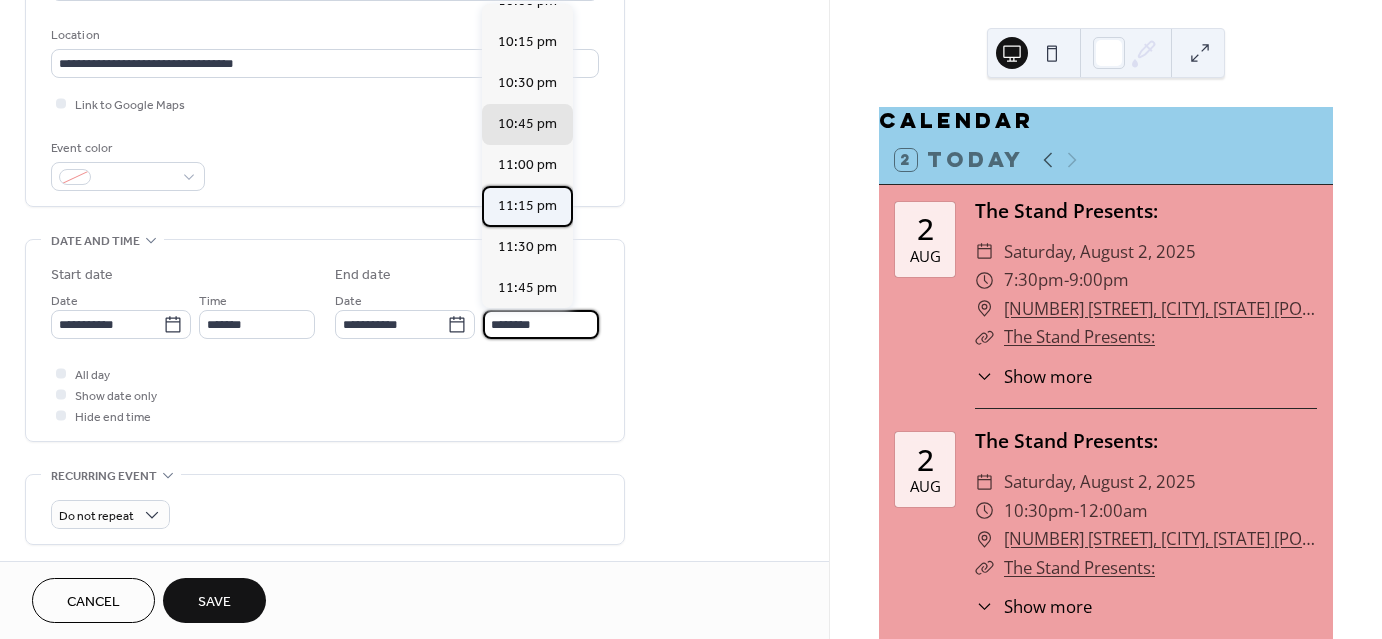 click on "11:15 pm" at bounding box center [527, 206] 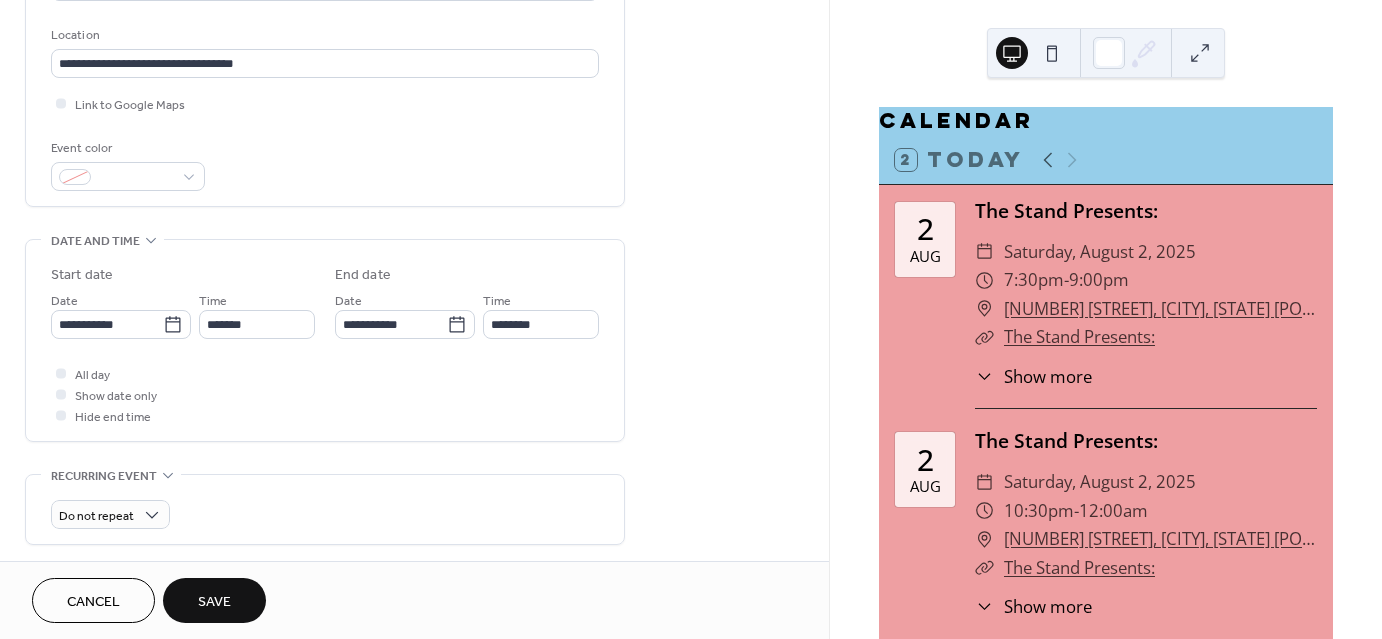 type on "********" 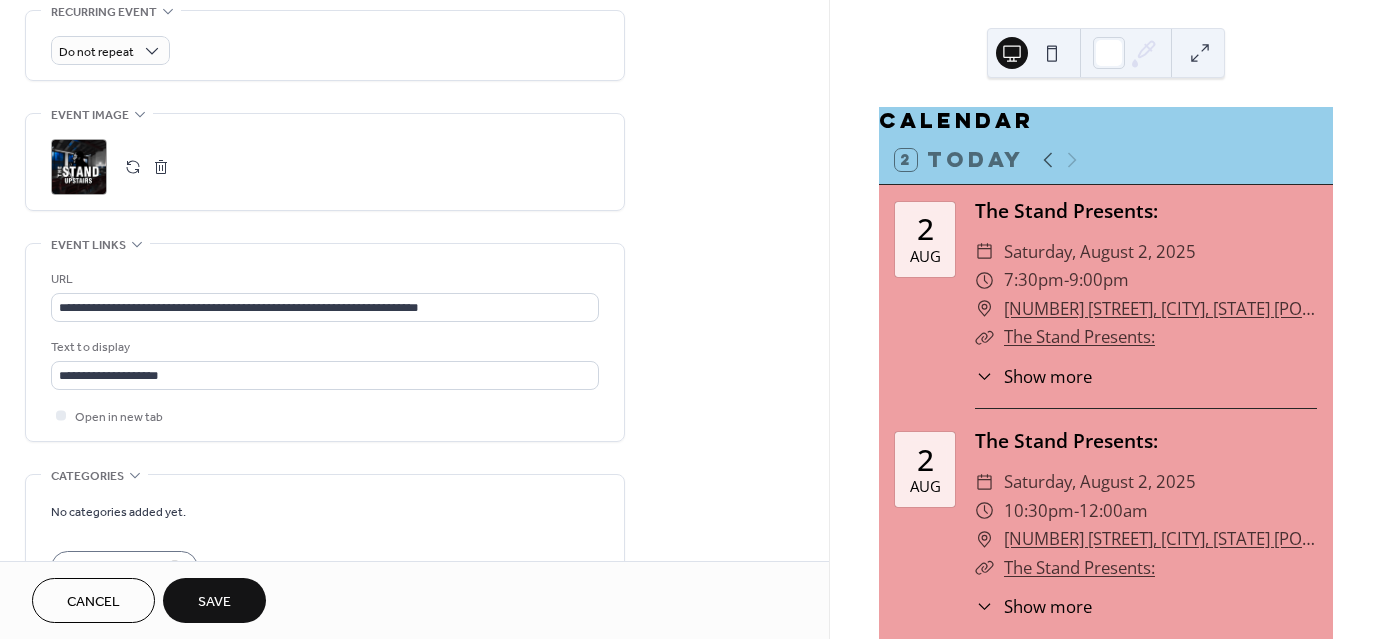scroll, scrollTop: 879, scrollLeft: 0, axis: vertical 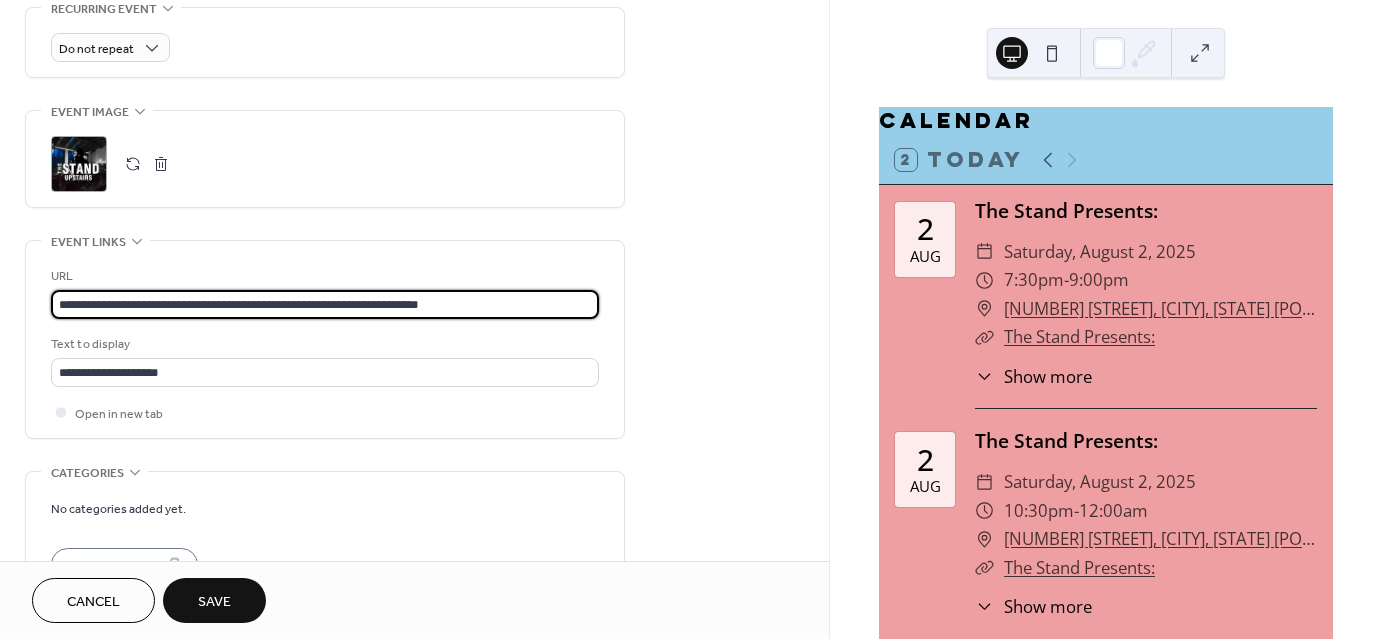 click on "**********" at bounding box center (325, 304) 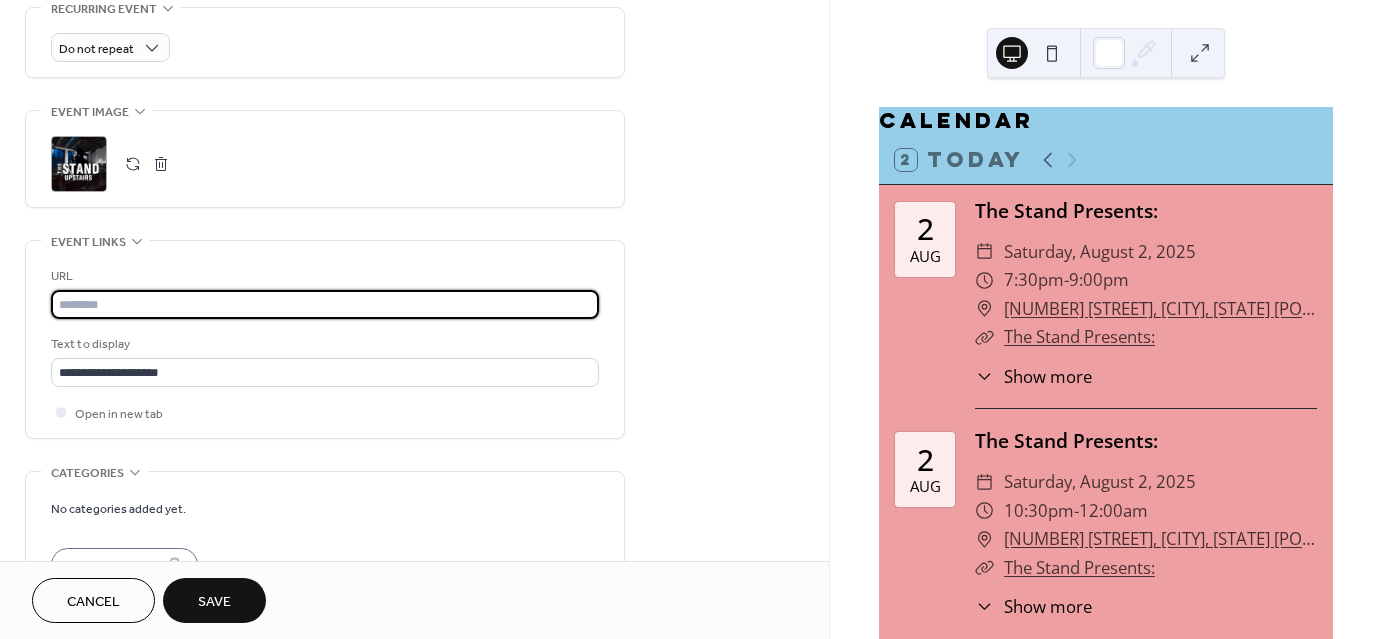 paste on "**********" 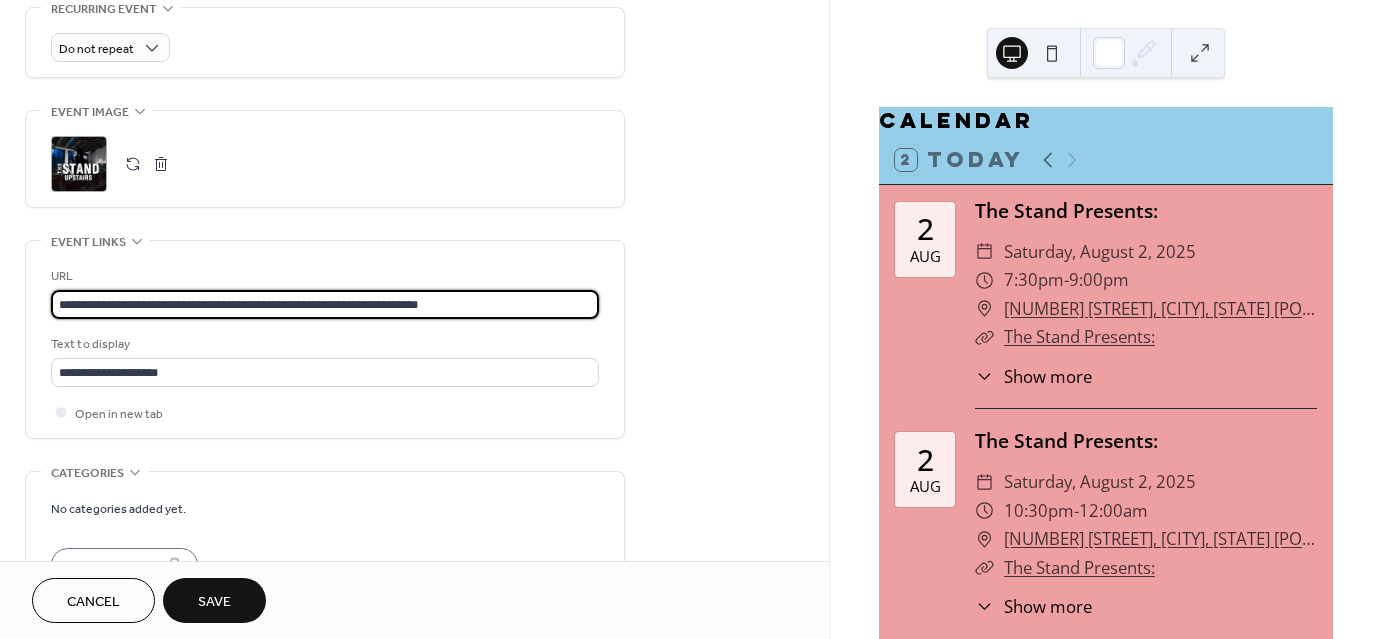 type on "**********" 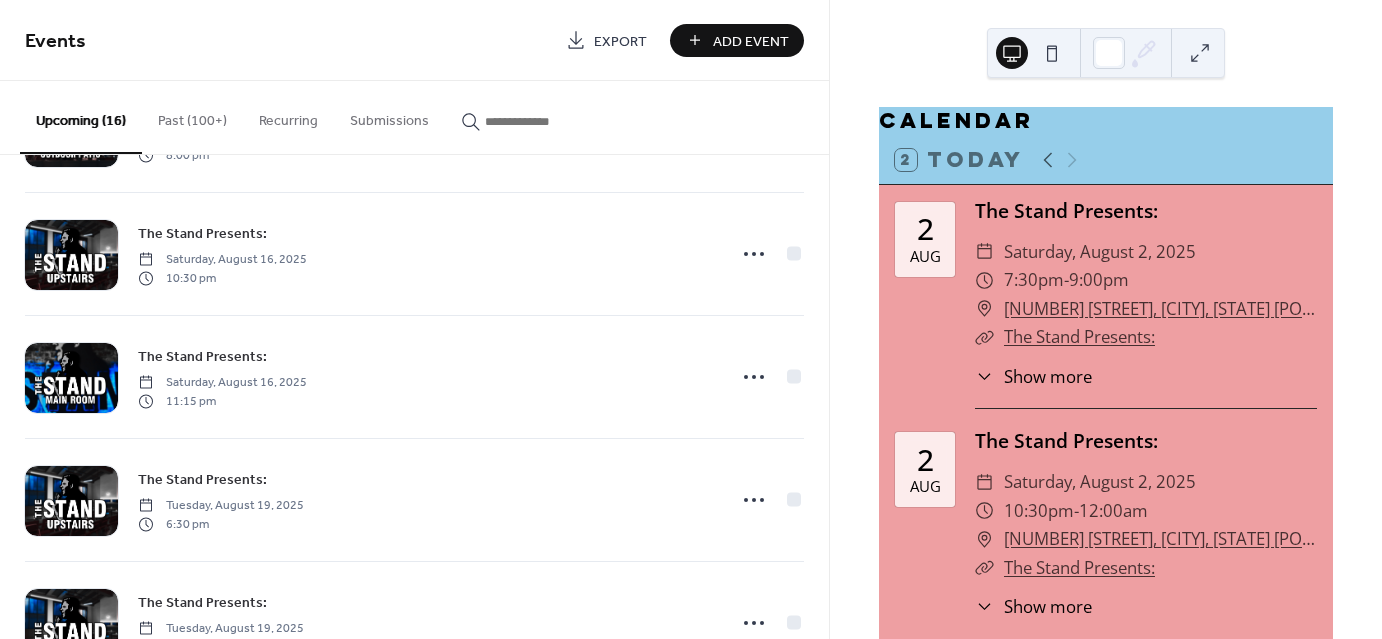 scroll, scrollTop: 1539, scrollLeft: 0, axis: vertical 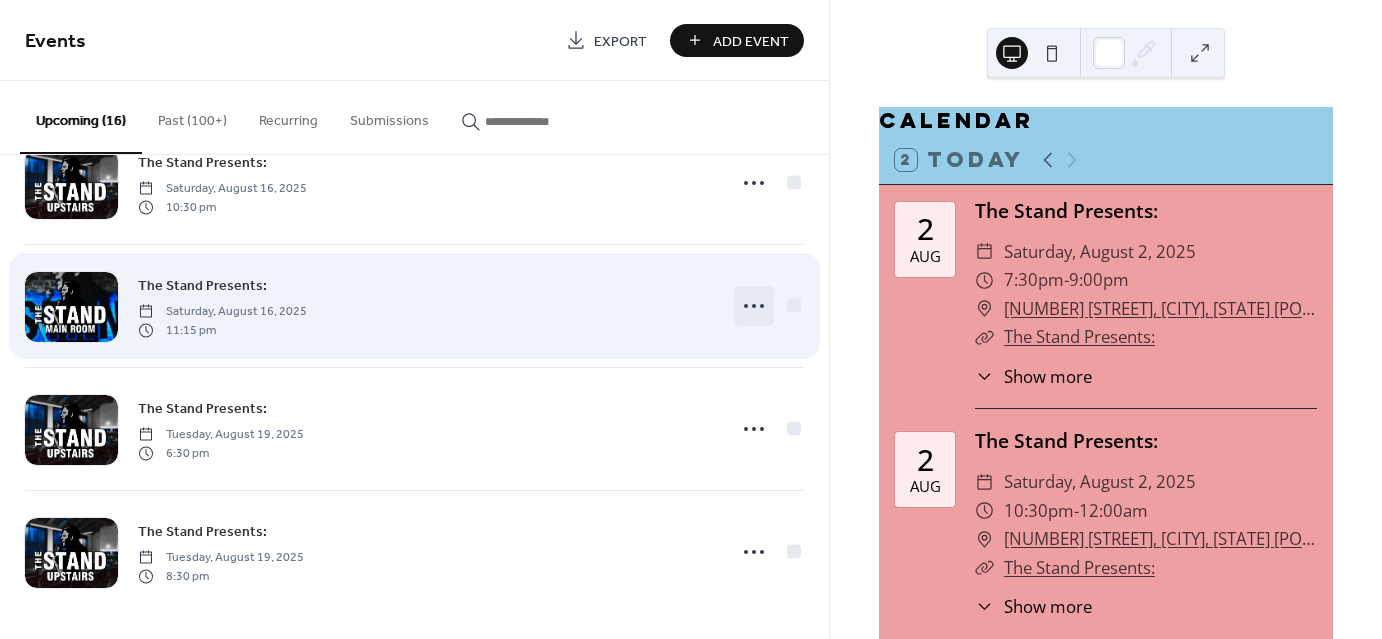 click 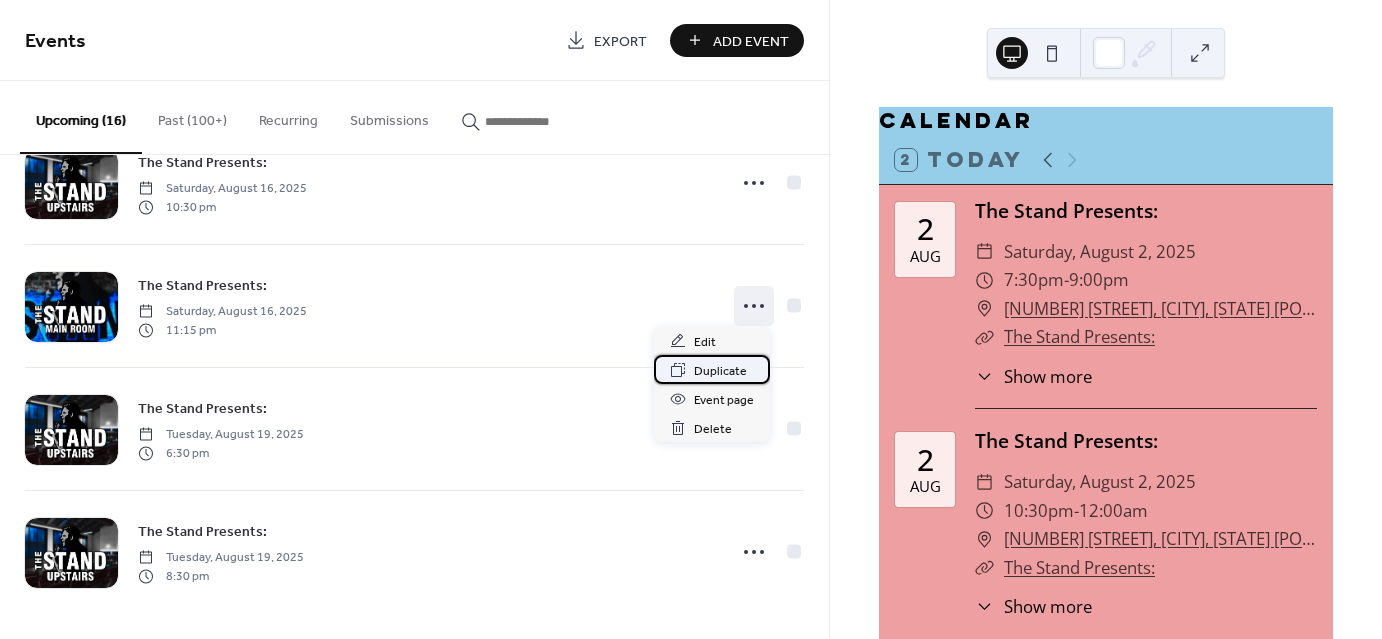 click on "Duplicate" at bounding box center (720, 371) 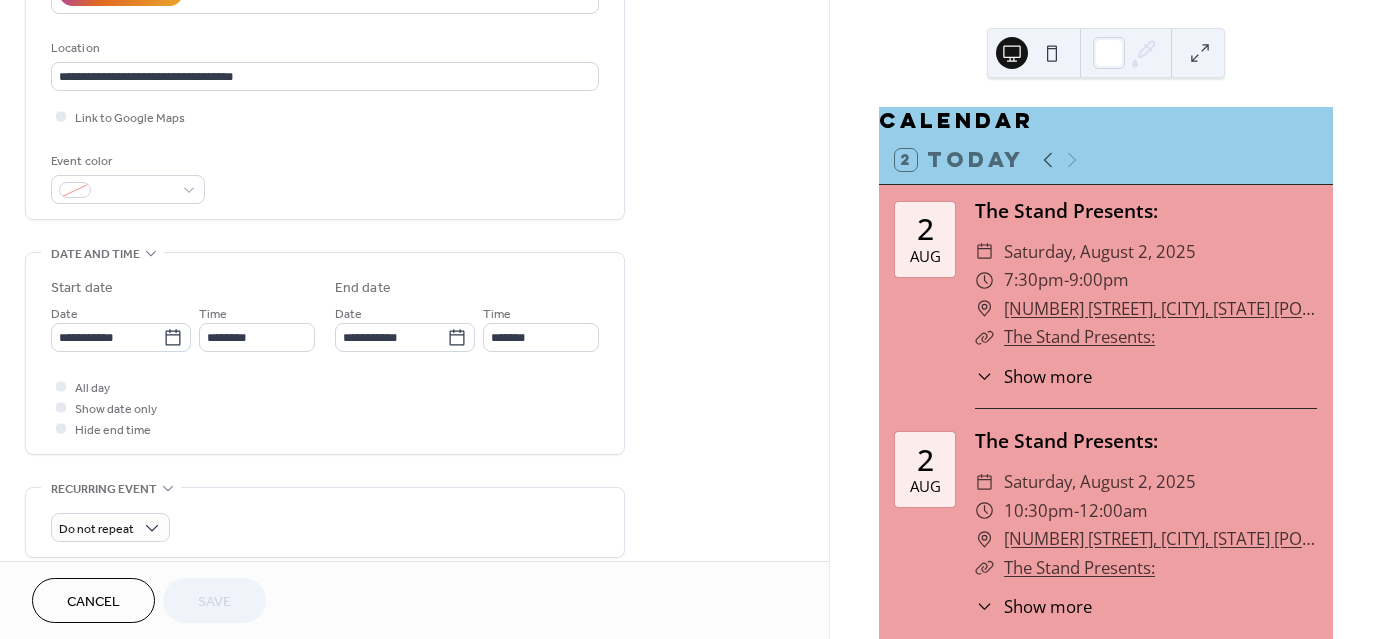 scroll, scrollTop: 432, scrollLeft: 0, axis: vertical 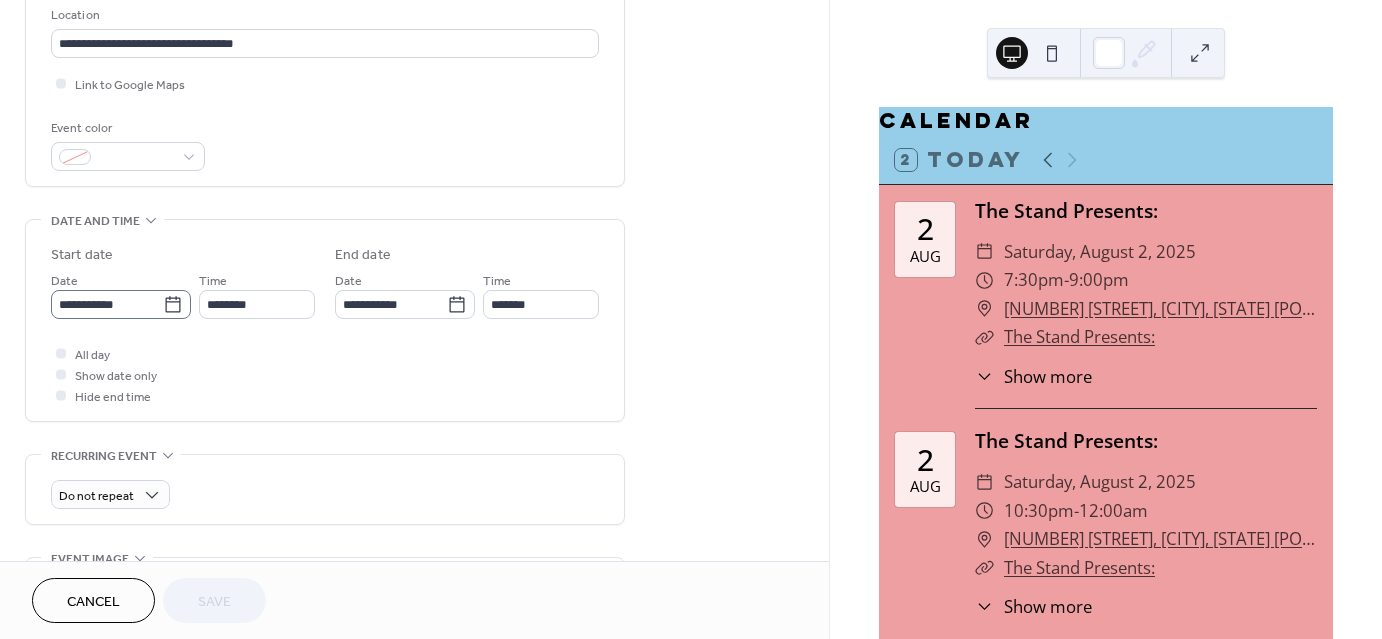 click 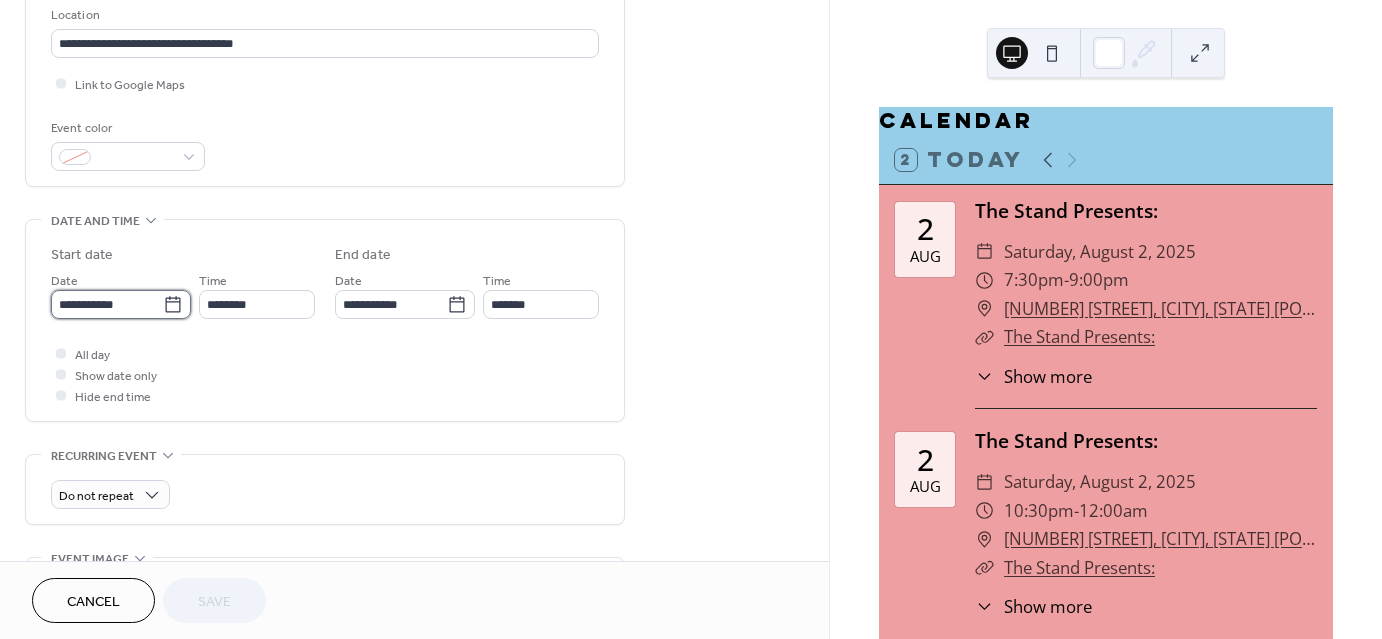 click on "**********" at bounding box center (107, 304) 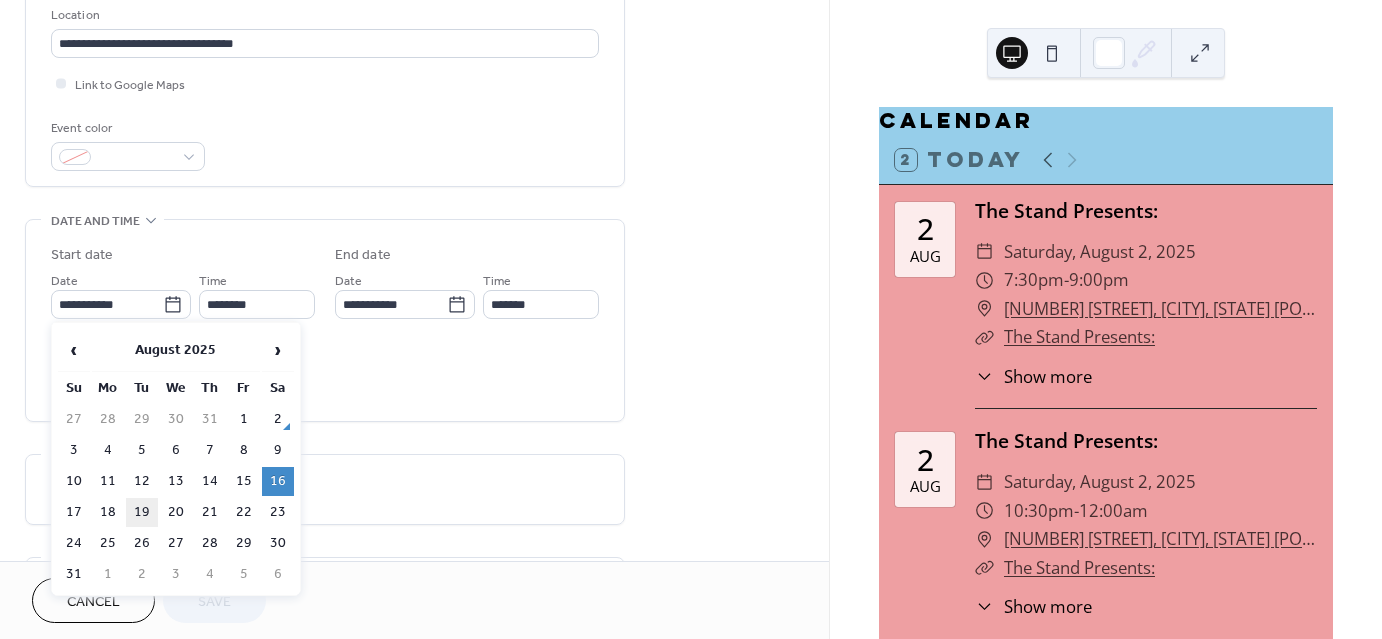 click on "19" at bounding box center [142, 512] 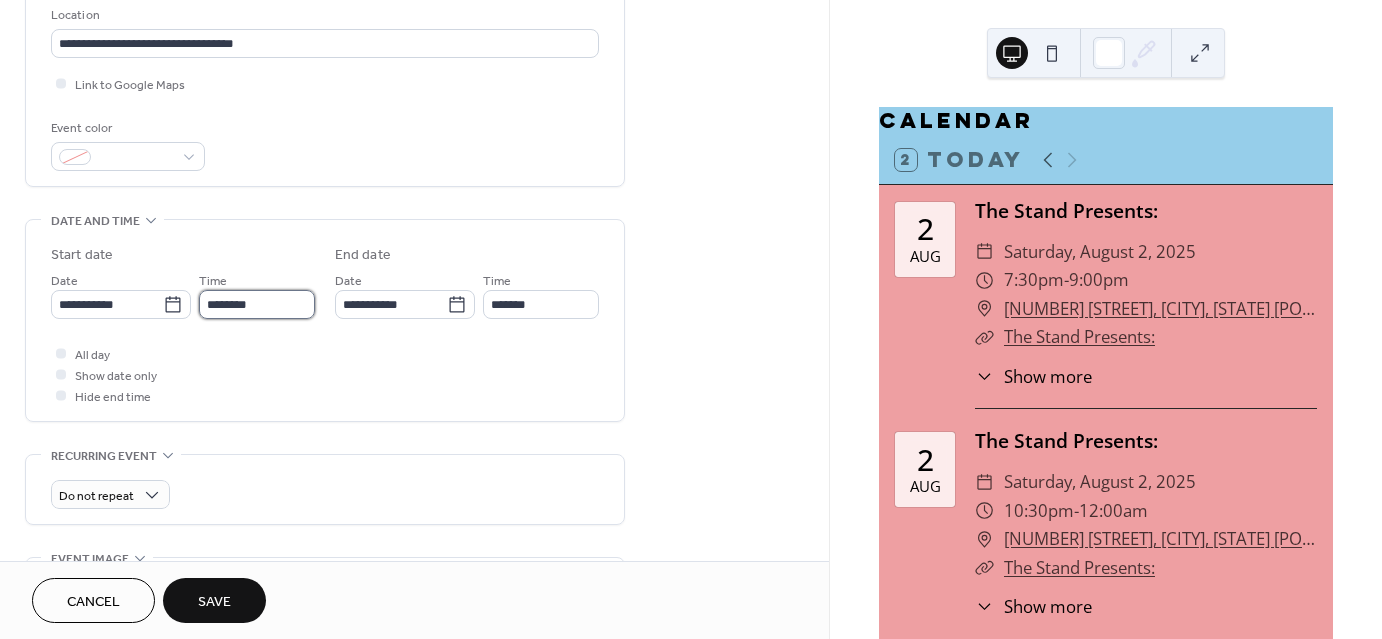 click on "********" at bounding box center (257, 304) 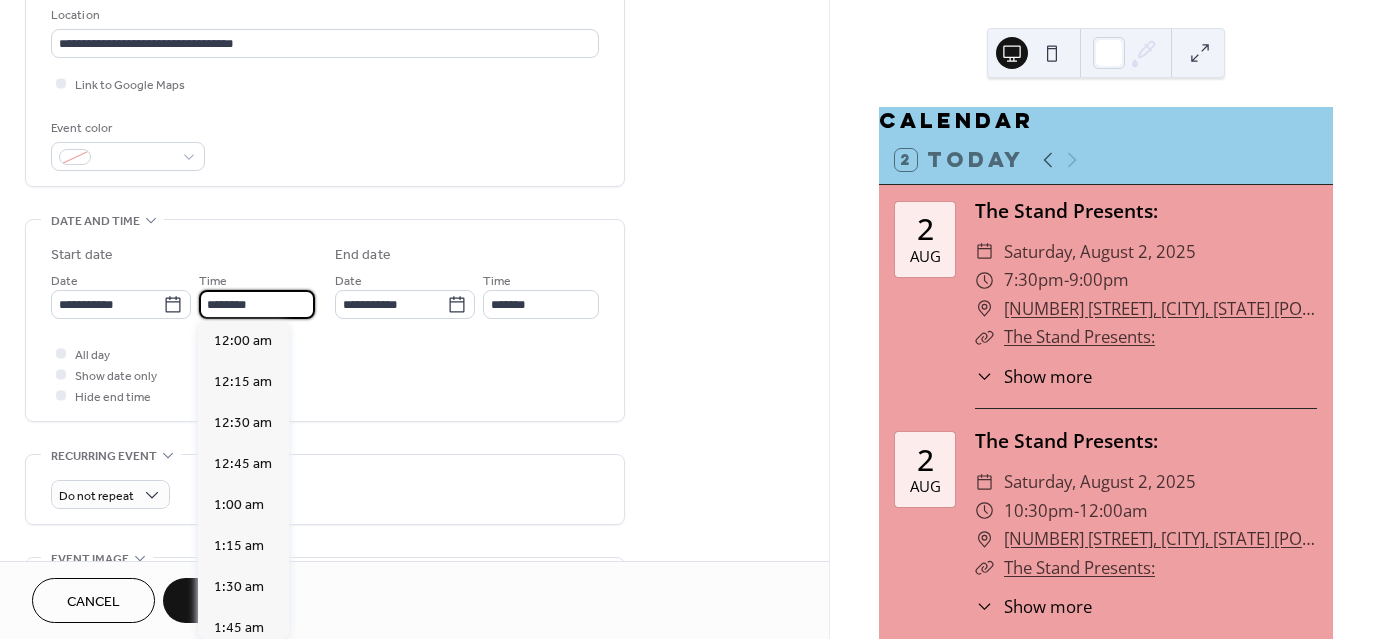 scroll, scrollTop: 3618, scrollLeft: 0, axis: vertical 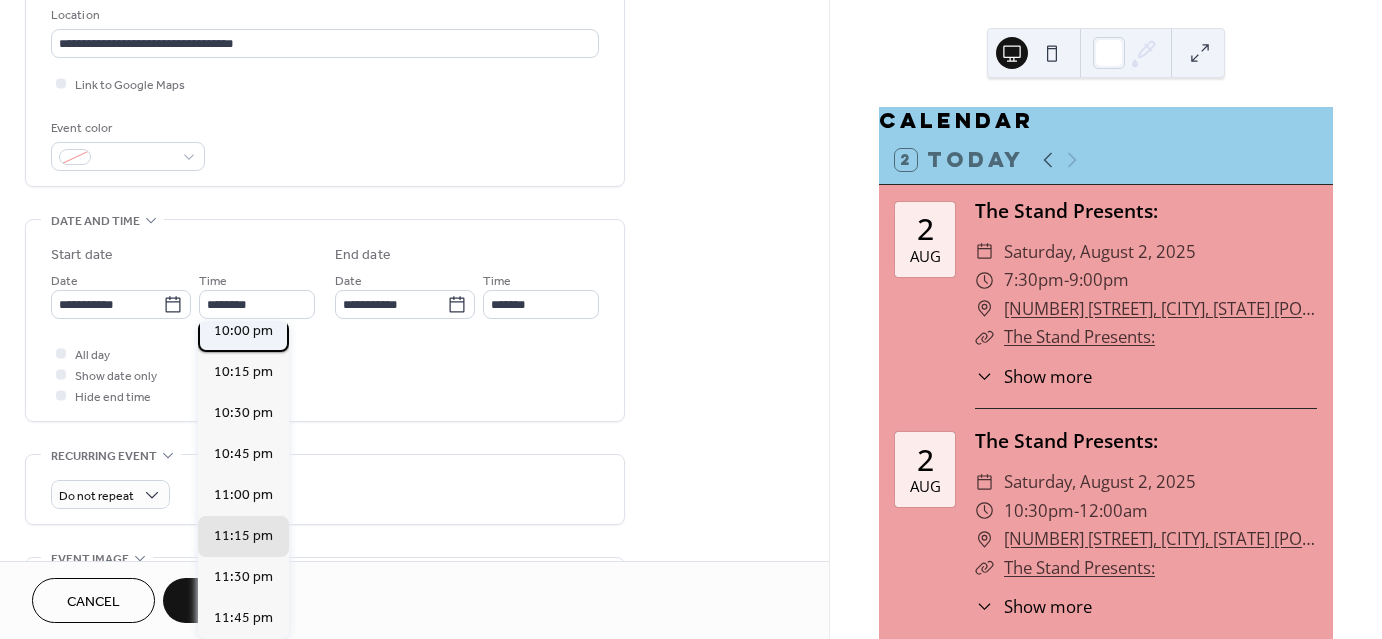 click on "10:00 pm" at bounding box center (243, 331) 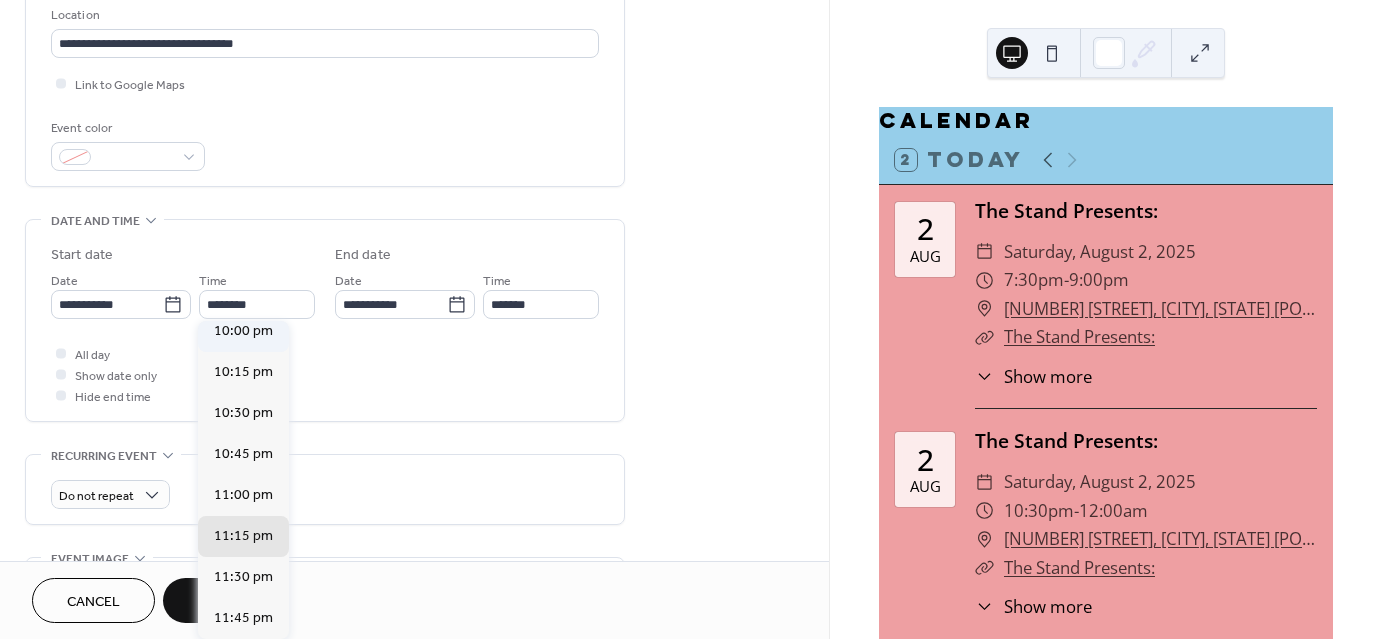 type on "********" 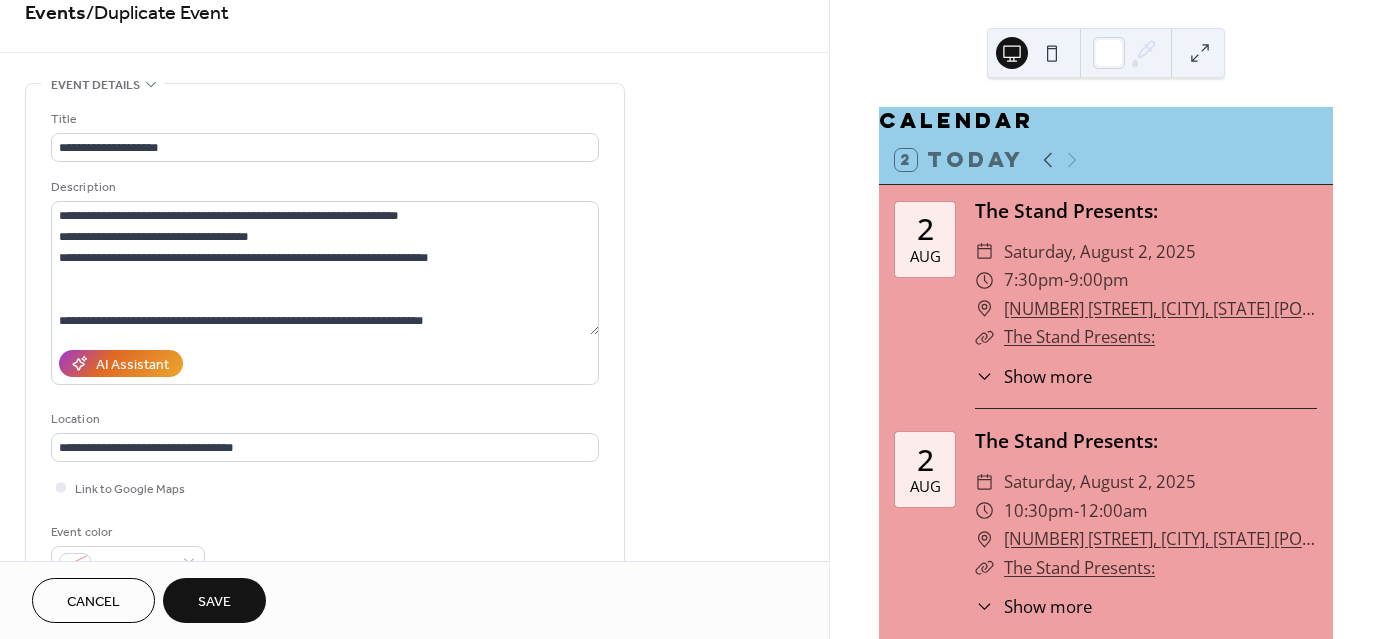 scroll, scrollTop: 12, scrollLeft: 0, axis: vertical 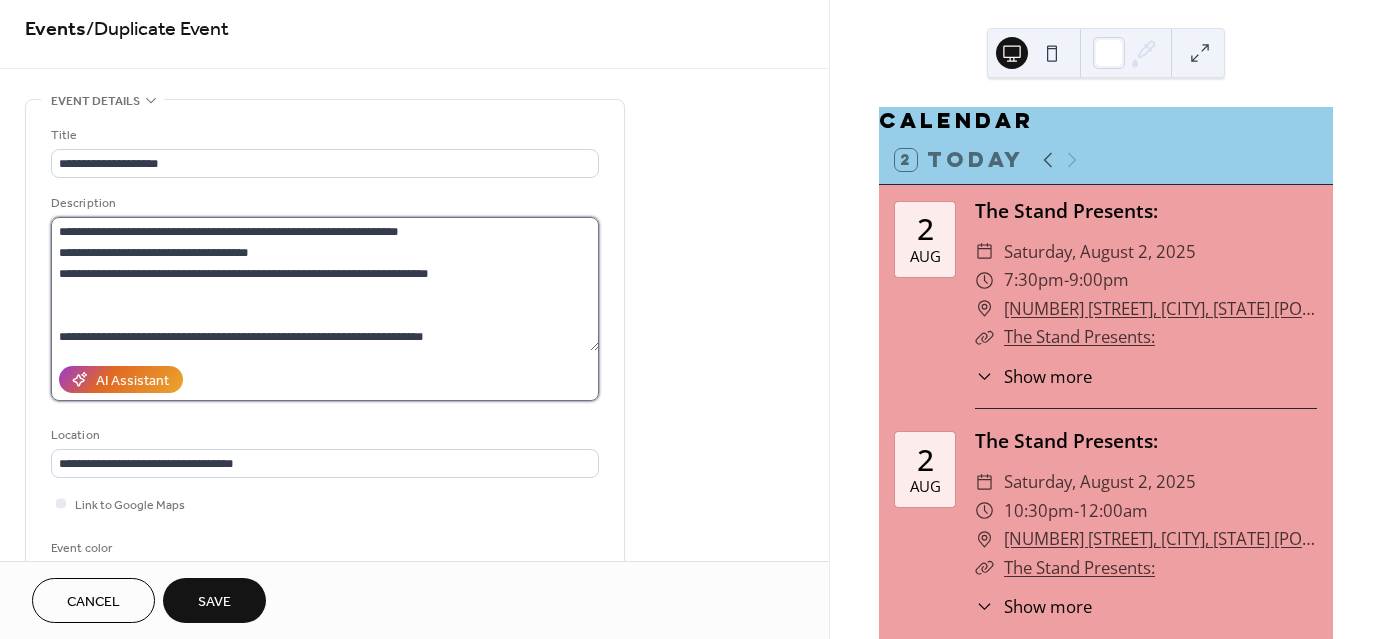 click on "**********" at bounding box center [325, 284] 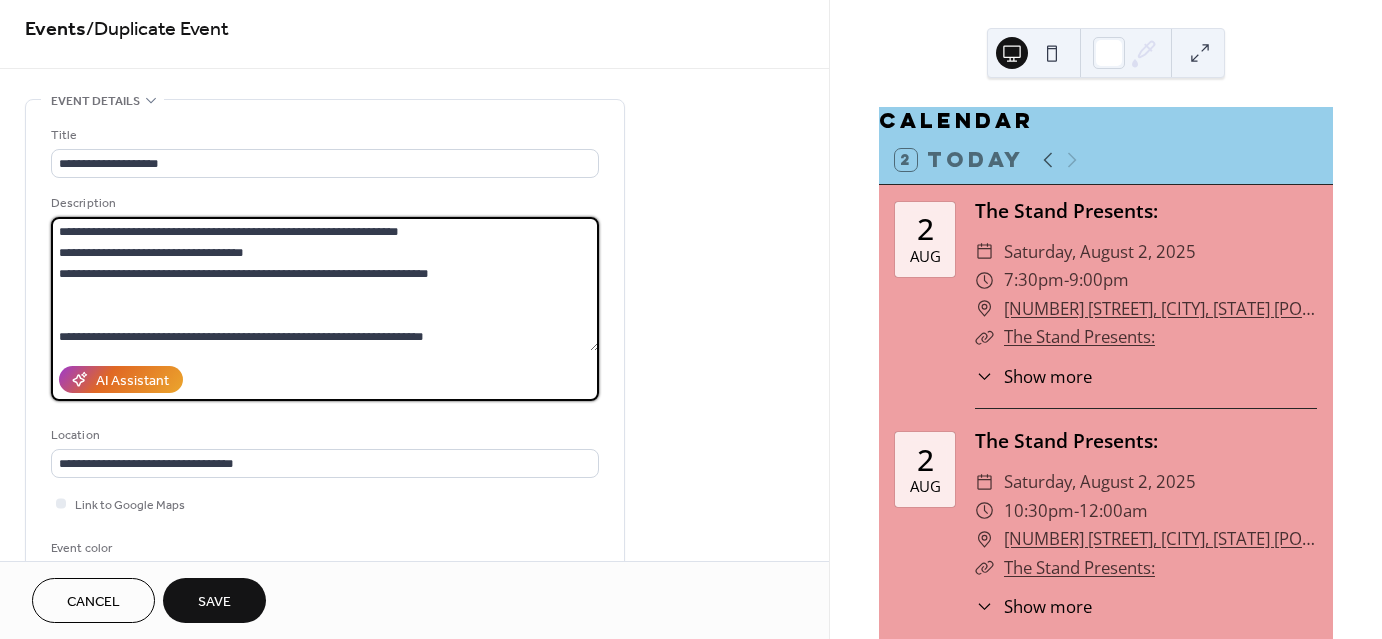click on "**********" at bounding box center (325, 284) 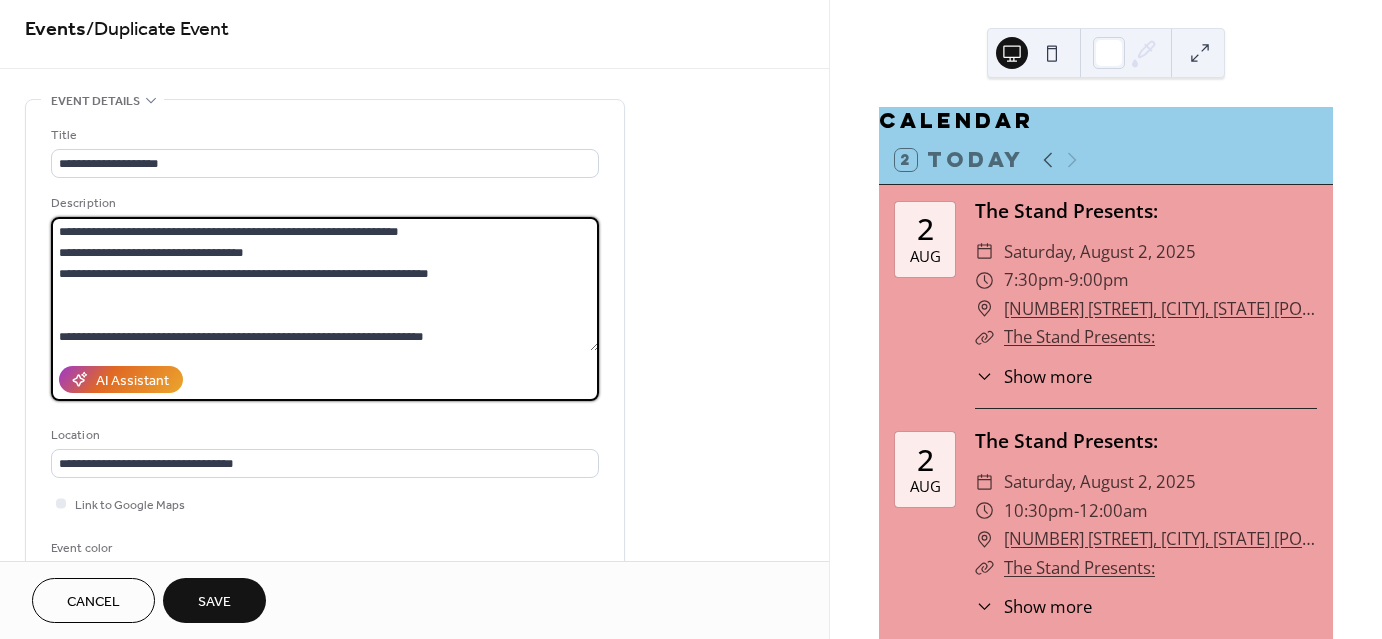 scroll, scrollTop: 20, scrollLeft: 0, axis: vertical 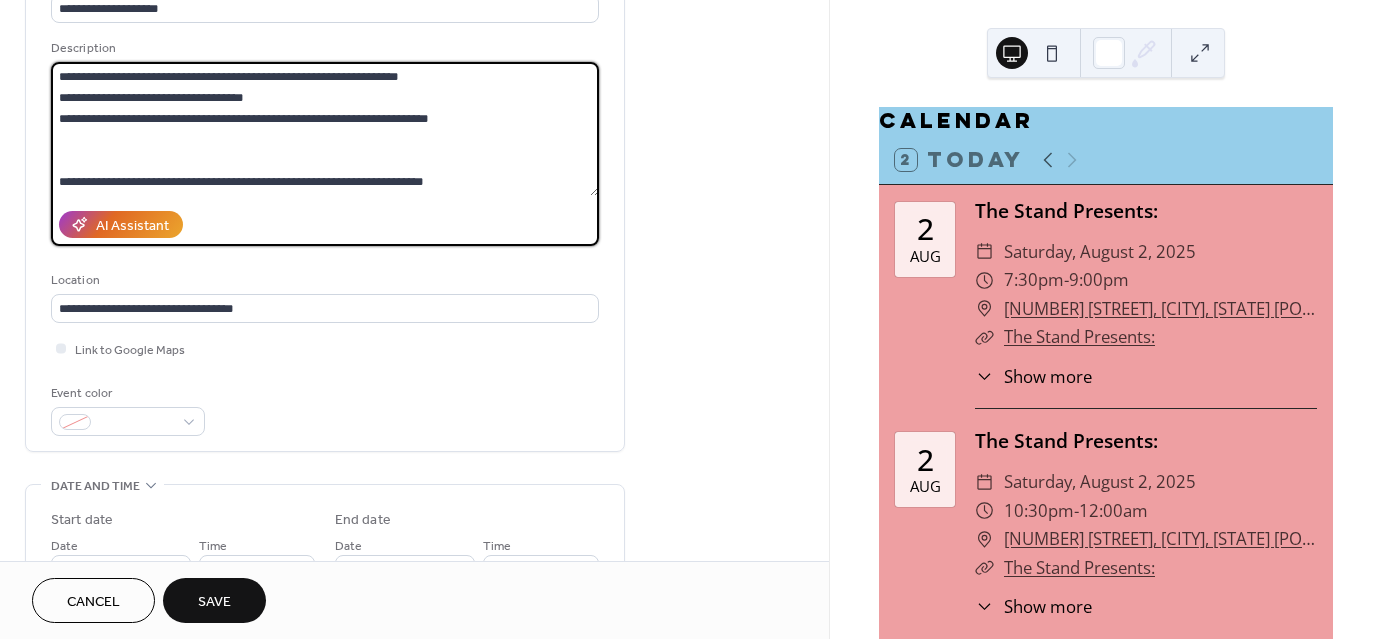 click on "**********" at bounding box center [325, 129] 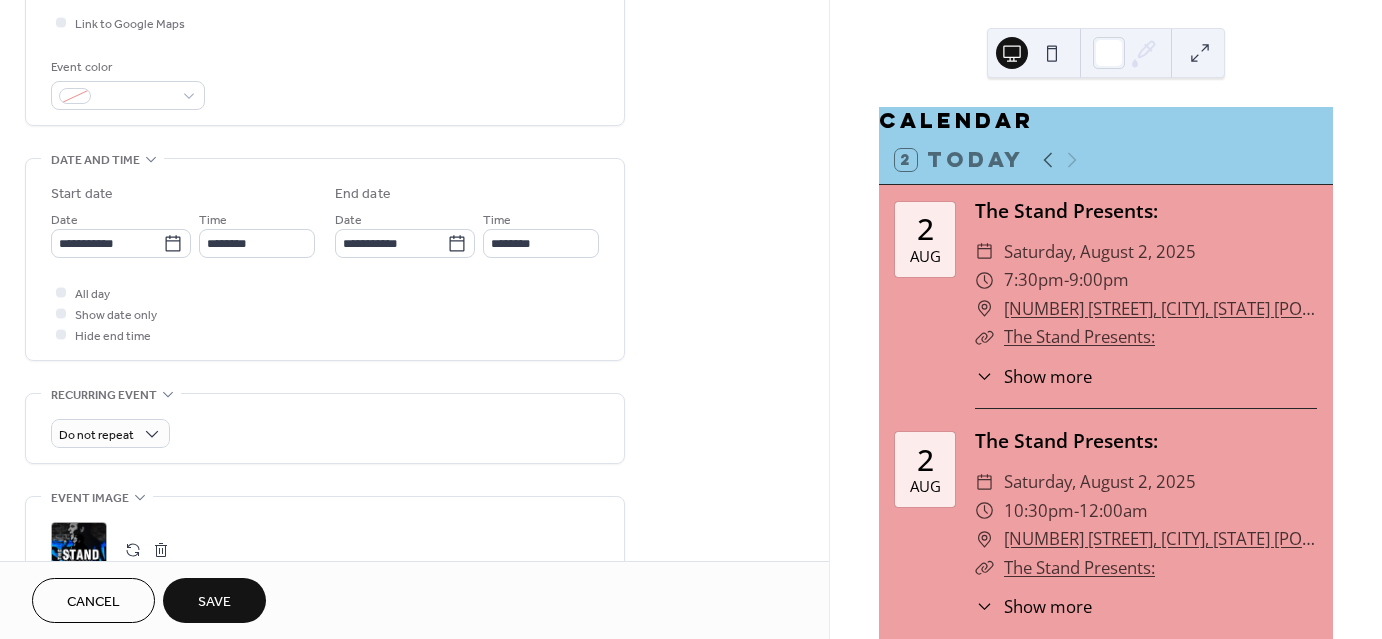scroll, scrollTop: 494, scrollLeft: 0, axis: vertical 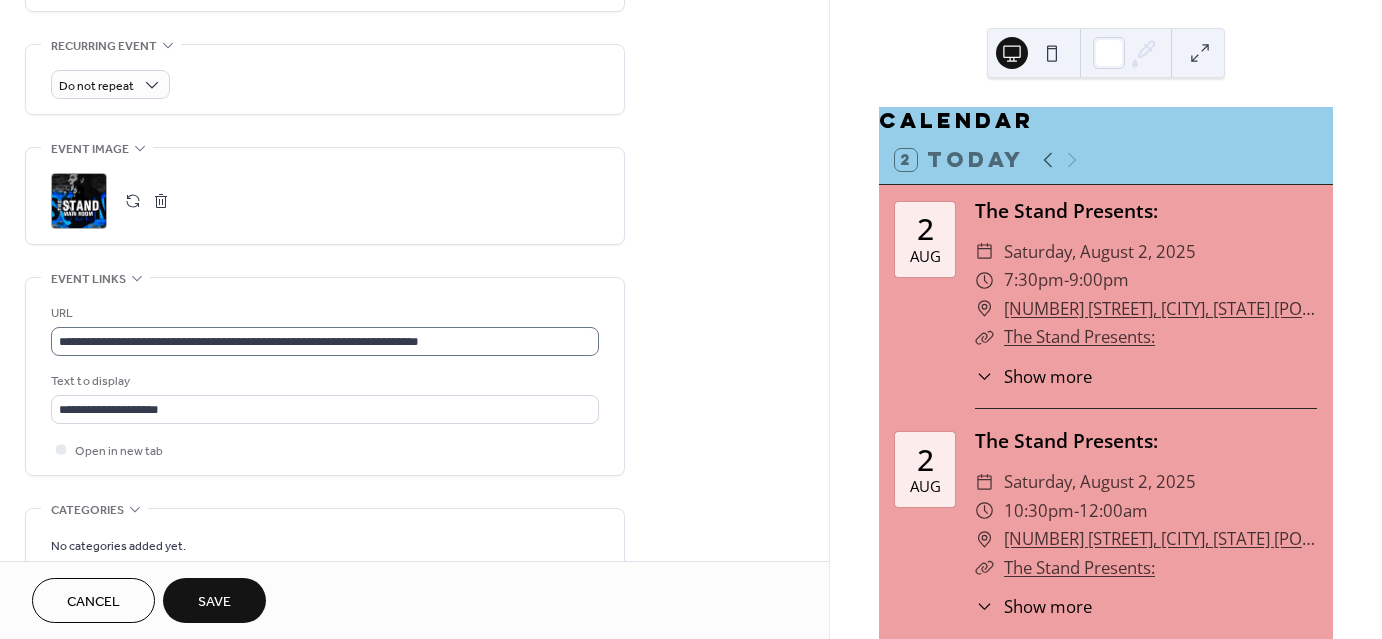 type on "**********" 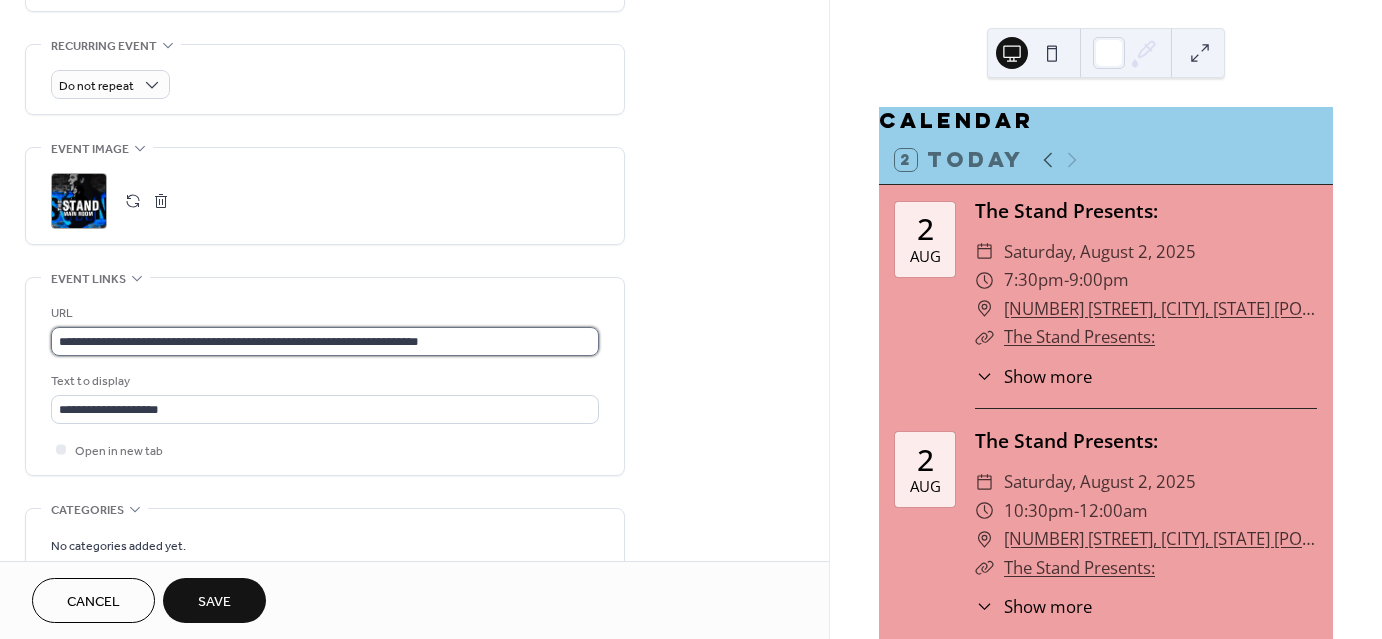 click on "**********" at bounding box center [325, 341] 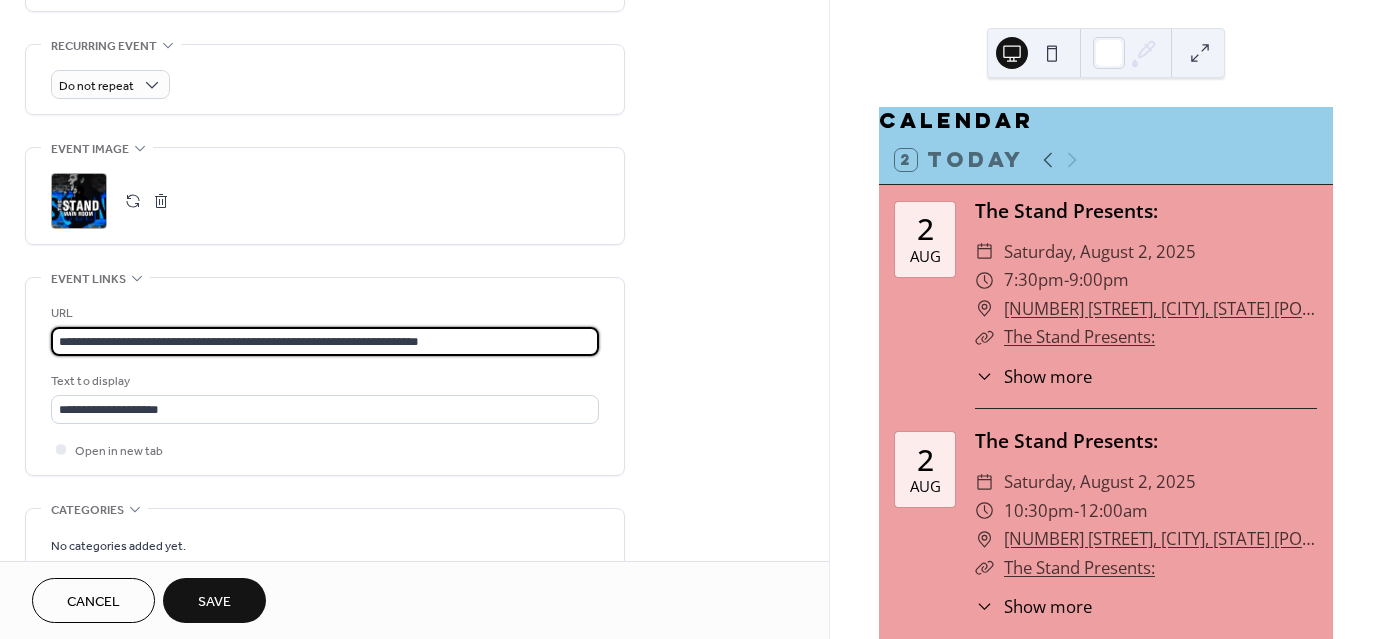 click on "**********" at bounding box center [325, 341] 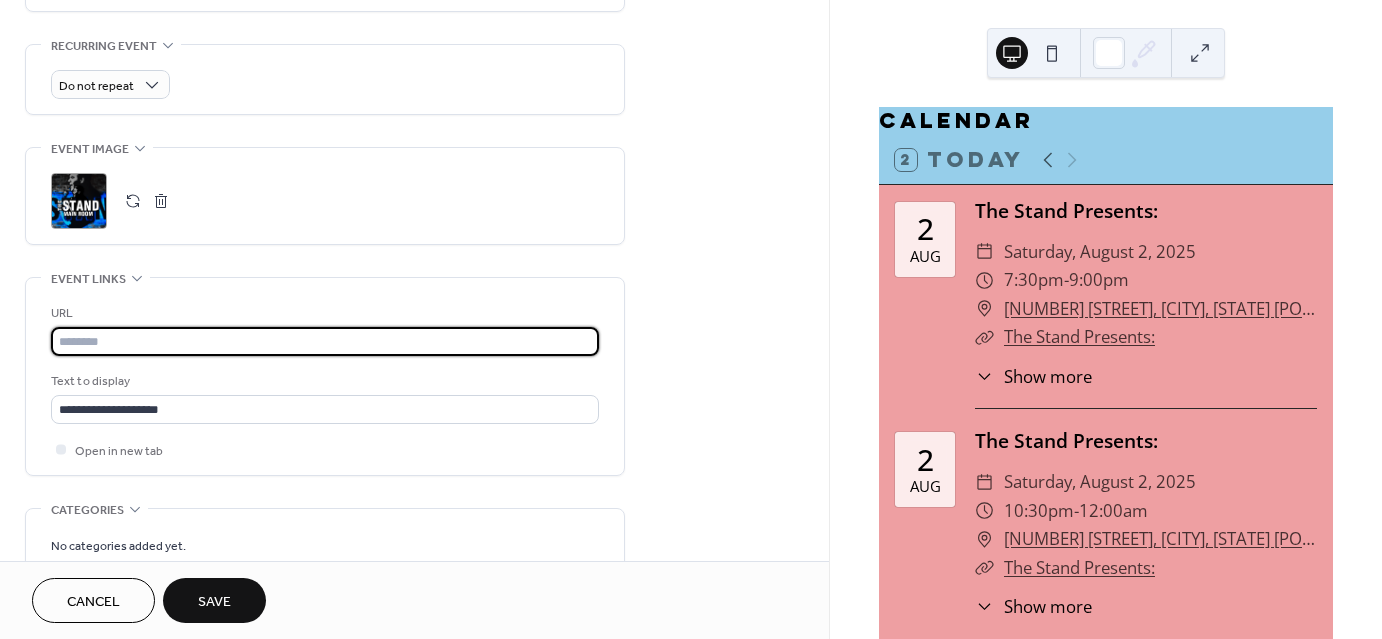scroll, scrollTop: 0, scrollLeft: 0, axis: both 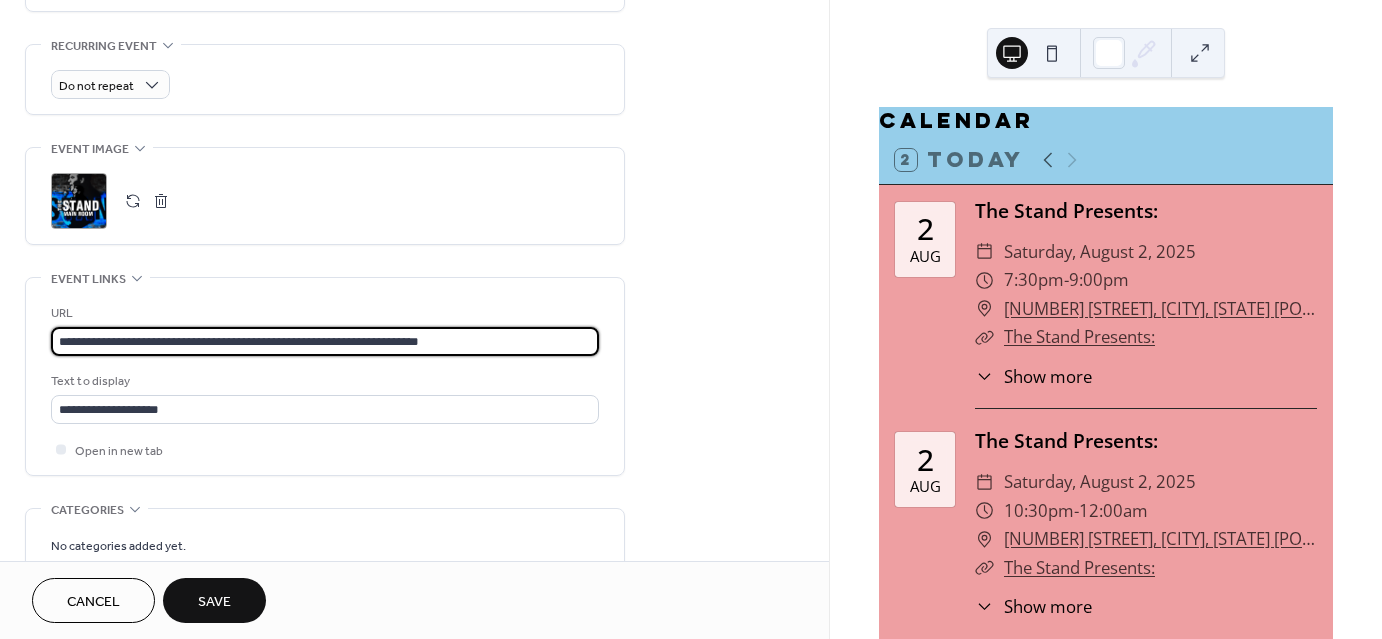 type on "**********" 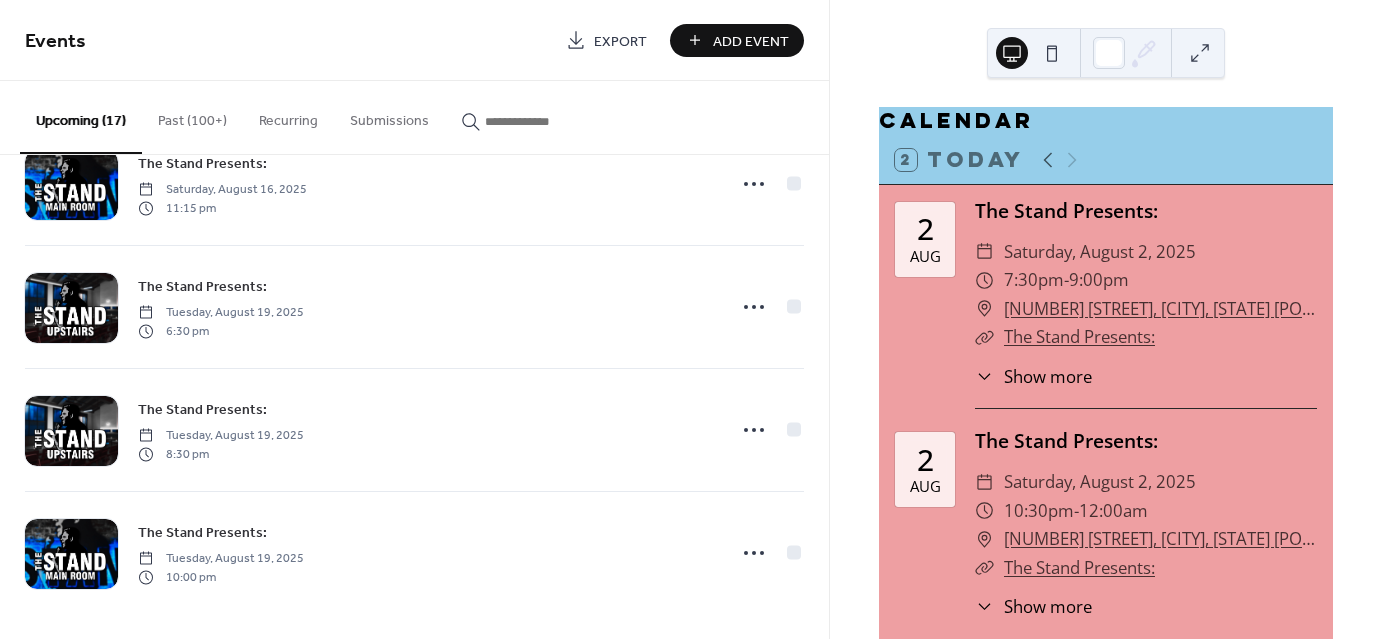 scroll, scrollTop: 1404, scrollLeft: 0, axis: vertical 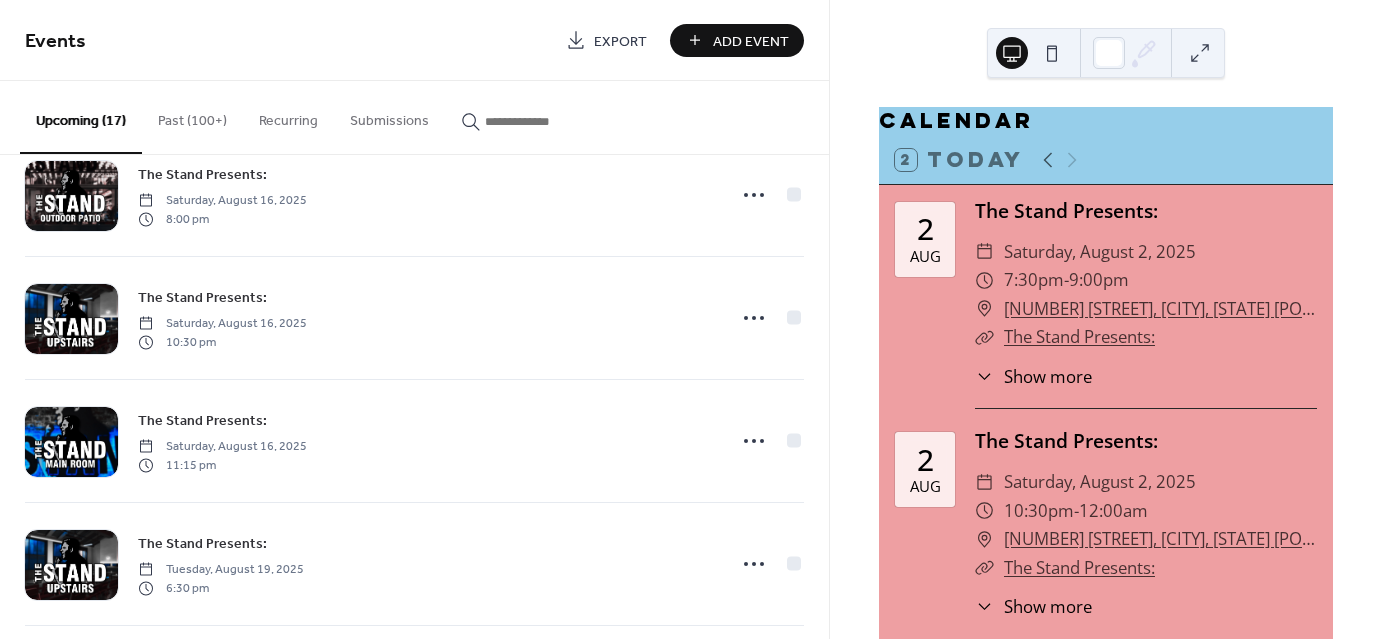 click on "Past (100+)" at bounding box center [192, 116] 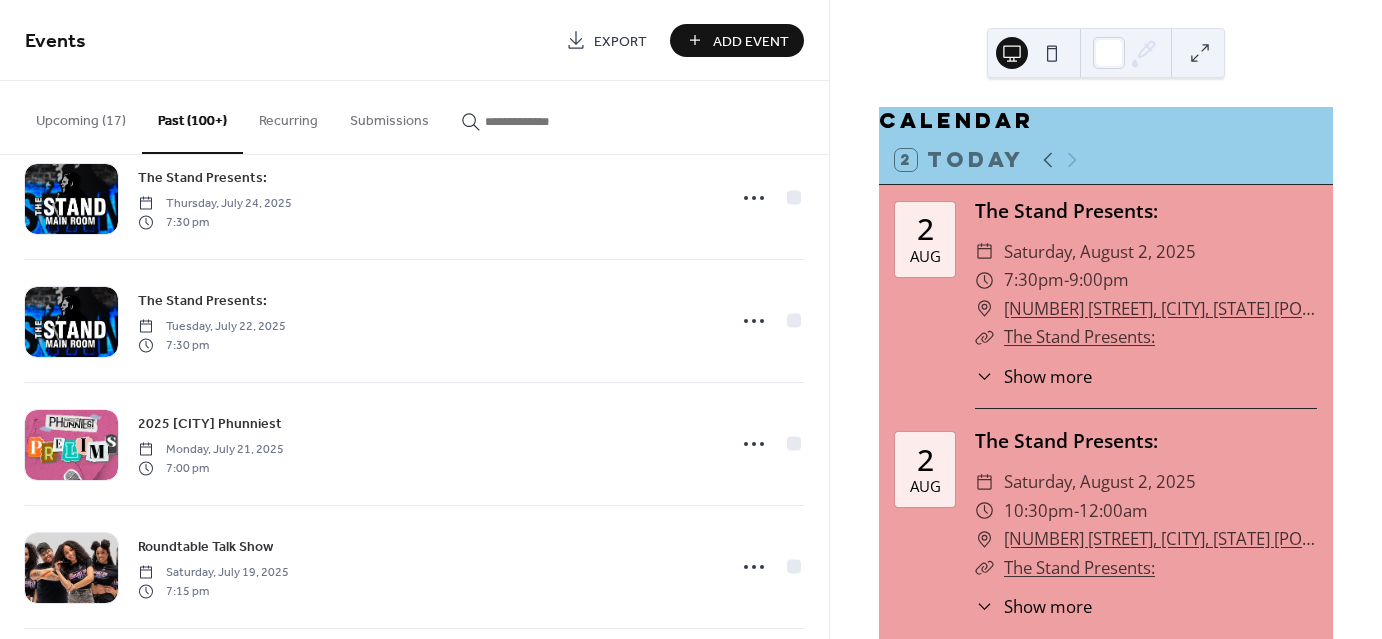 scroll, scrollTop: 542, scrollLeft: 0, axis: vertical 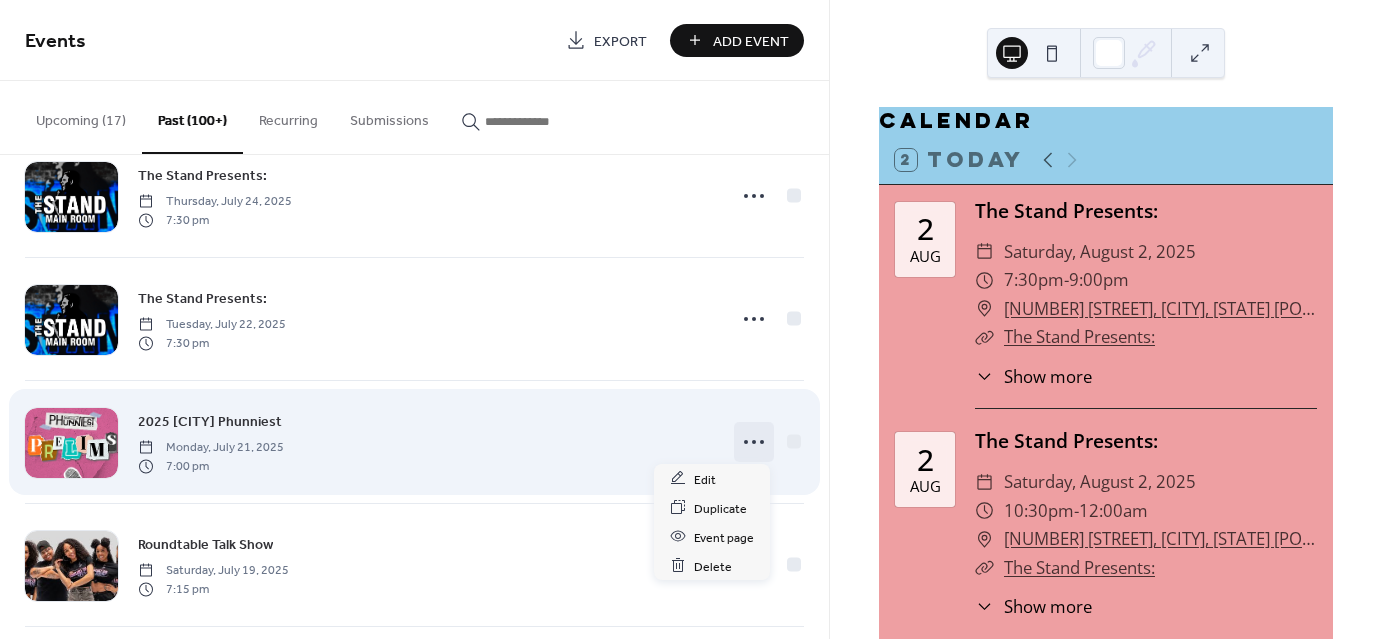 click 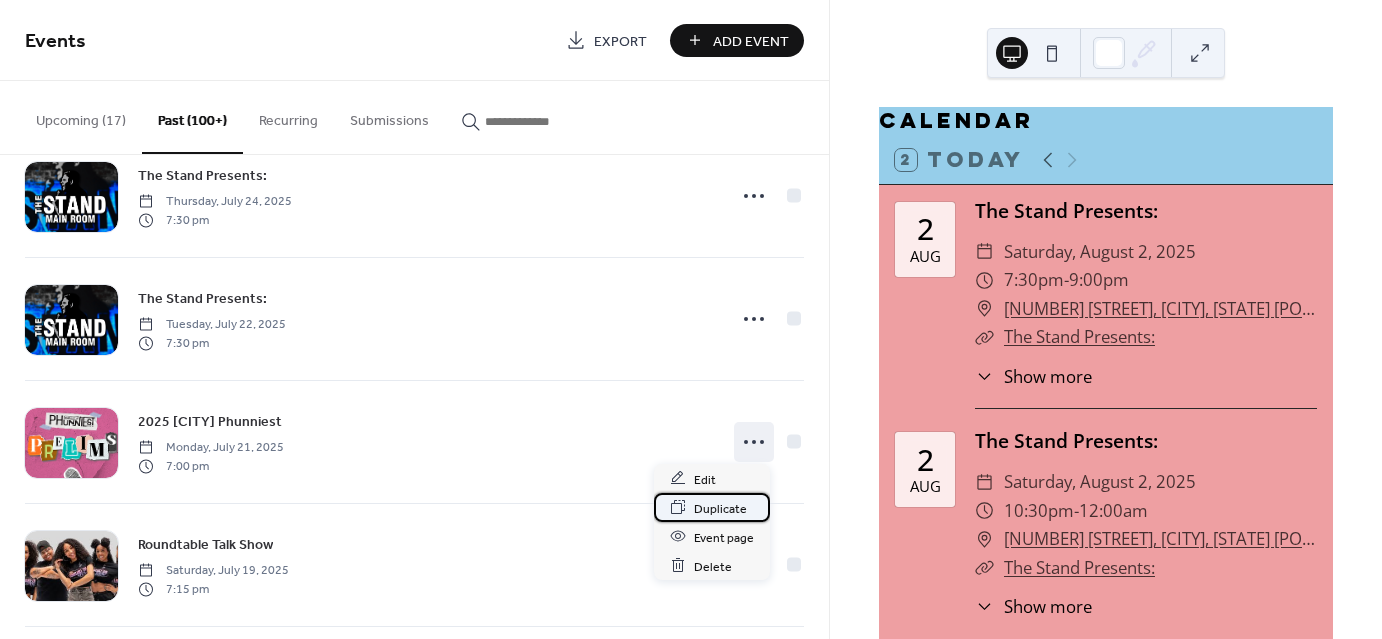 click on "Duplicate" at bounding box center (720, 508) 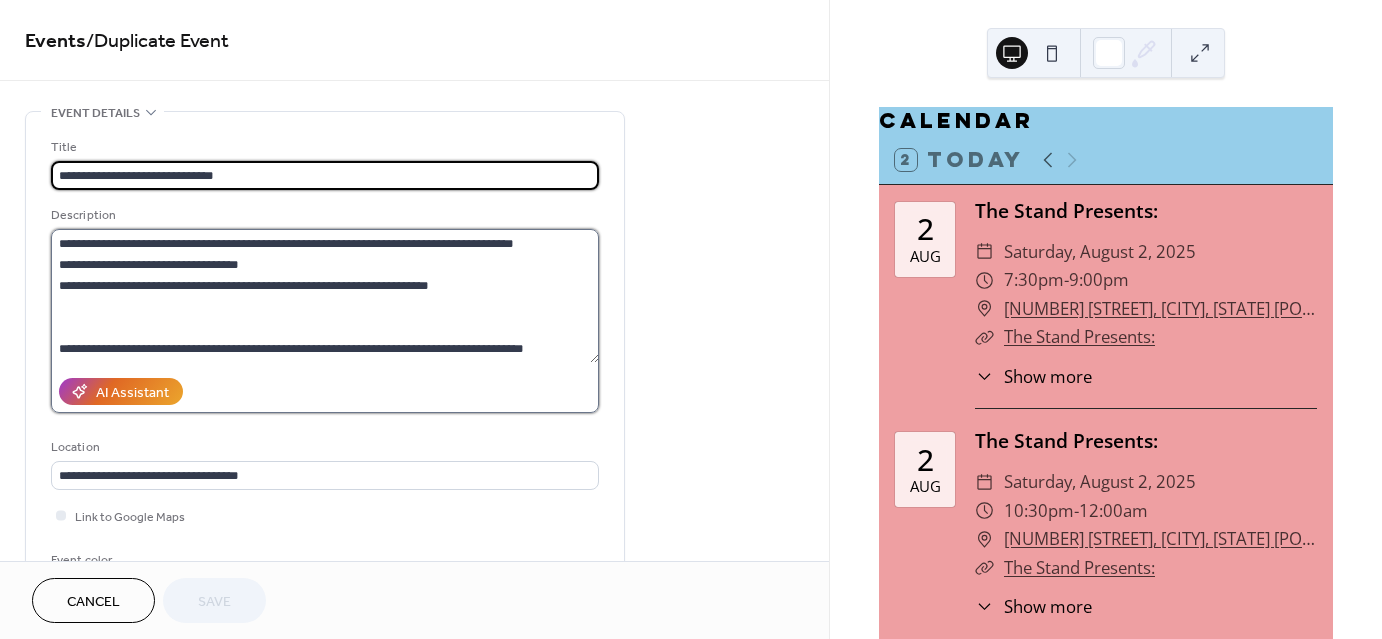 click on "**********" at bounding box center [325, 296] 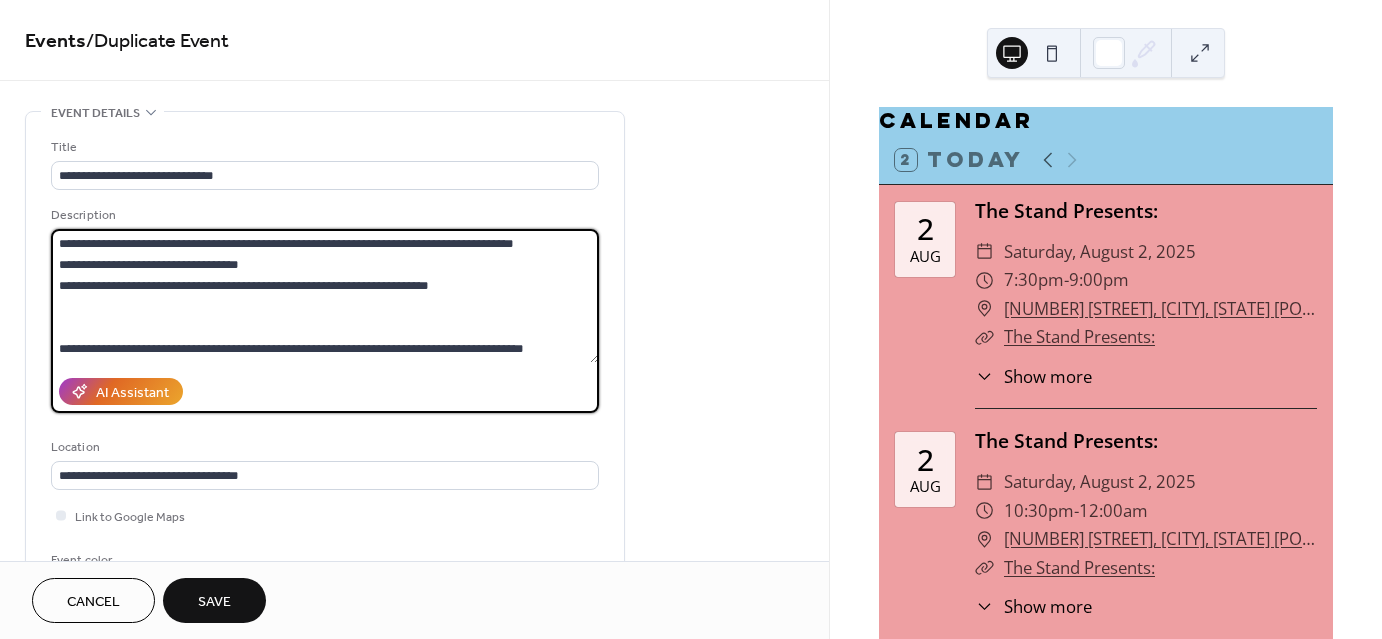 click on "**********" at bounding box center (325, 296) 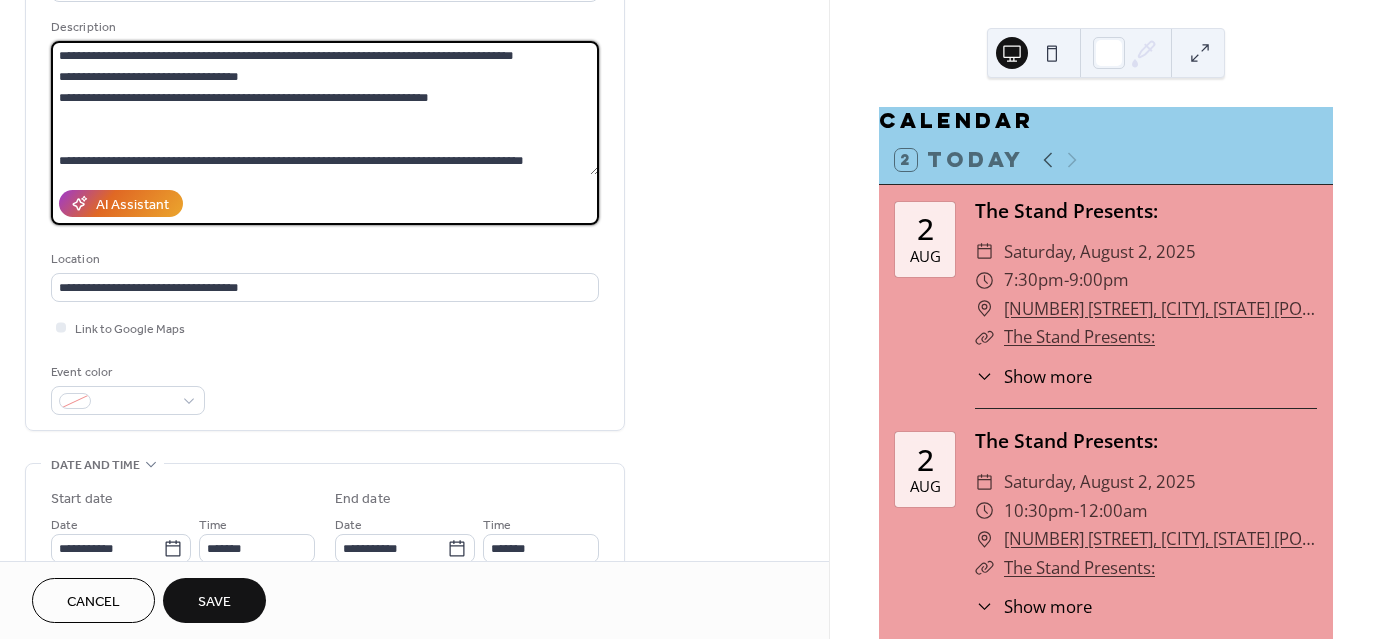 scroll, scrollTop: 191, scrollLeft: 0, axis: vertical 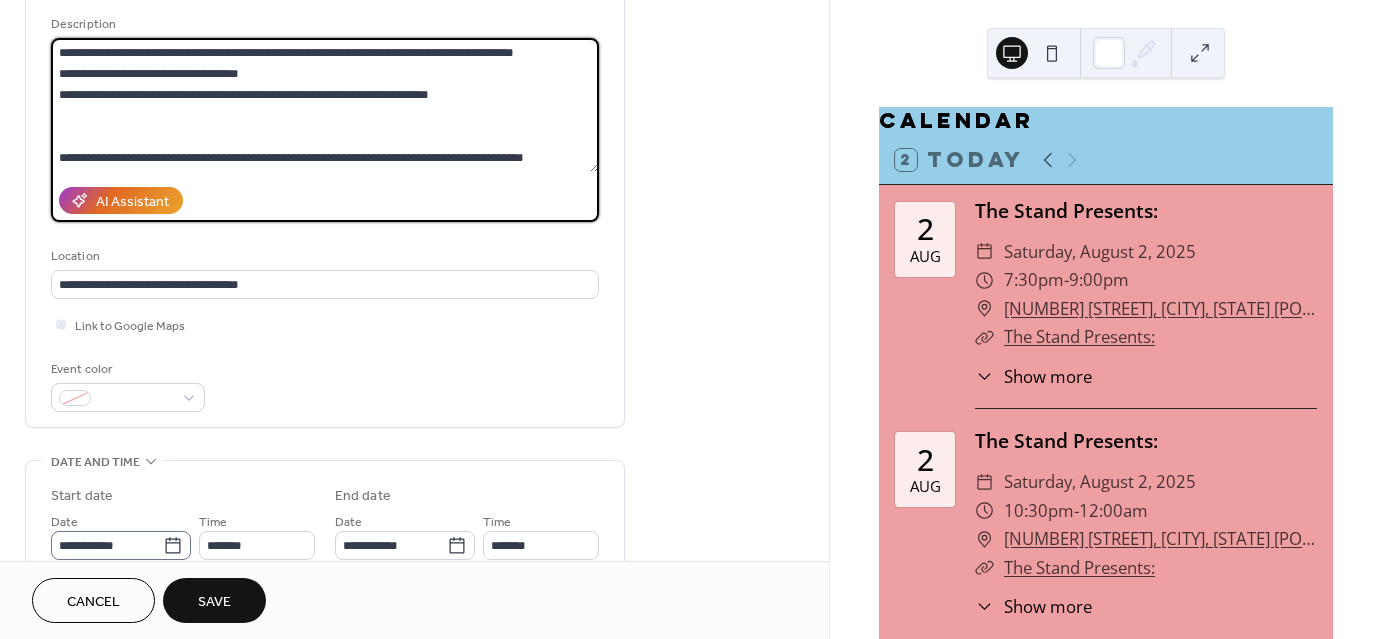 type on "**********" 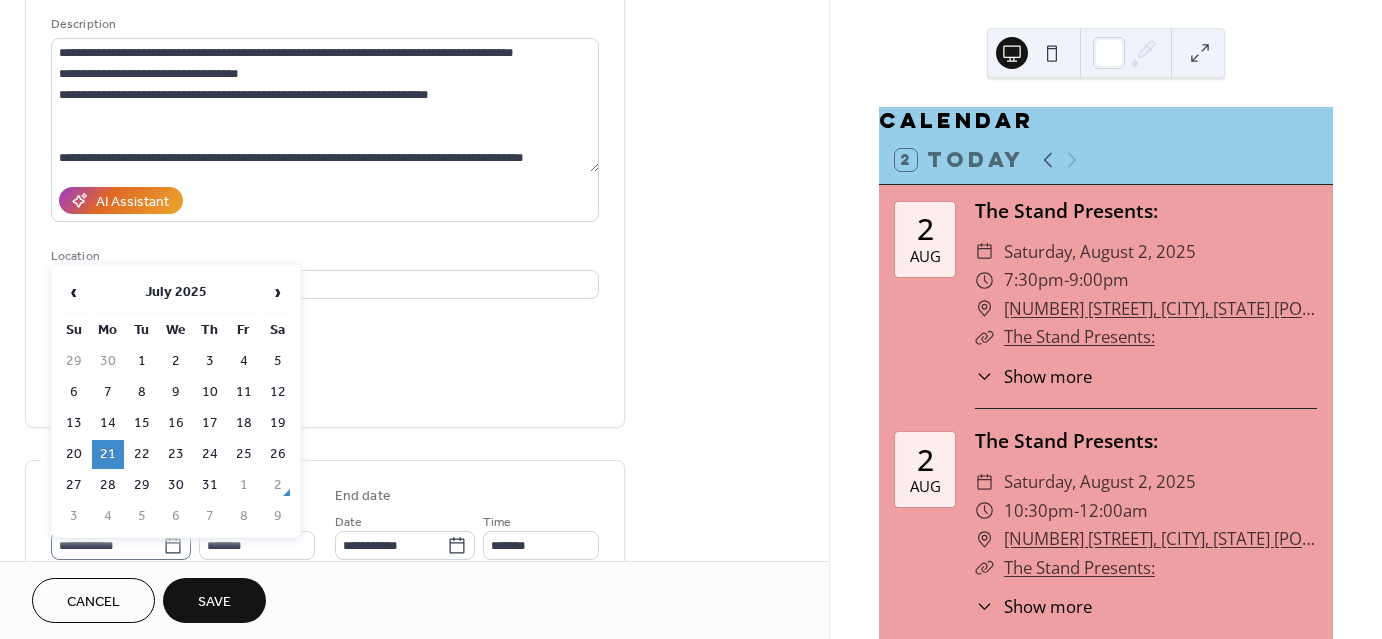 click 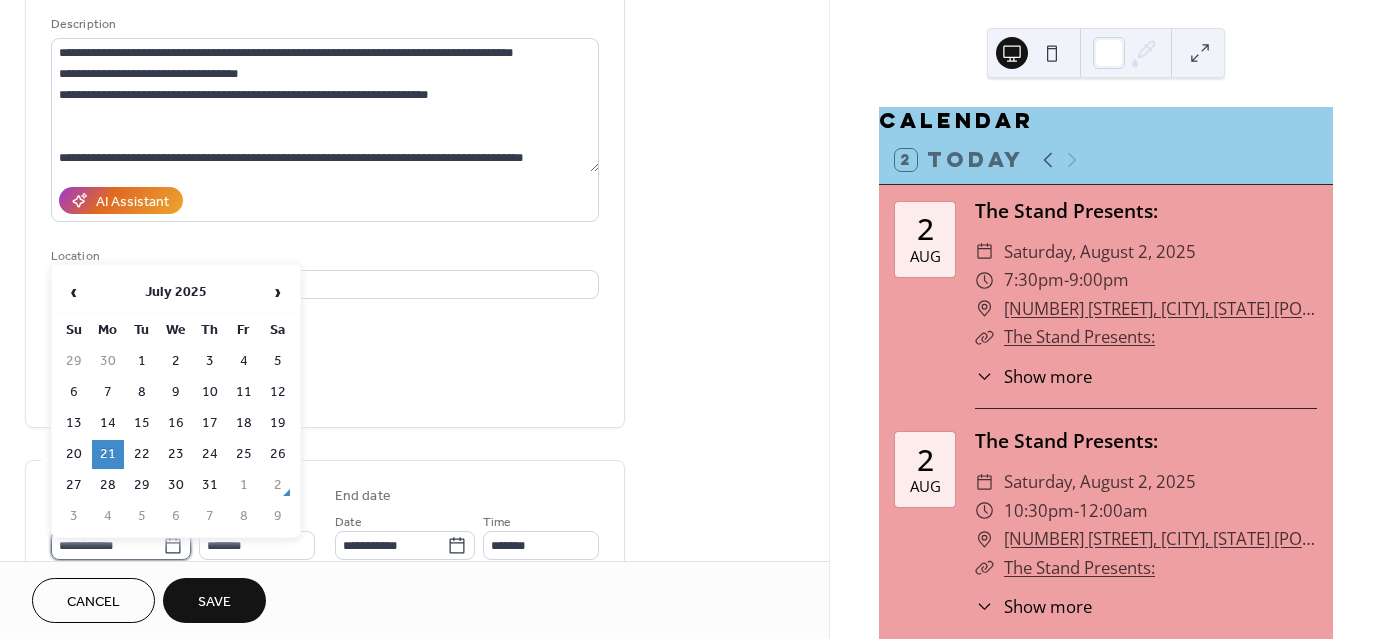 click on "**********" at bounding box center (107, 545) 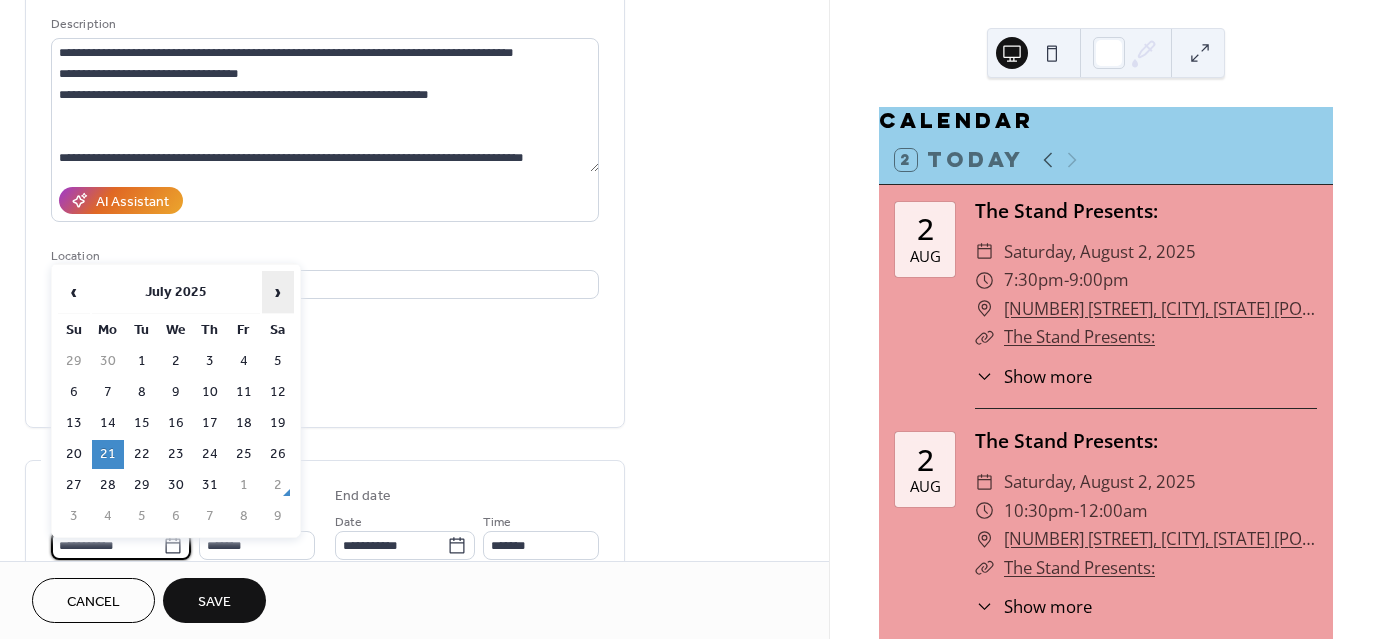 click on "›" at bounding box center (278, 292) 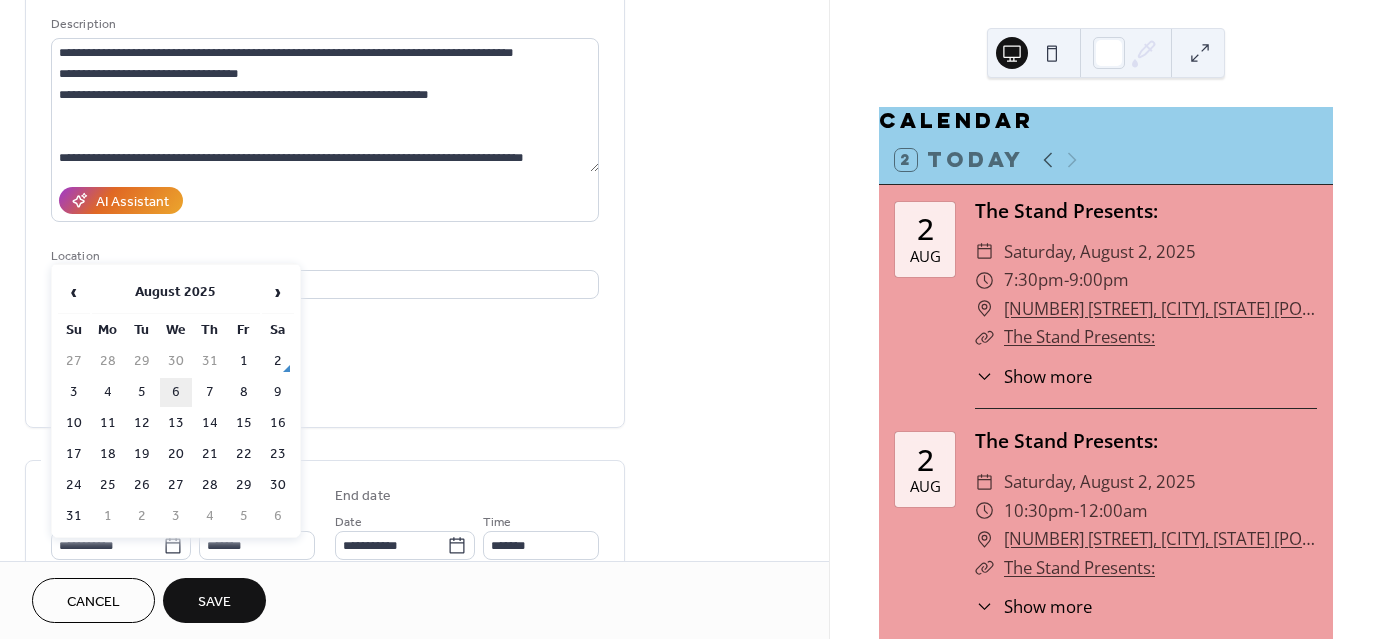 click on "6" at bounding box center [176, 392] 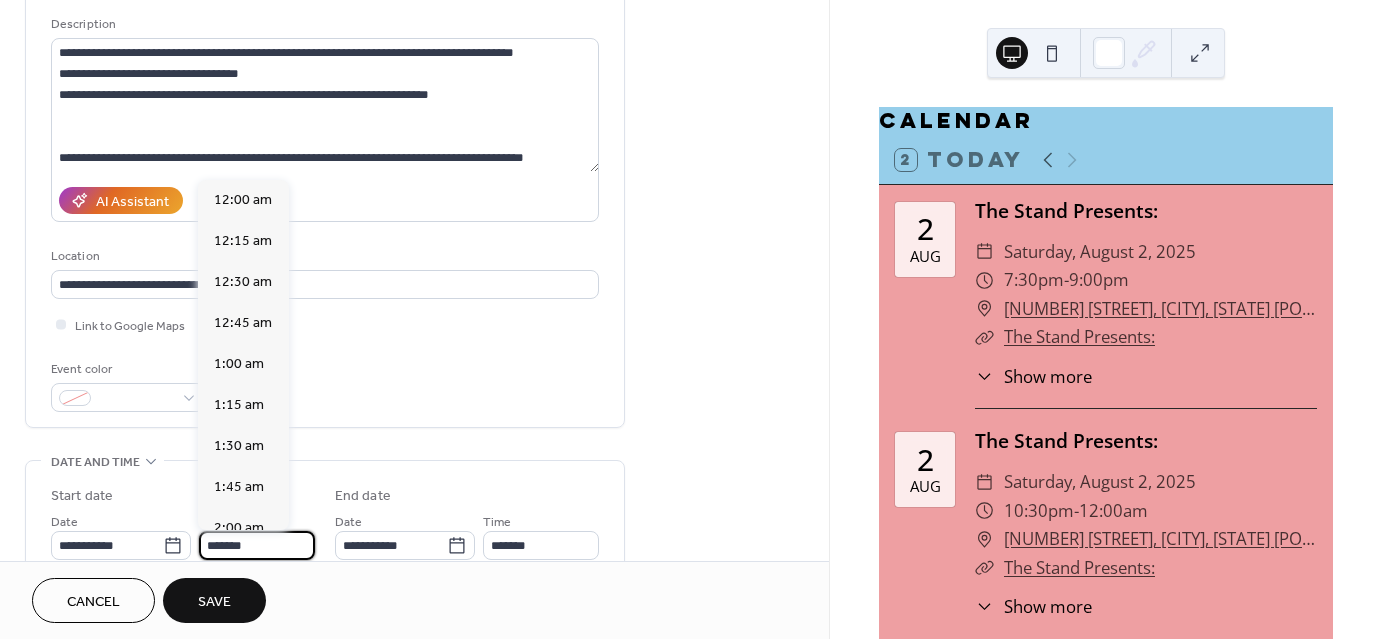 click on "*******" at bounding box center (257, 545) 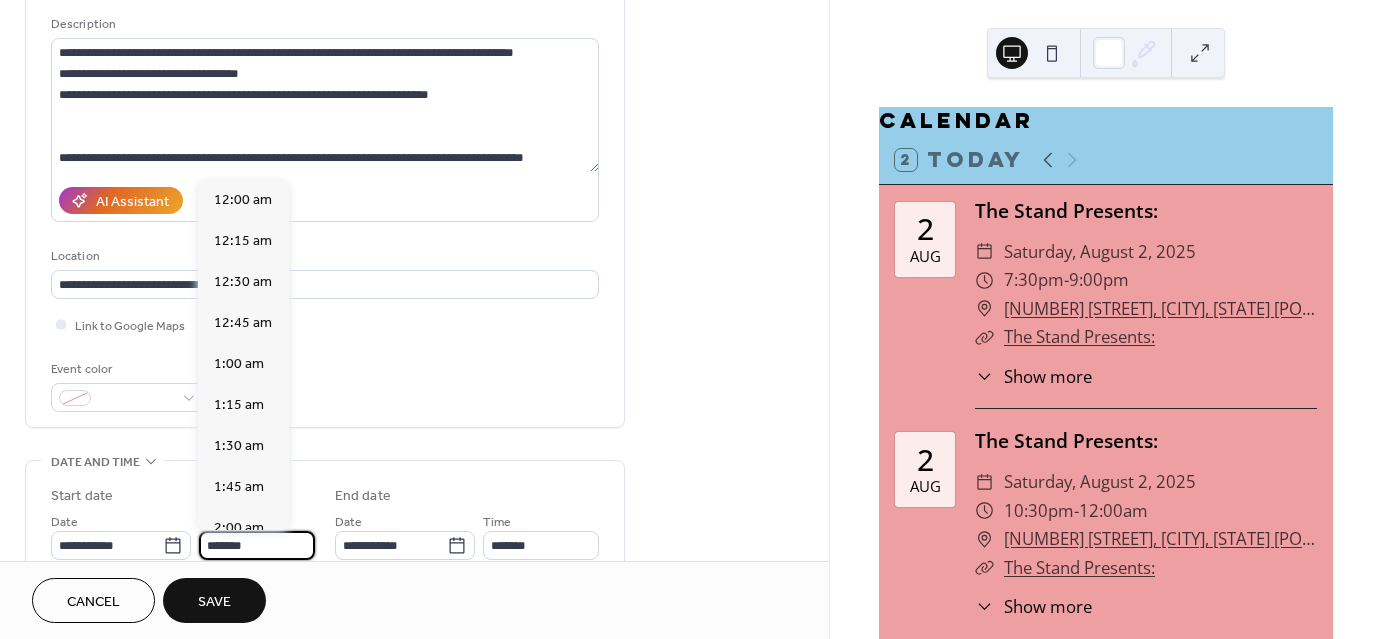 scroll, scrollTop: 3116, scrollLeft: 0, axis: vertical 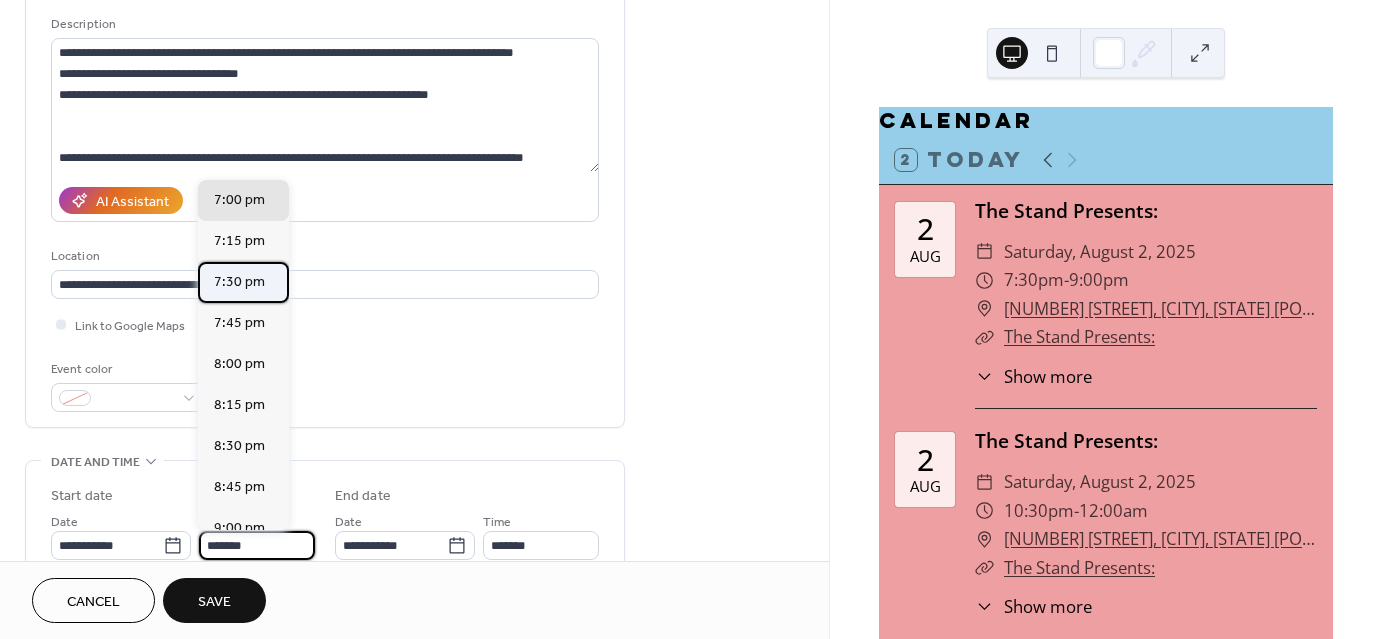 click on "7:30 pm" at bounding box center (239, 282) 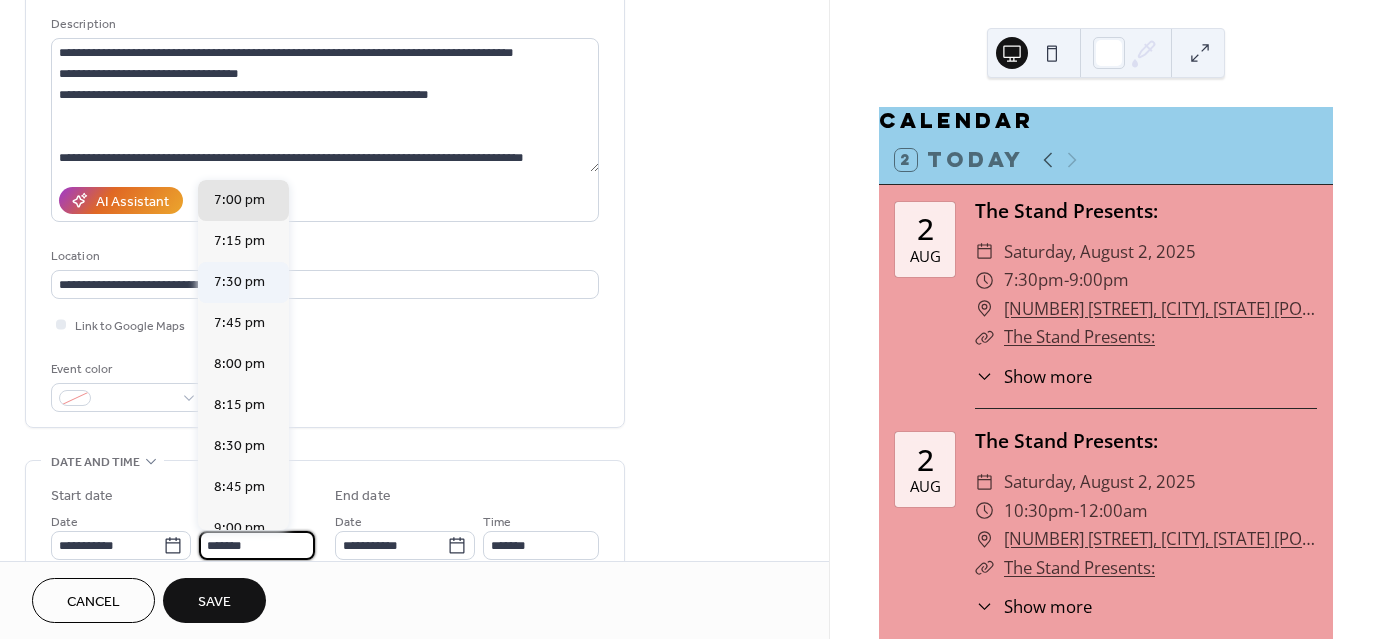 type on "*******" 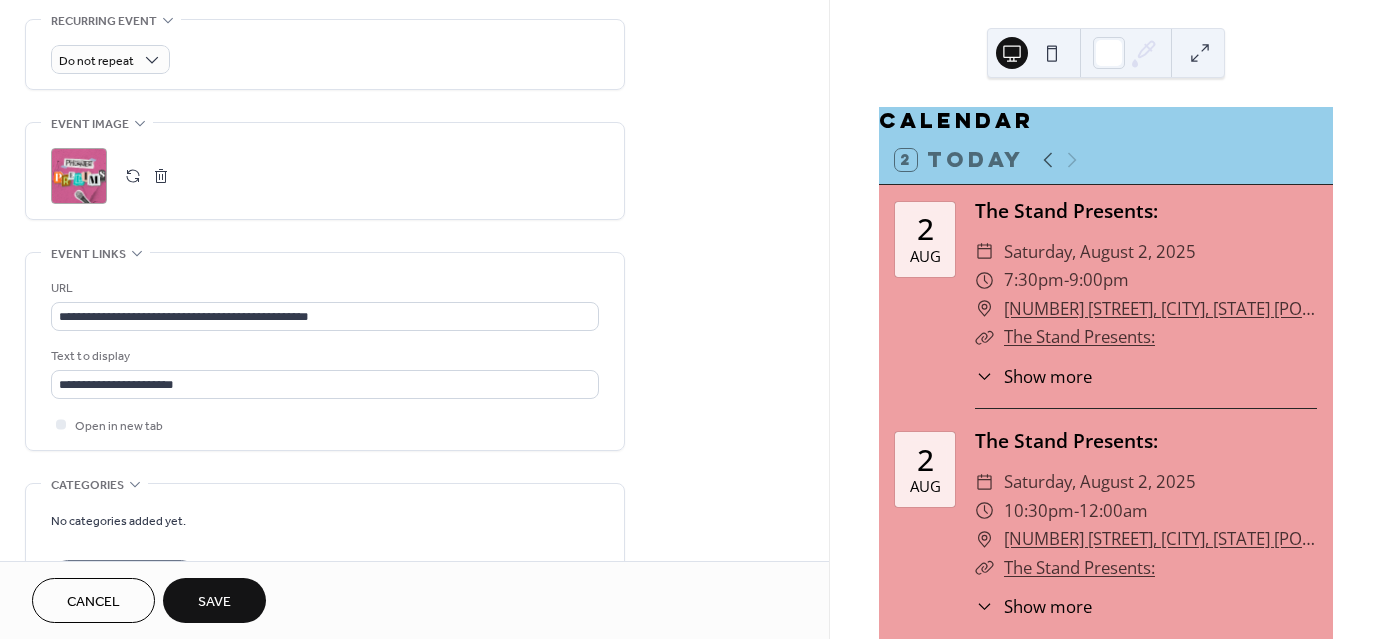 scroll, scrollTop: 883, scrollLeft: 0, axis: vertical 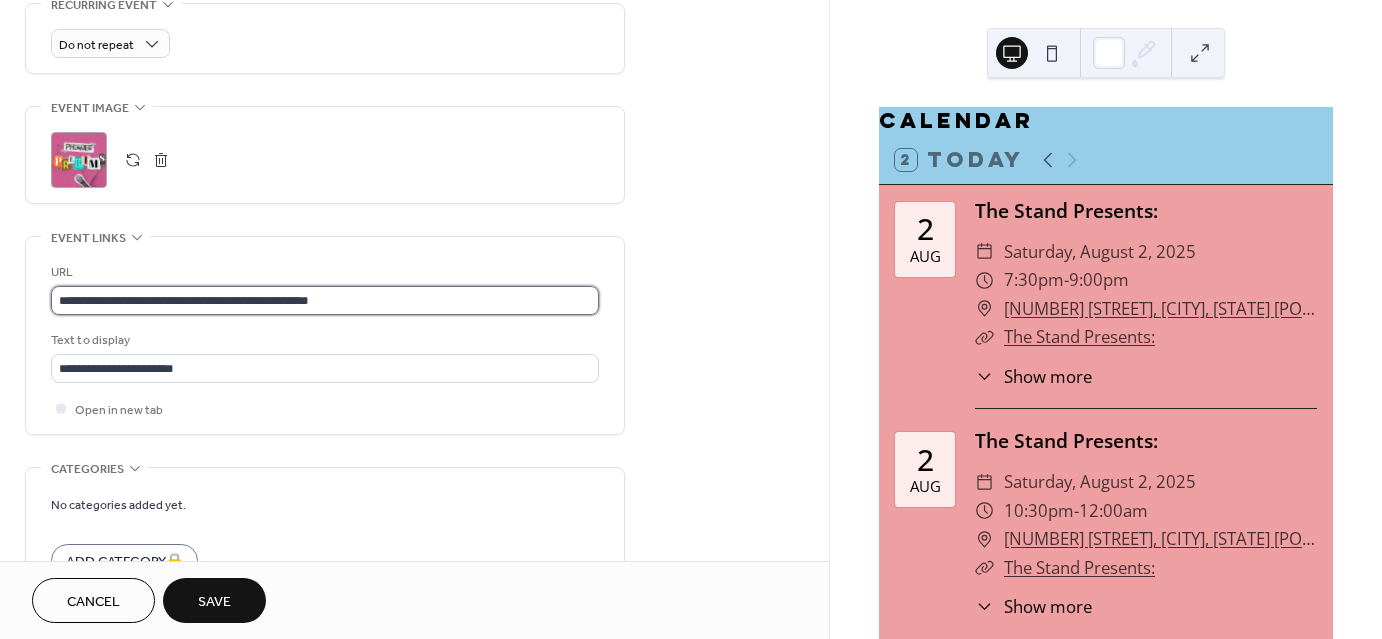click on "**********" at bounding box center (325, 300) 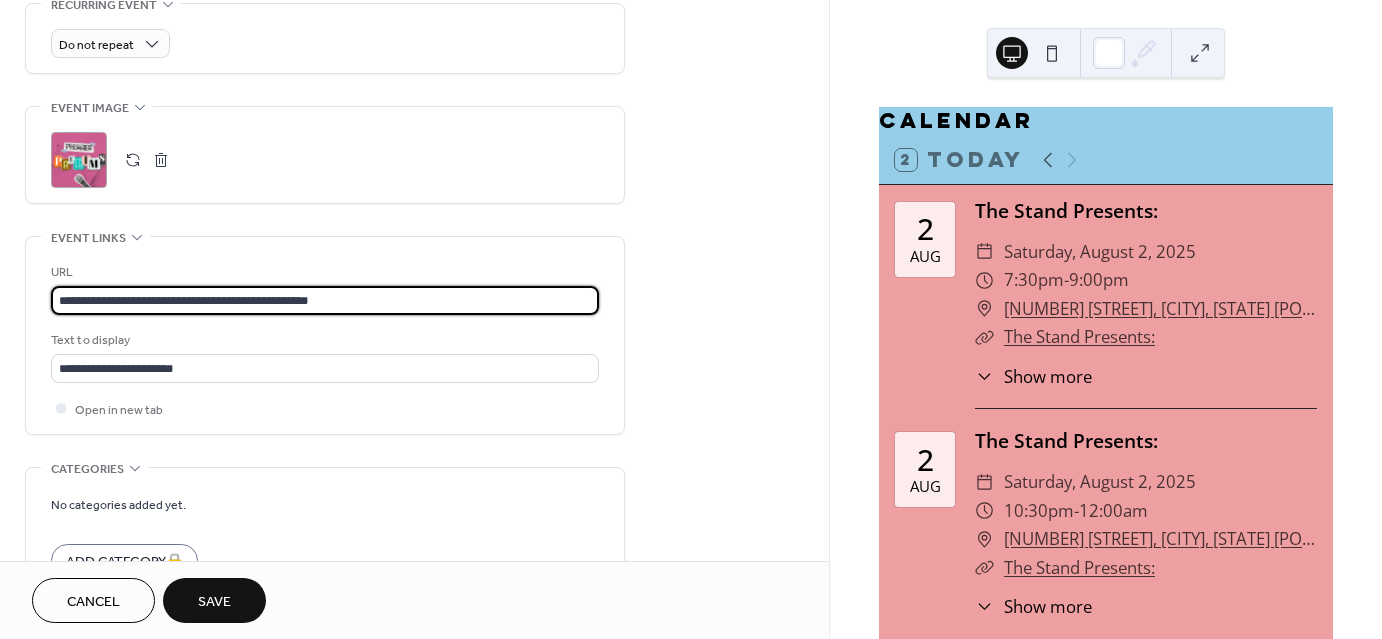 click on "**********" at bounding box center [325, 300] 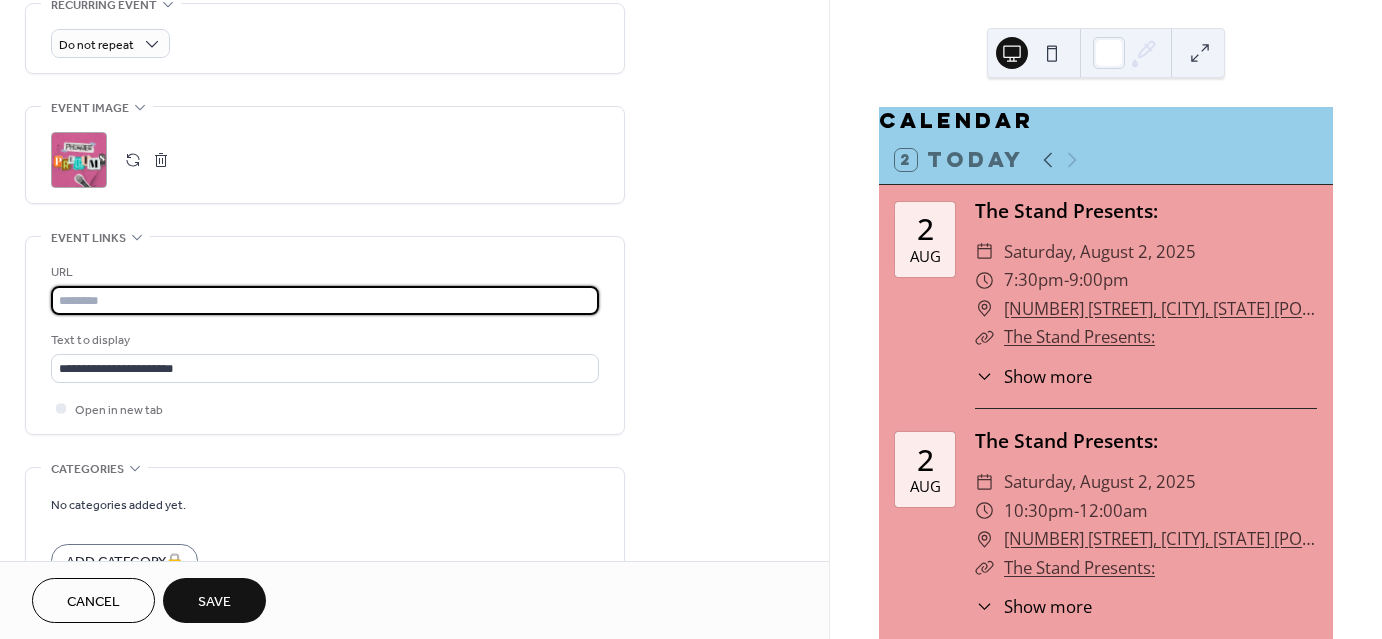 paste on "**********" 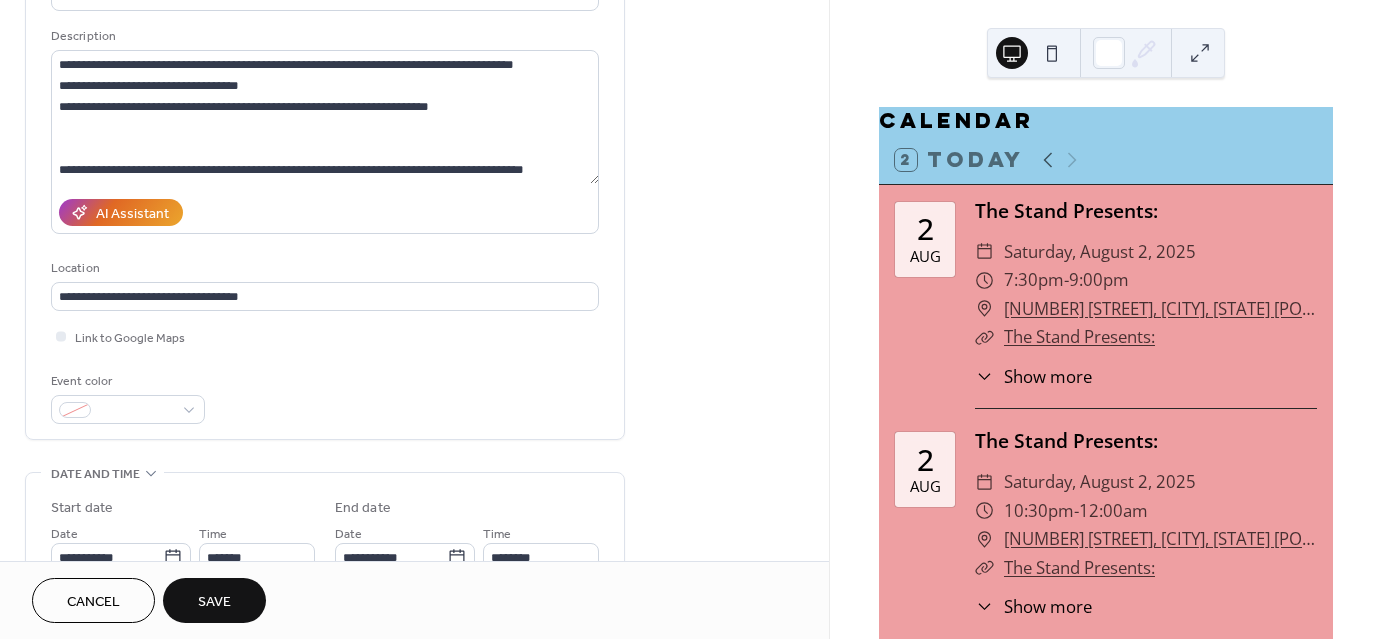 scroll, scrollTop: 175, scrollLeft: 0, axis: vertical 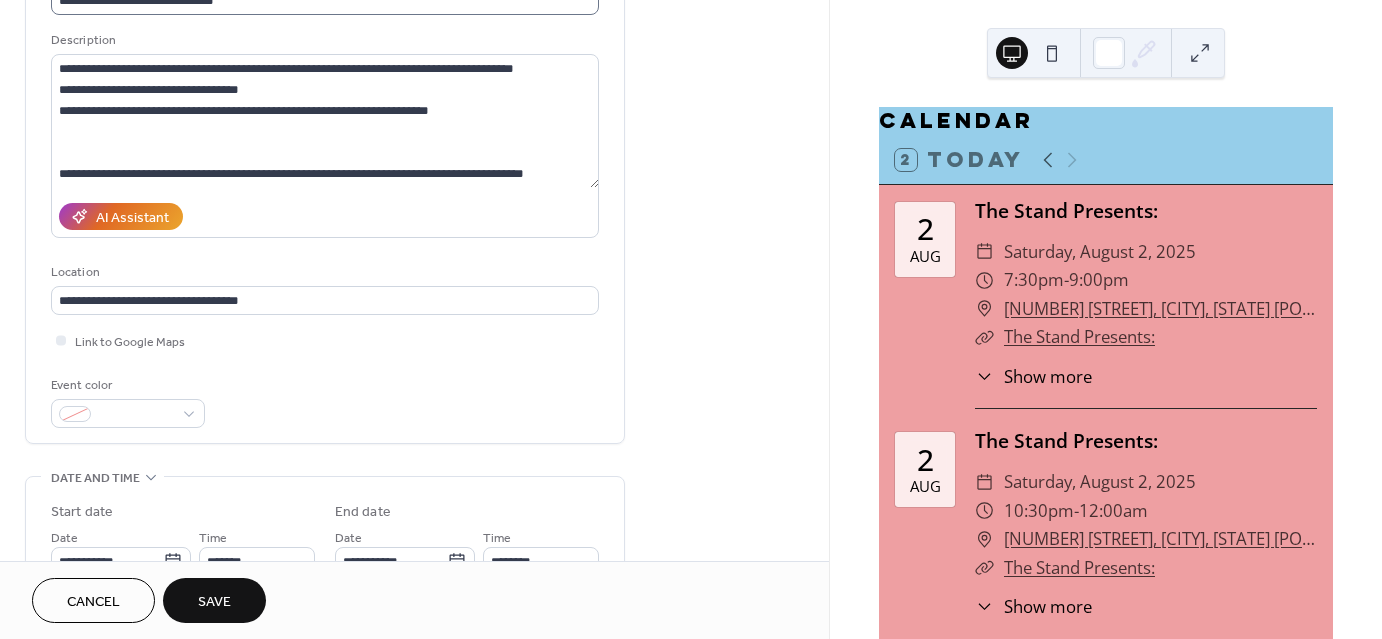 type on "**********" 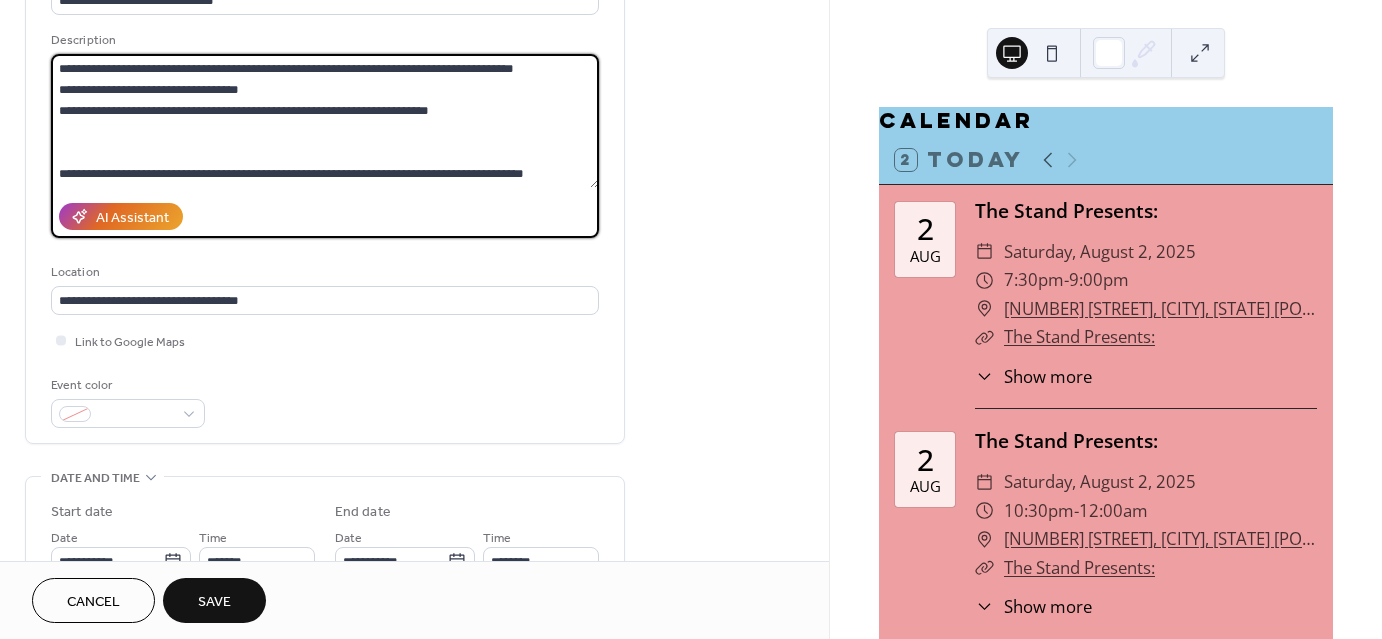 click on "**********" at bounding box center [325, 121] 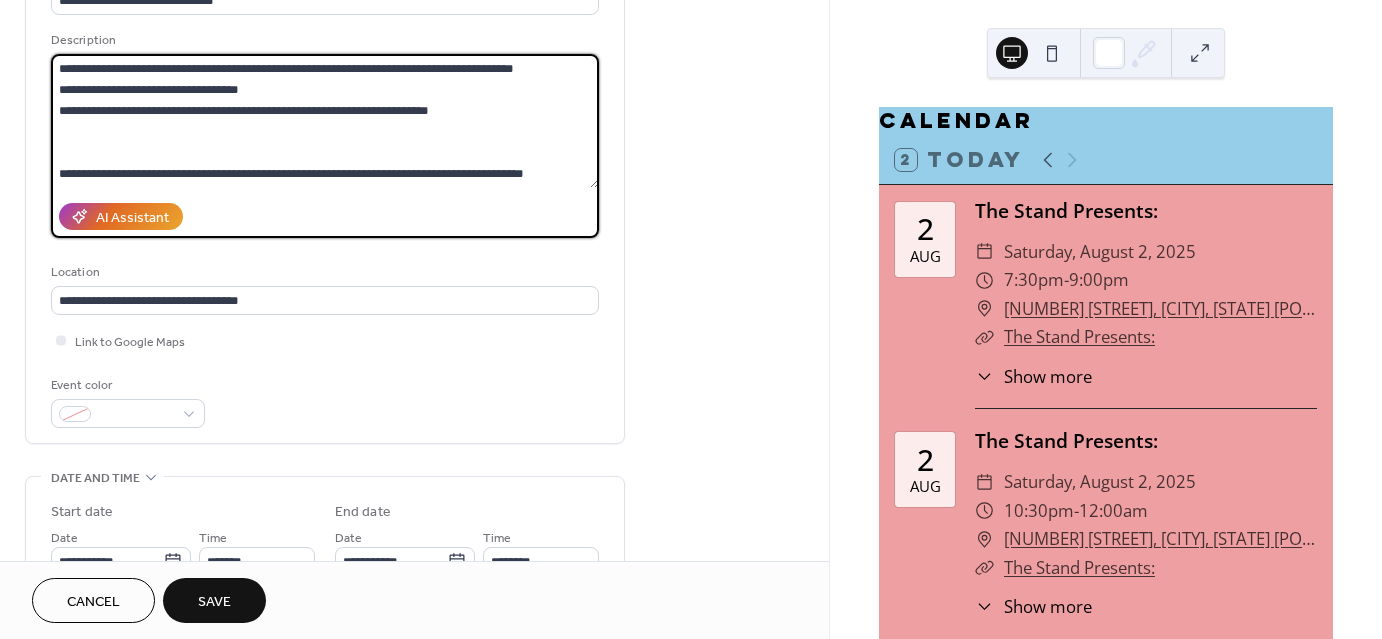 click on "**********" at bounding box center [325, 121] 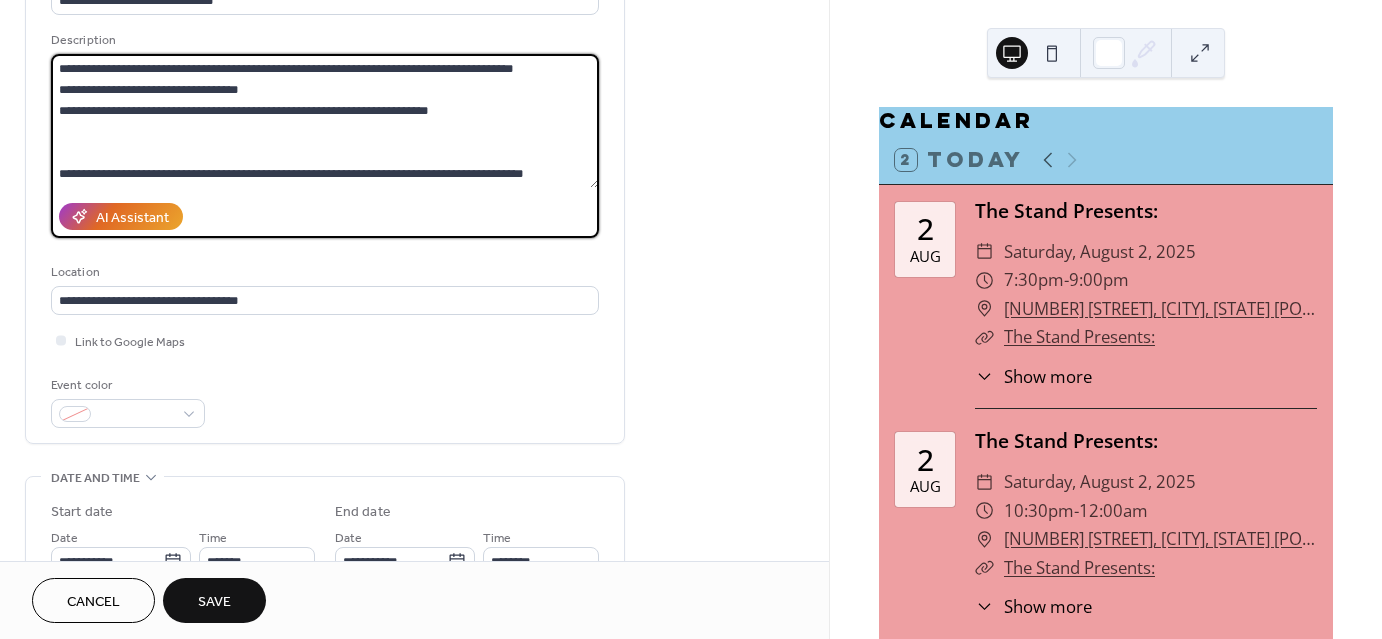 type on "**********" 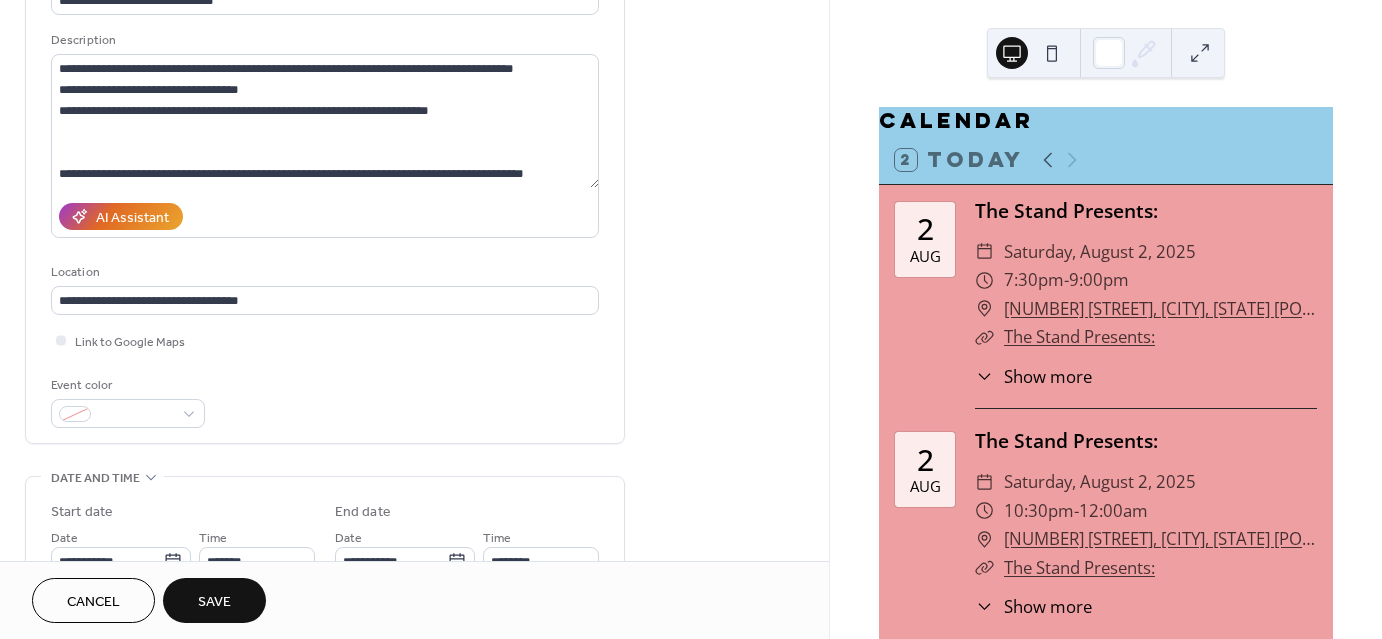 click on "**********" at bounding box center [325, 190] 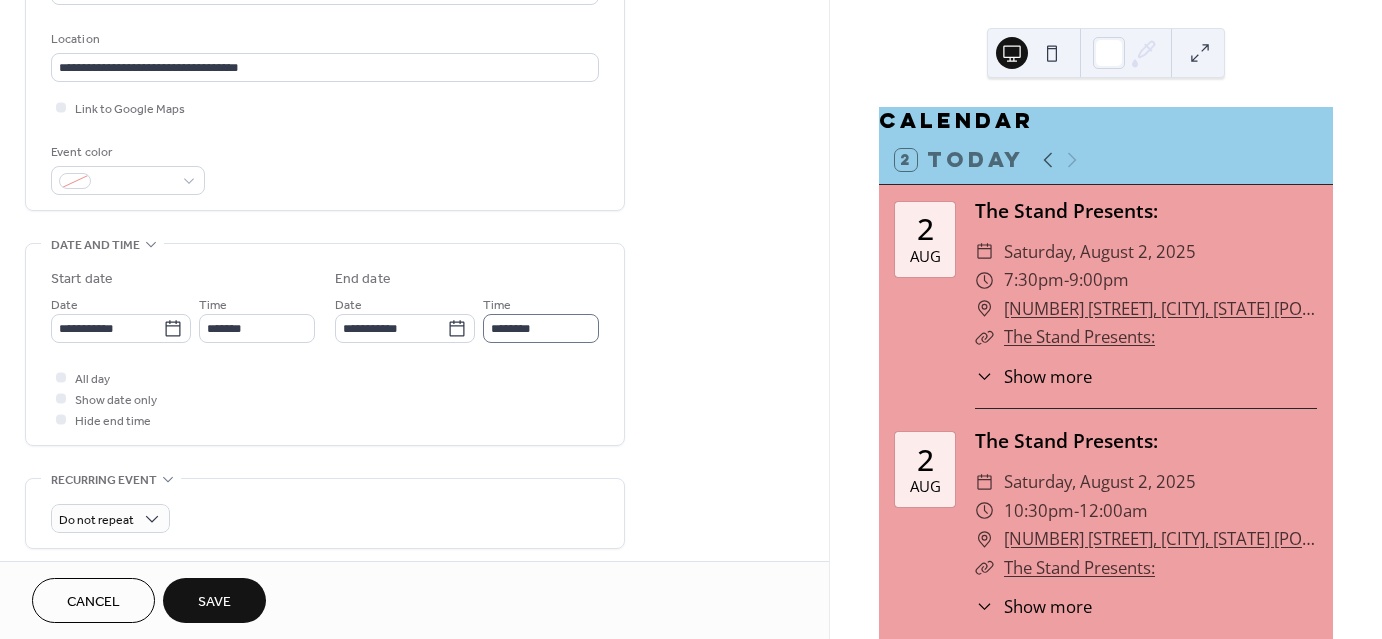 scroll, scrollTop: 415, scrollLeft: 0, axis: vertical 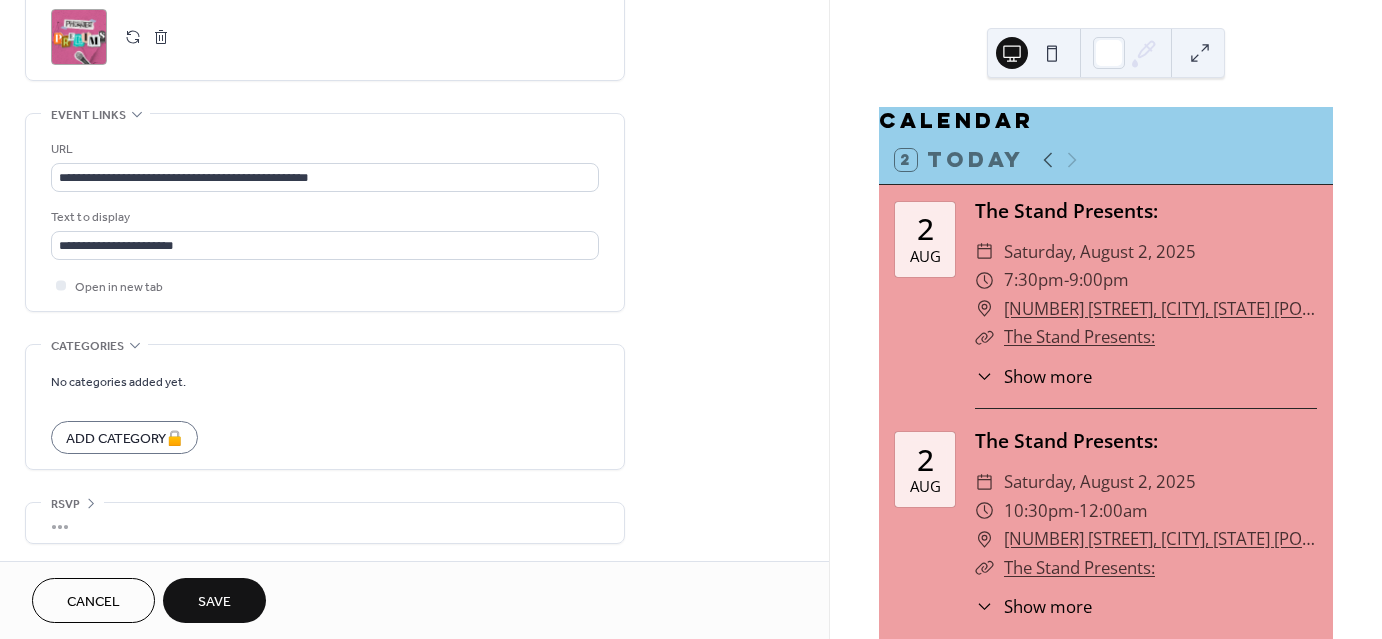 click on "Save" at bounding box center (214, 602) 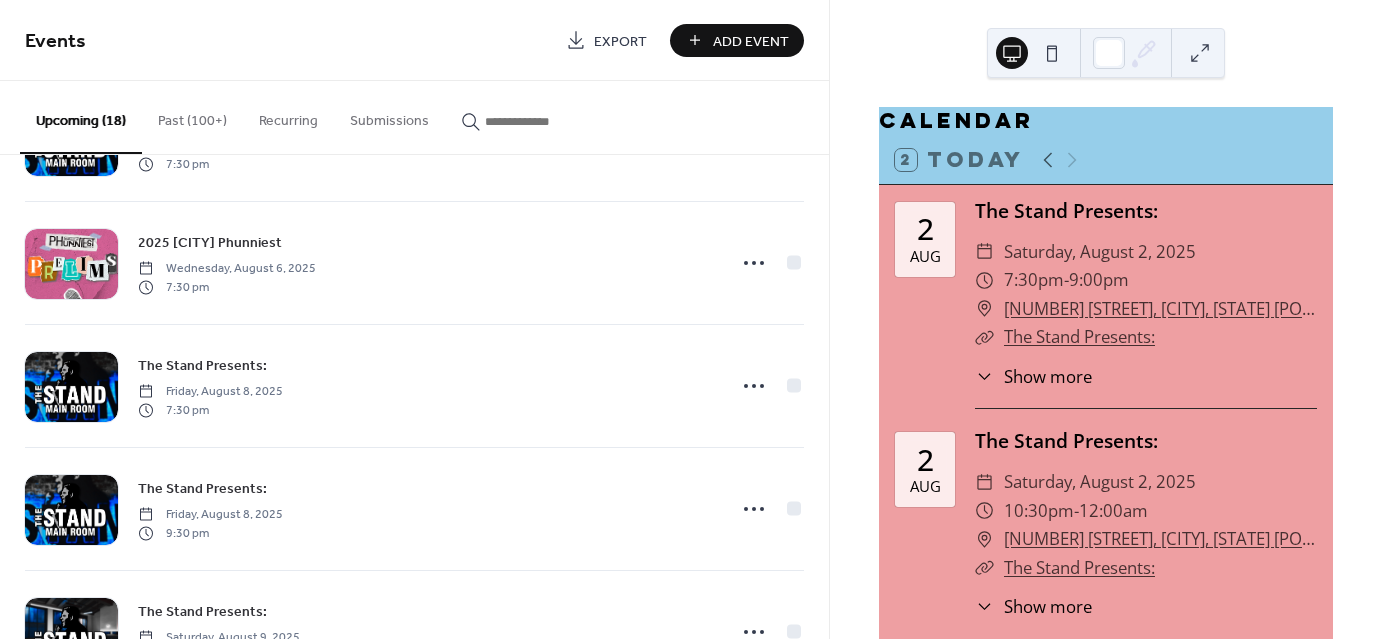 scroll, scrollTop: 473, scrollLeft: 0, axis: vertical 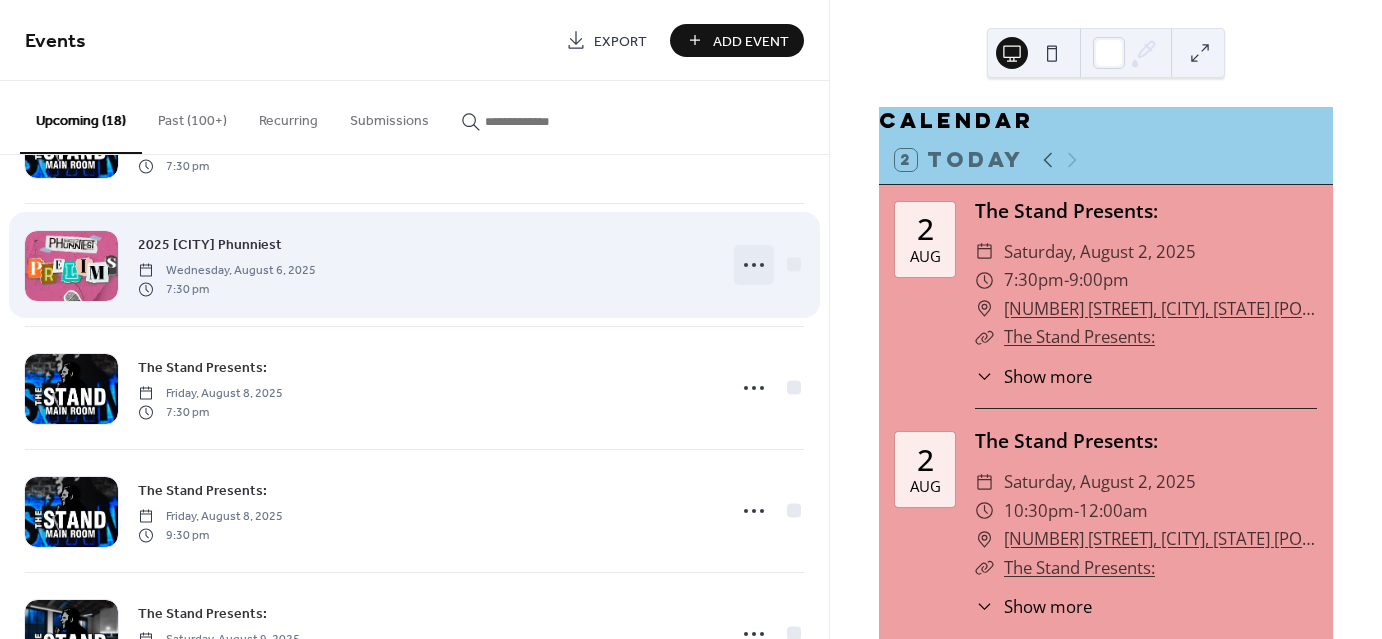 click 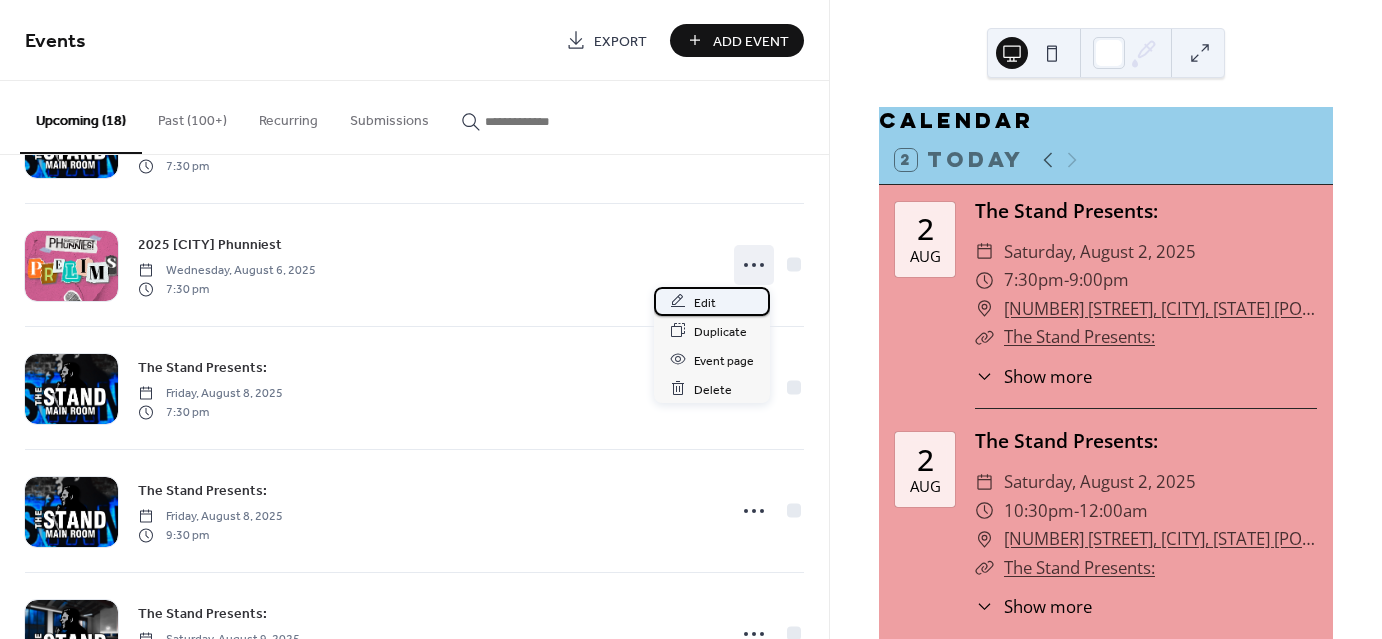 click on "Edit" at bounding box center [712, 301] 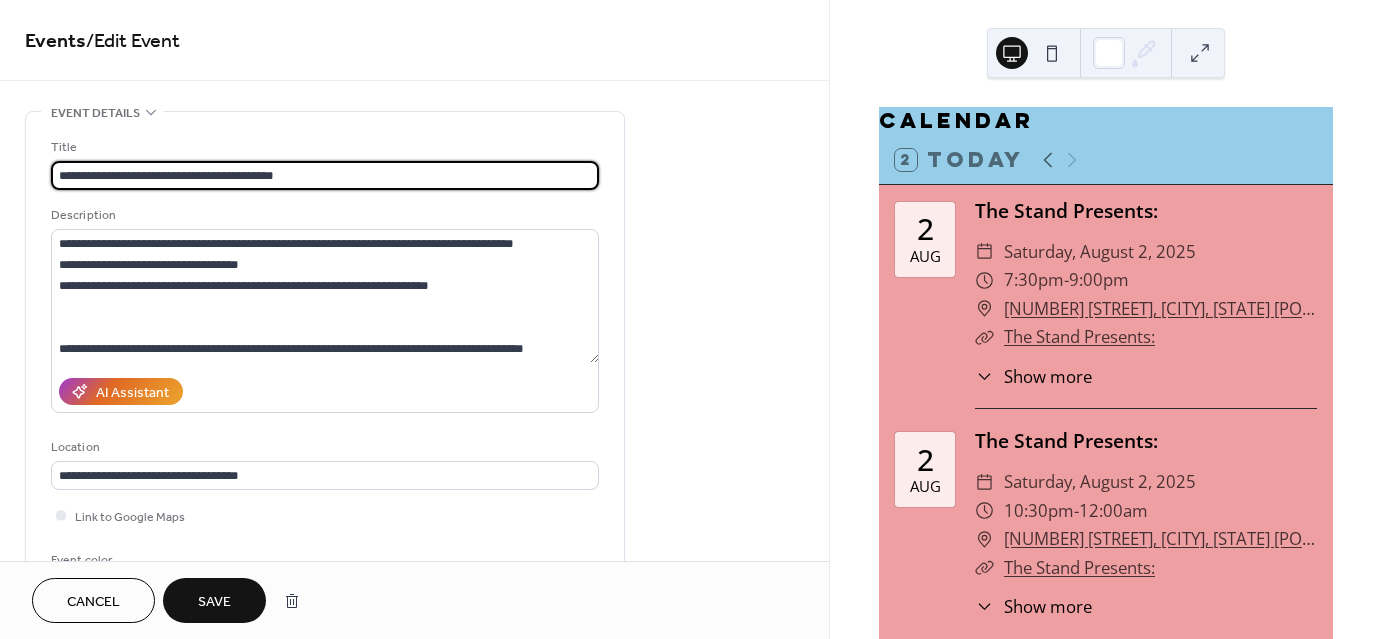 type on "**********" 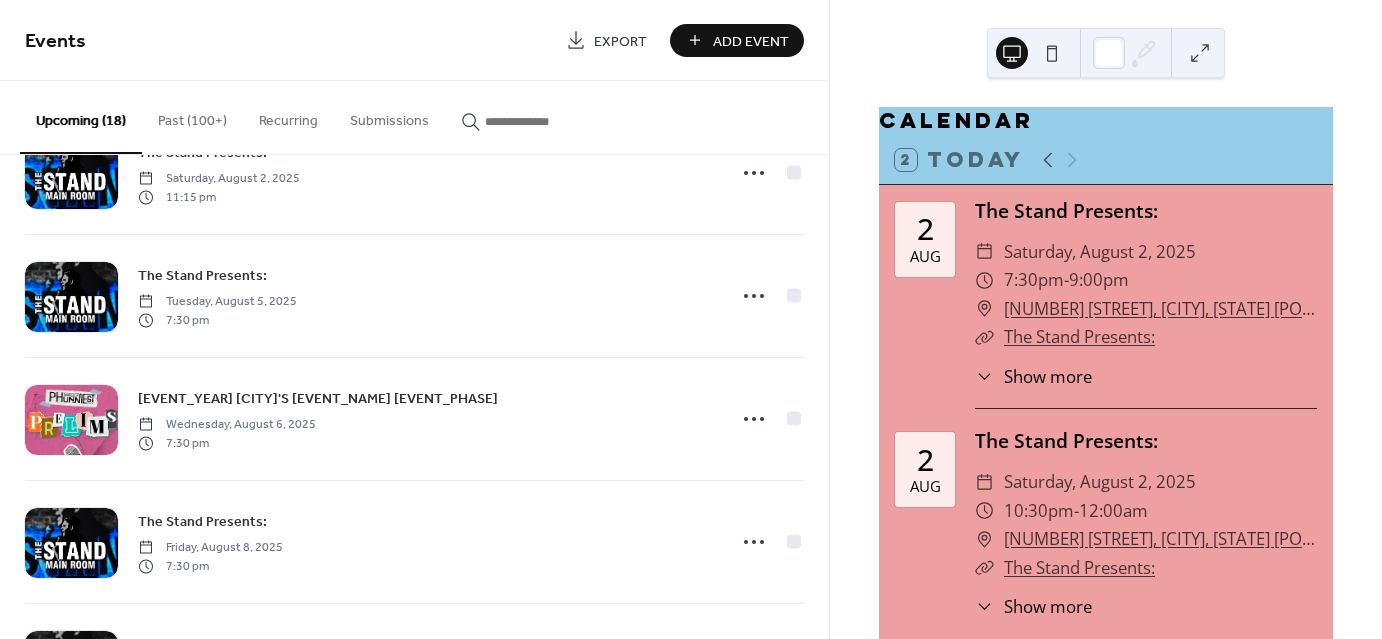 scroll, scrollTop: 523, scrollLeft: 0, axis: vertical 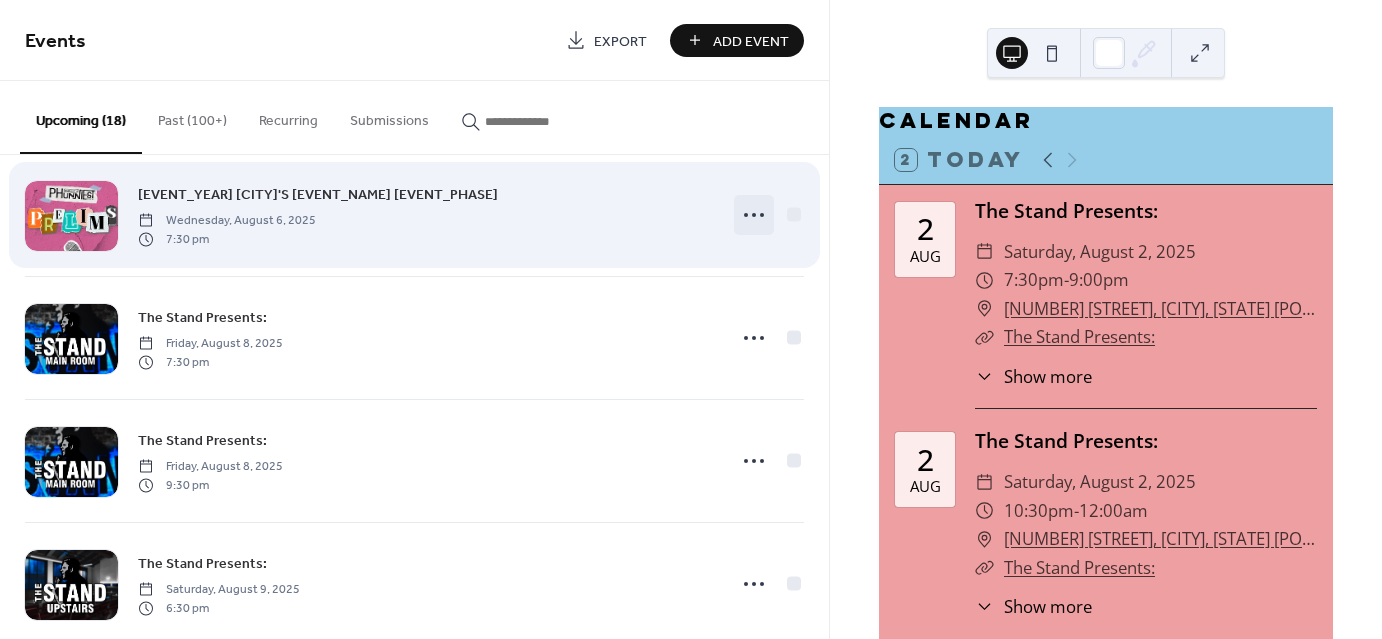 click 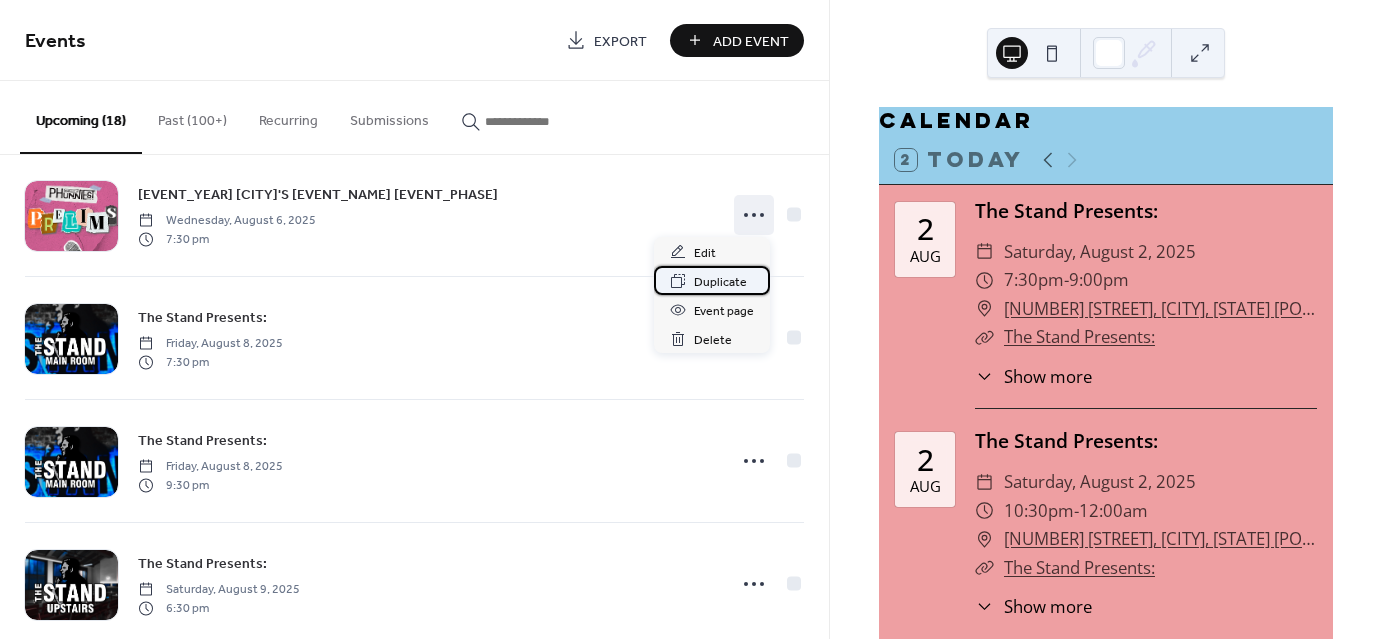 click on "Duplicate" at bounding box center [720, 282] 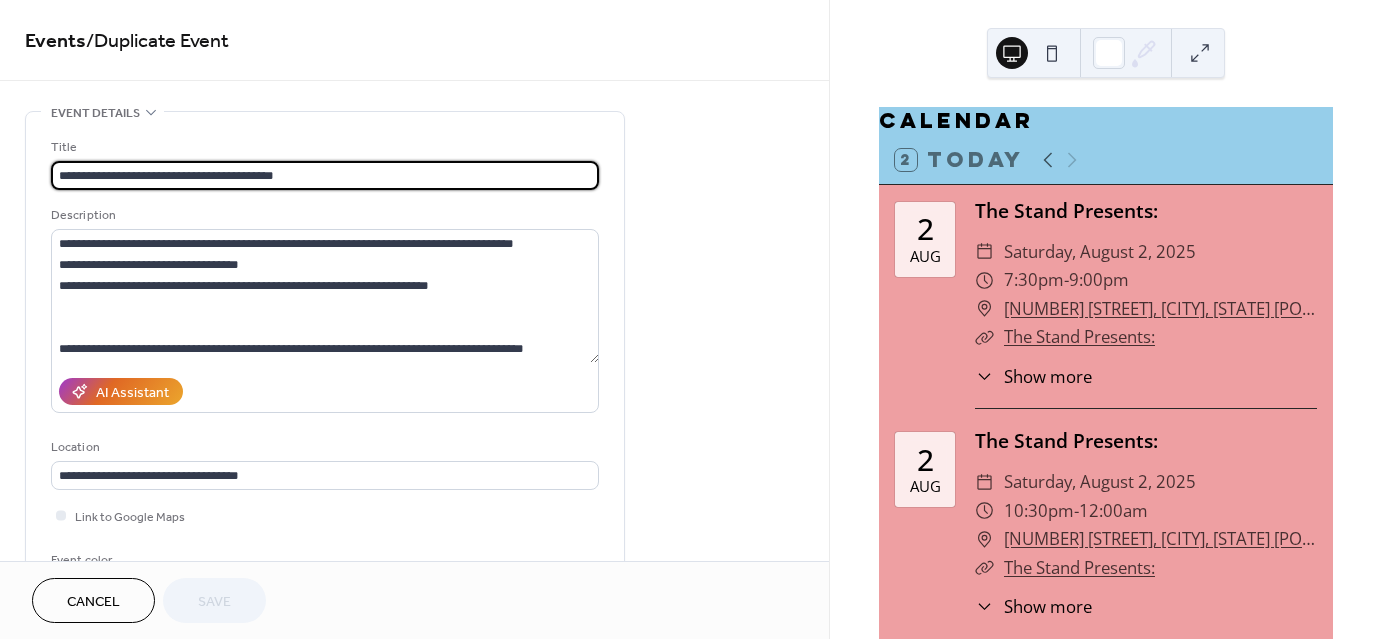 click on "**********" at bounding box center [325, 175] 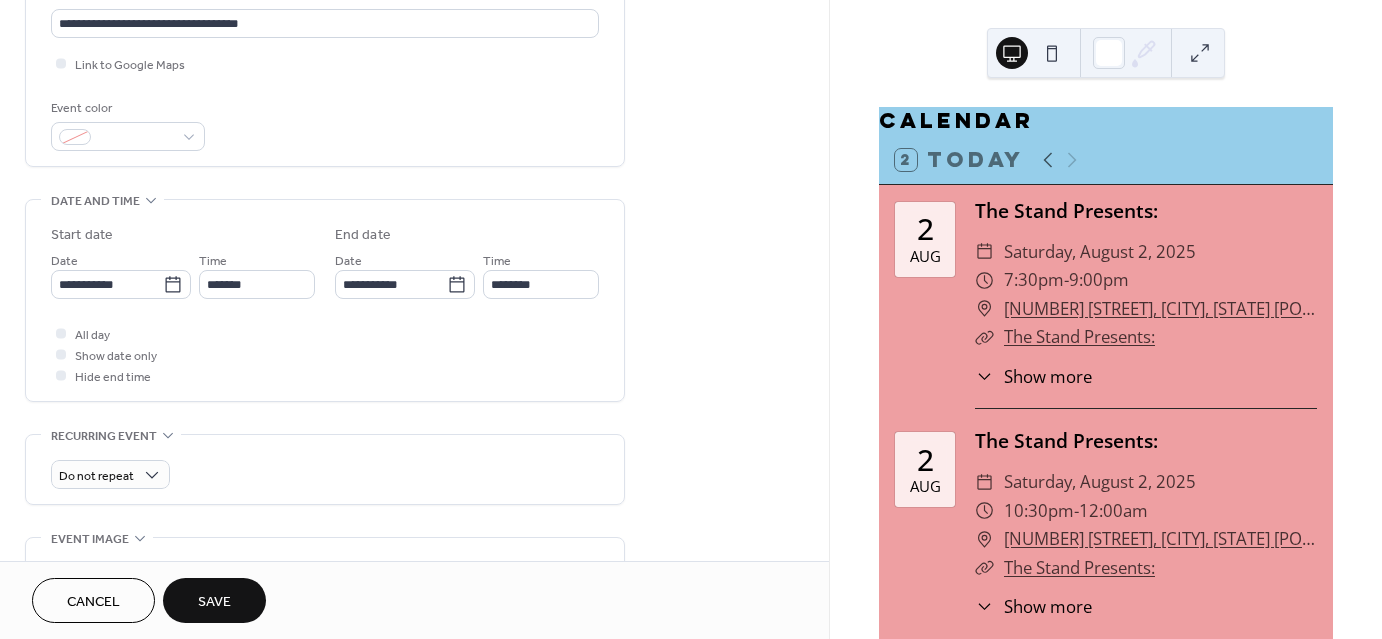 scroll, scrollTop: 460, scrollLeft: 0, axis: vertical 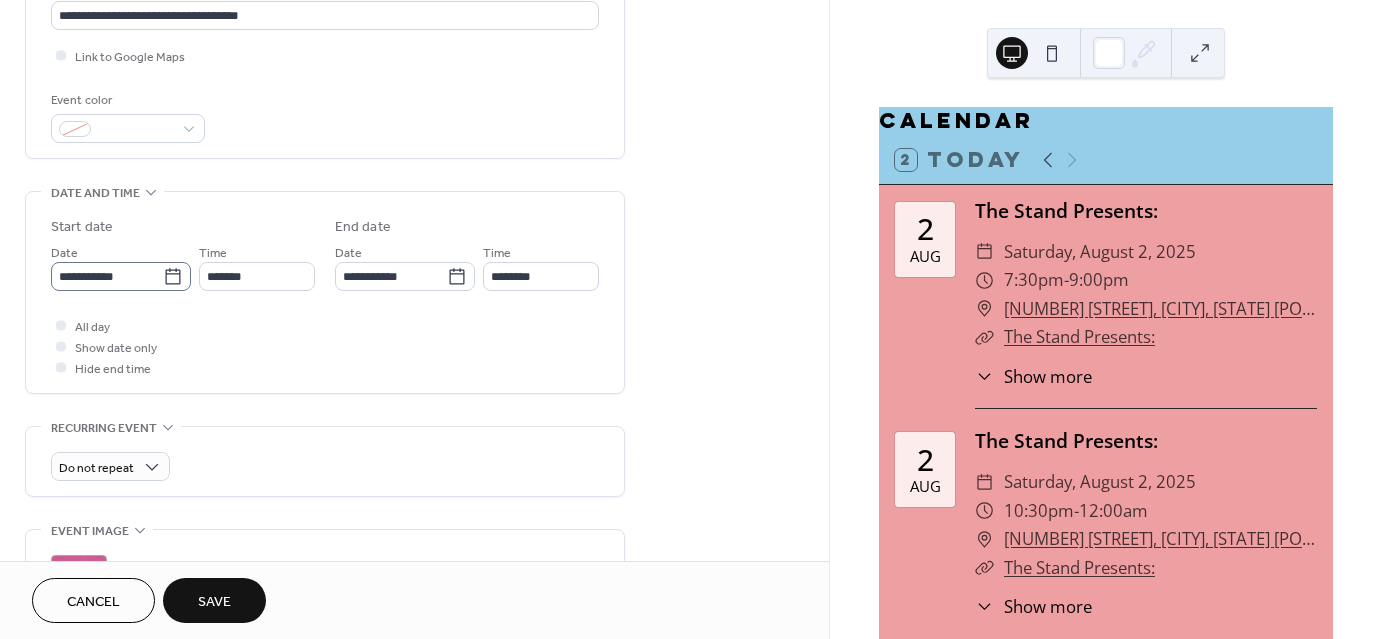 type on "**********" 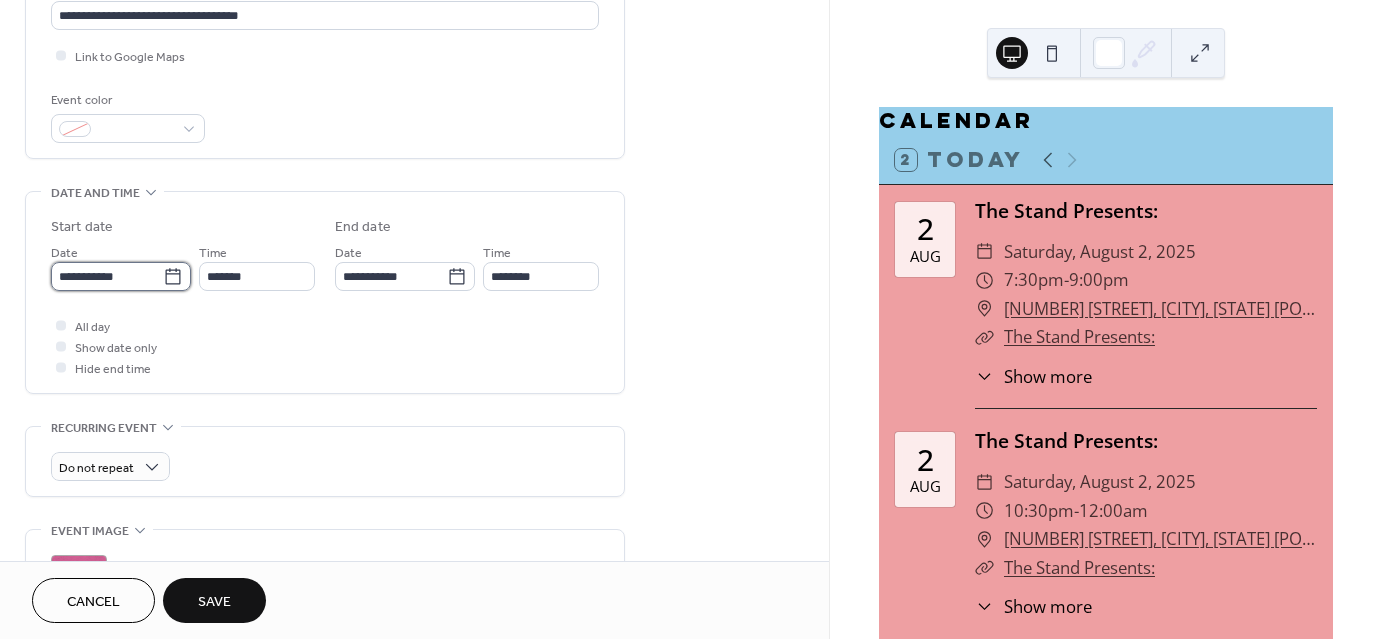click on "**********" at bounding box center [107, 276] 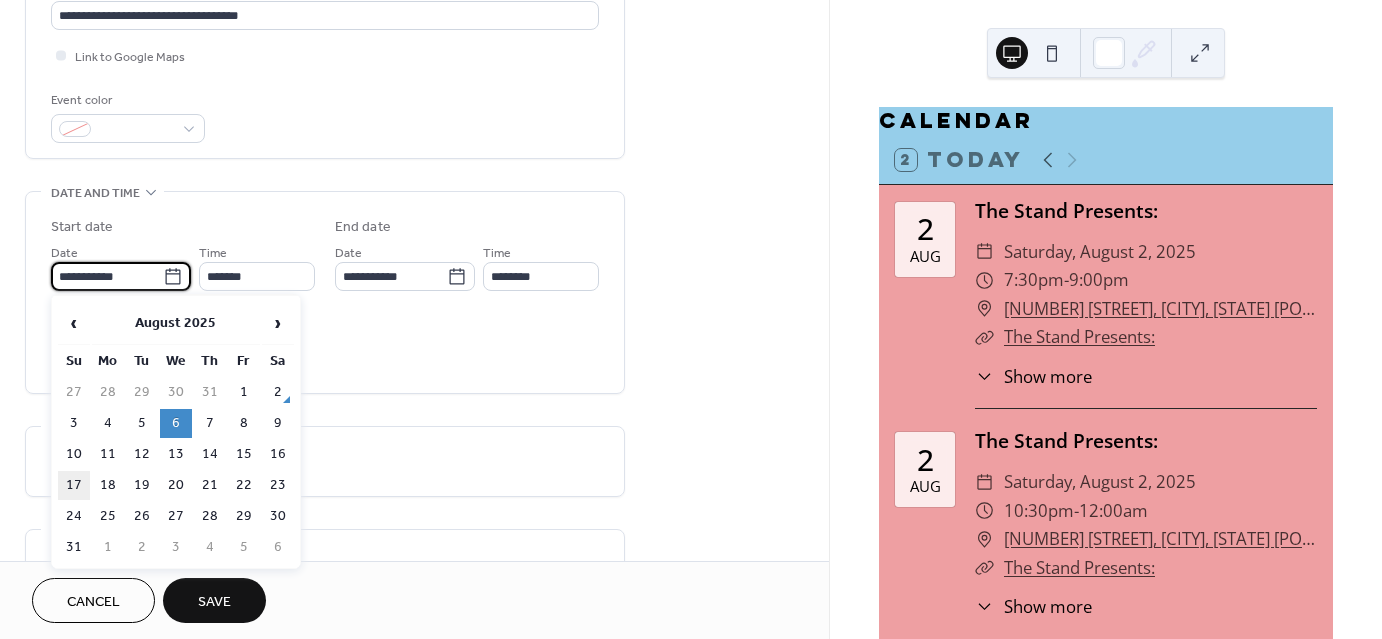 click on "17" at bounding box center (74, 485) 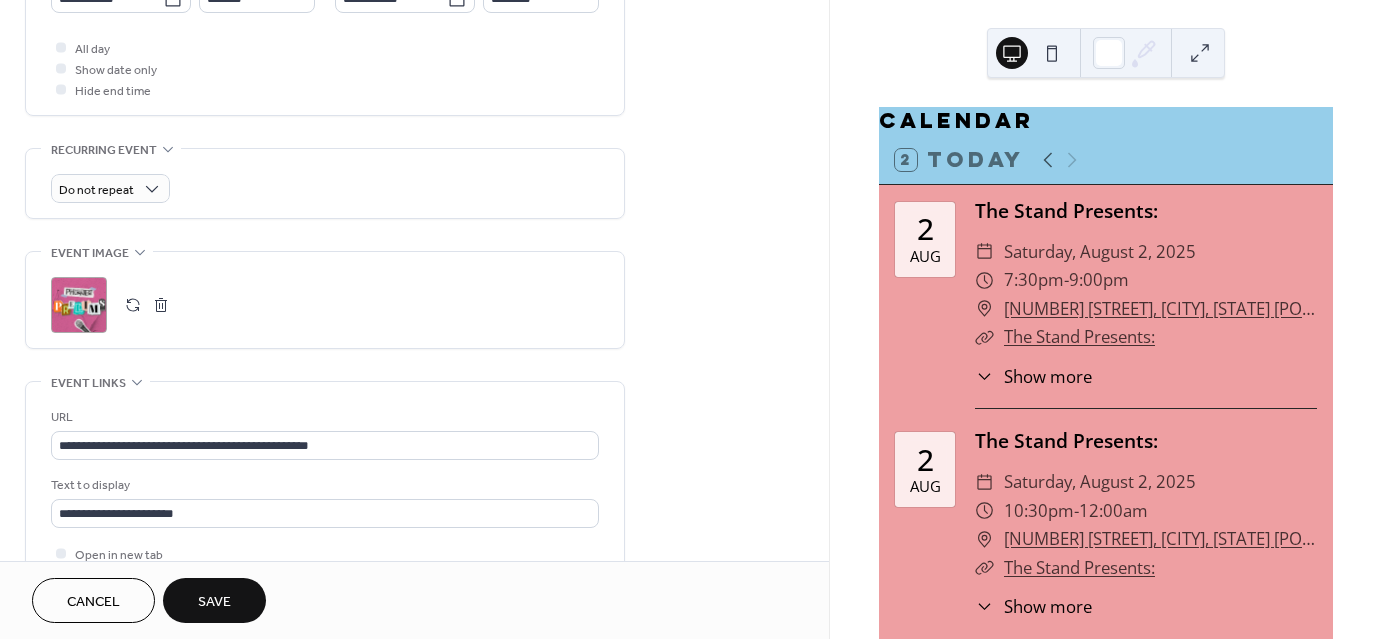 scroll, scrollTop: 739, scrollLeft: 0, axis: vertical 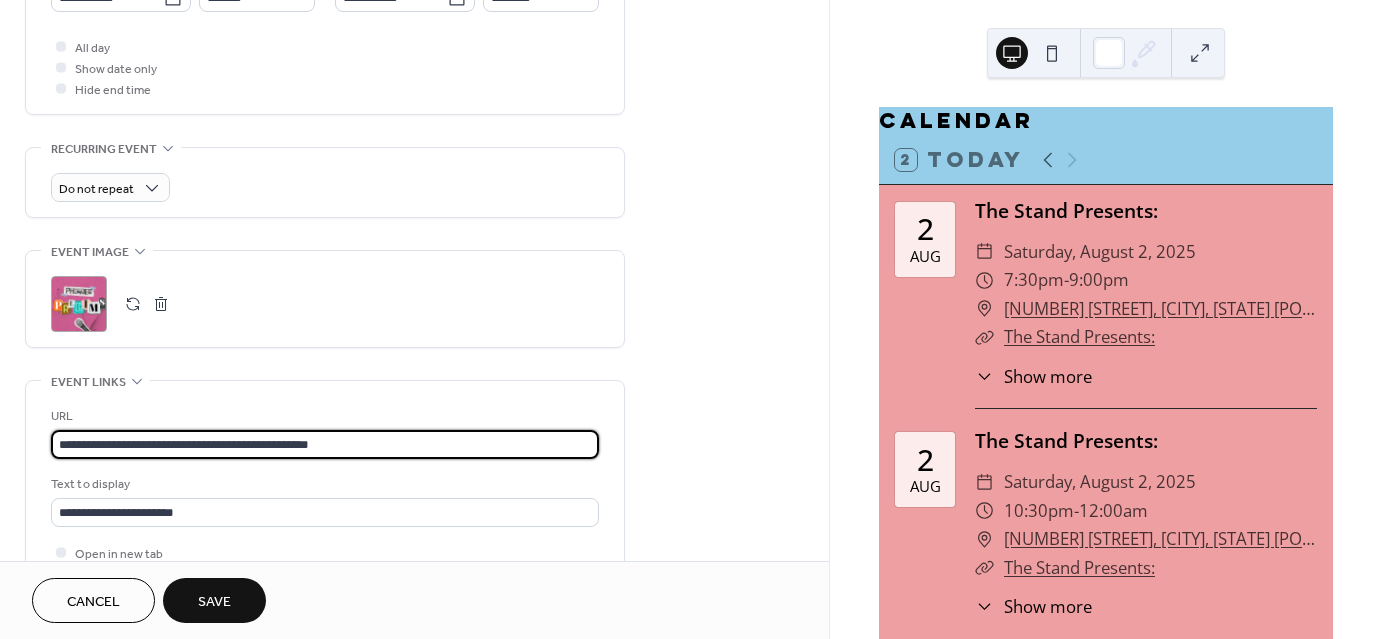 click on "**********" at bounding box center [325, 444] 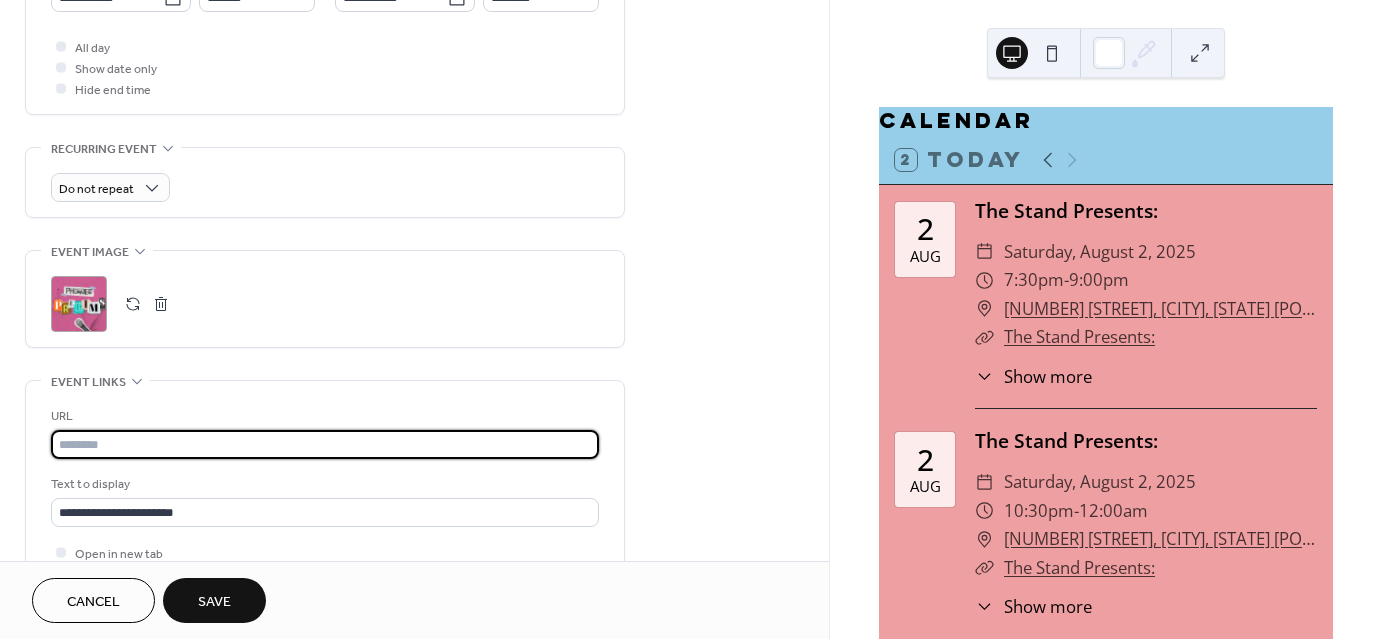 paste on "**********" 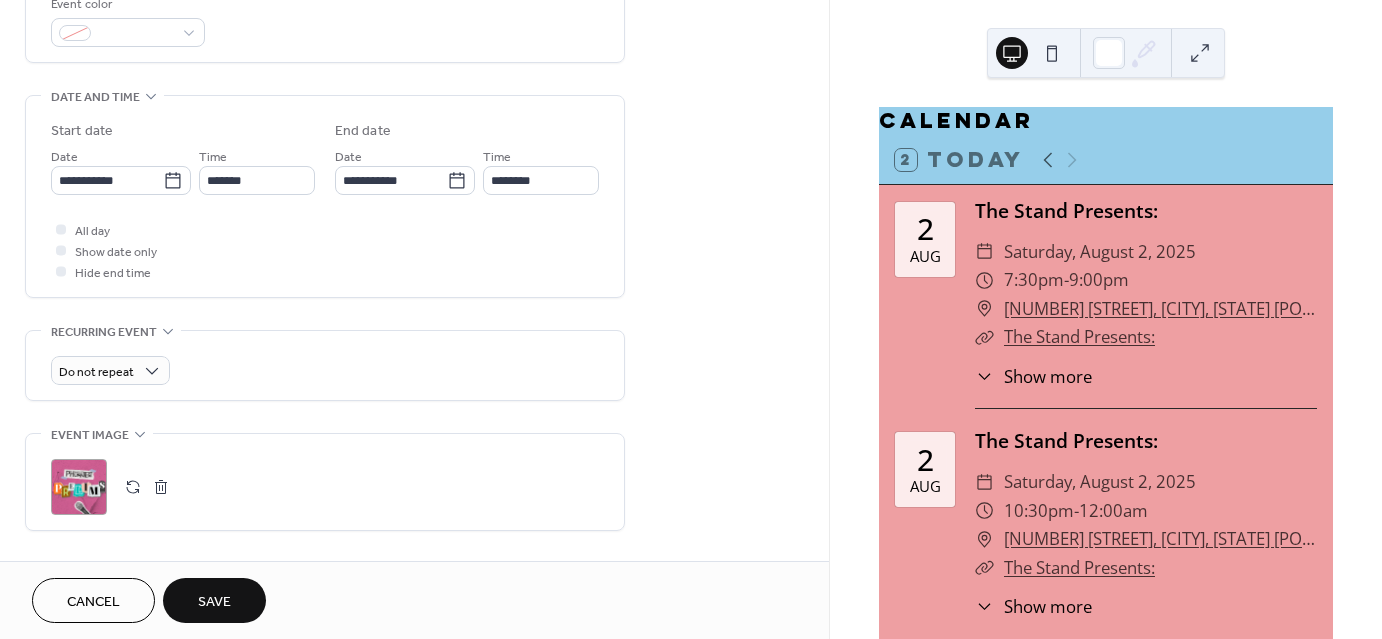 scroll, scrollTop: 555, scrollLeft: 0, axis: vertical 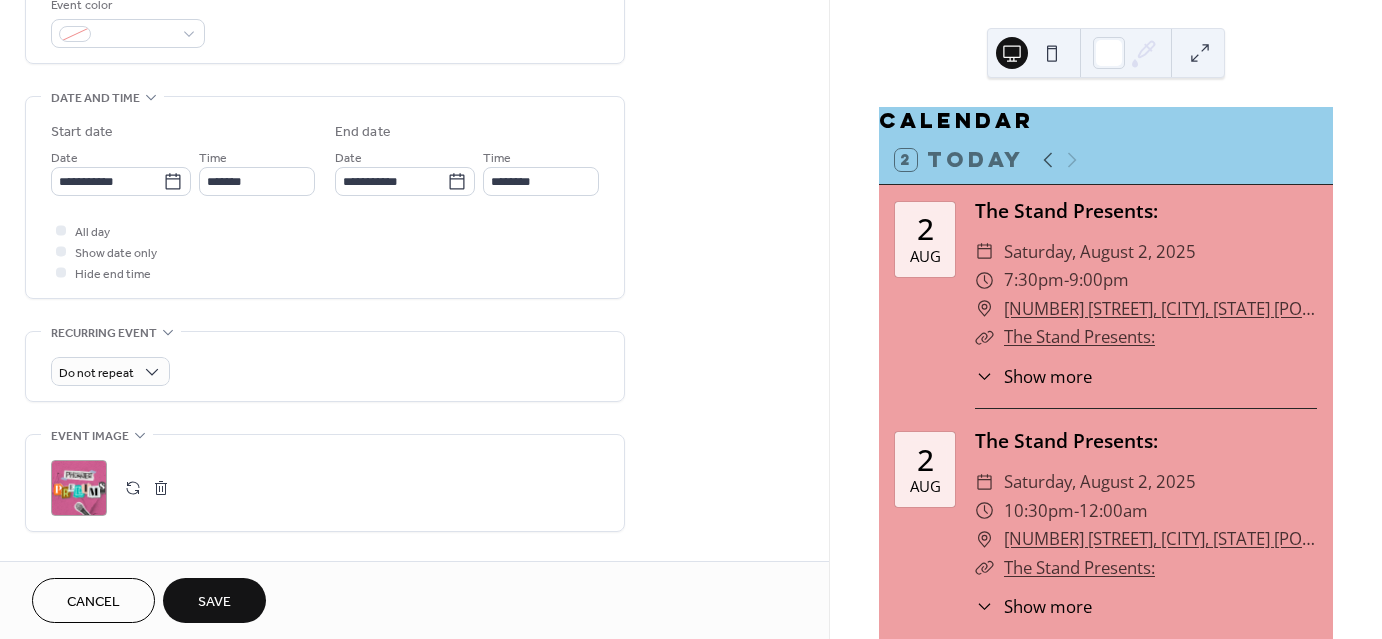 type on "**********" 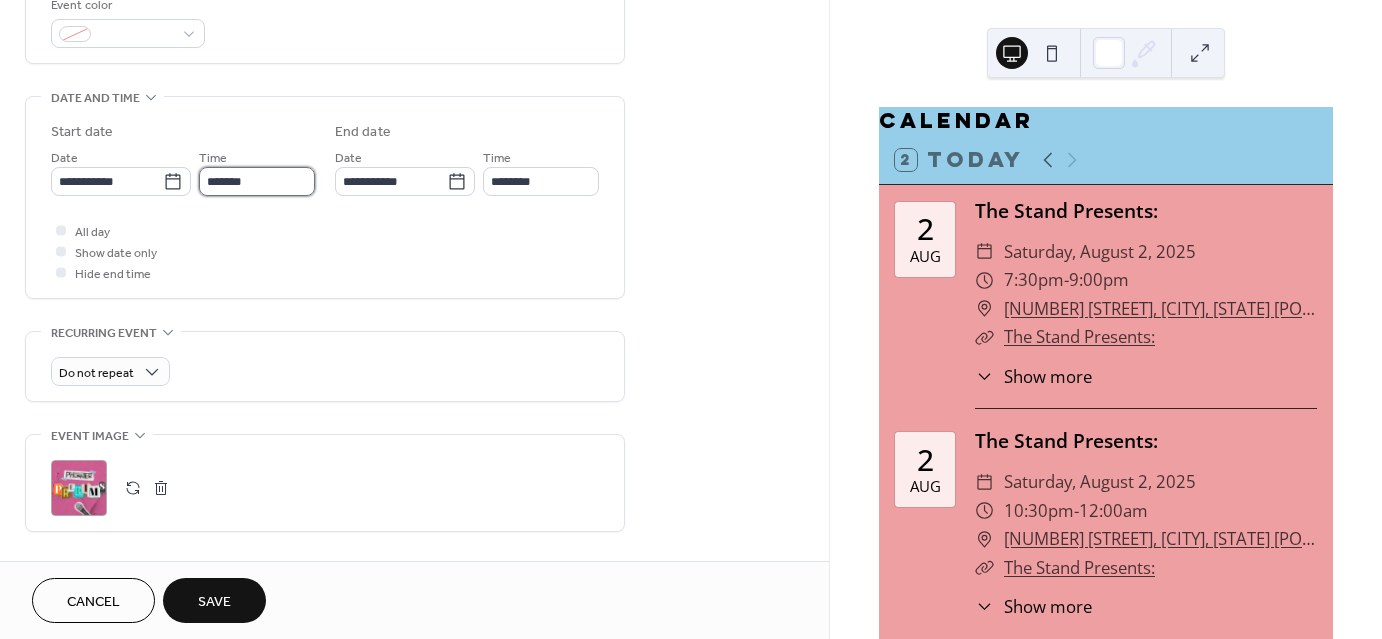 click on "*******" at bounding box center (257, 181) 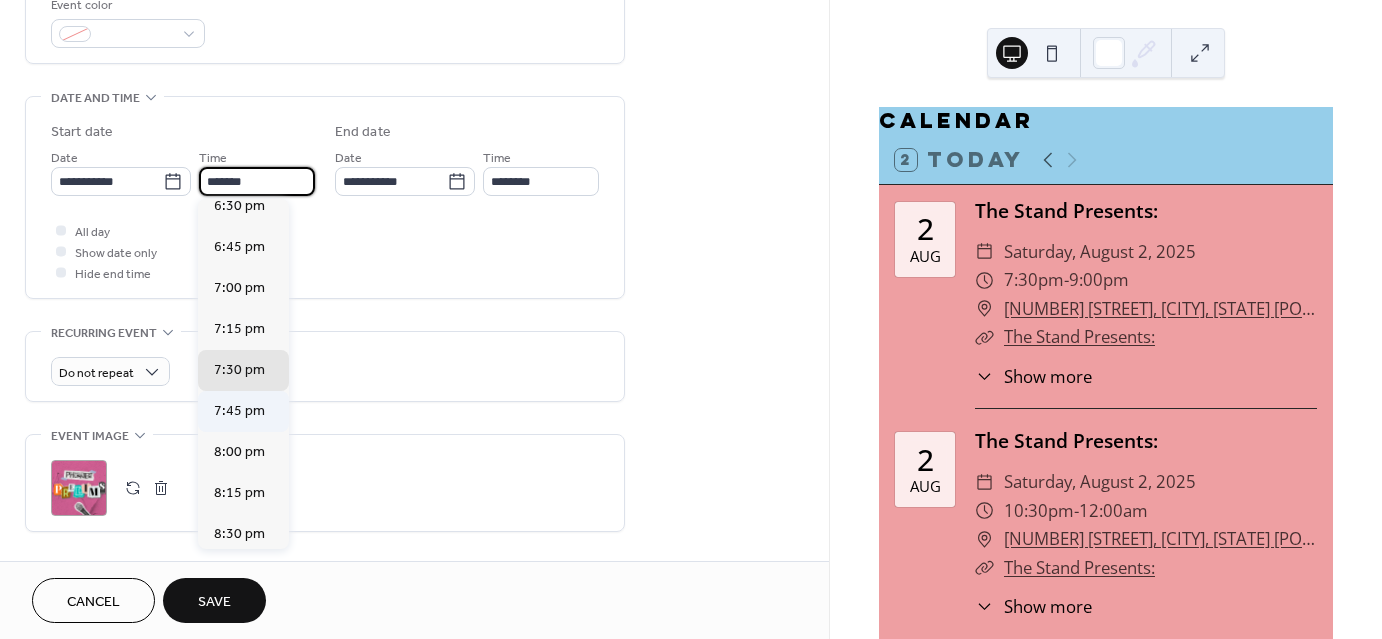 scroll, scrollTop: 3046, scrollLeft: 0, axis: vertical 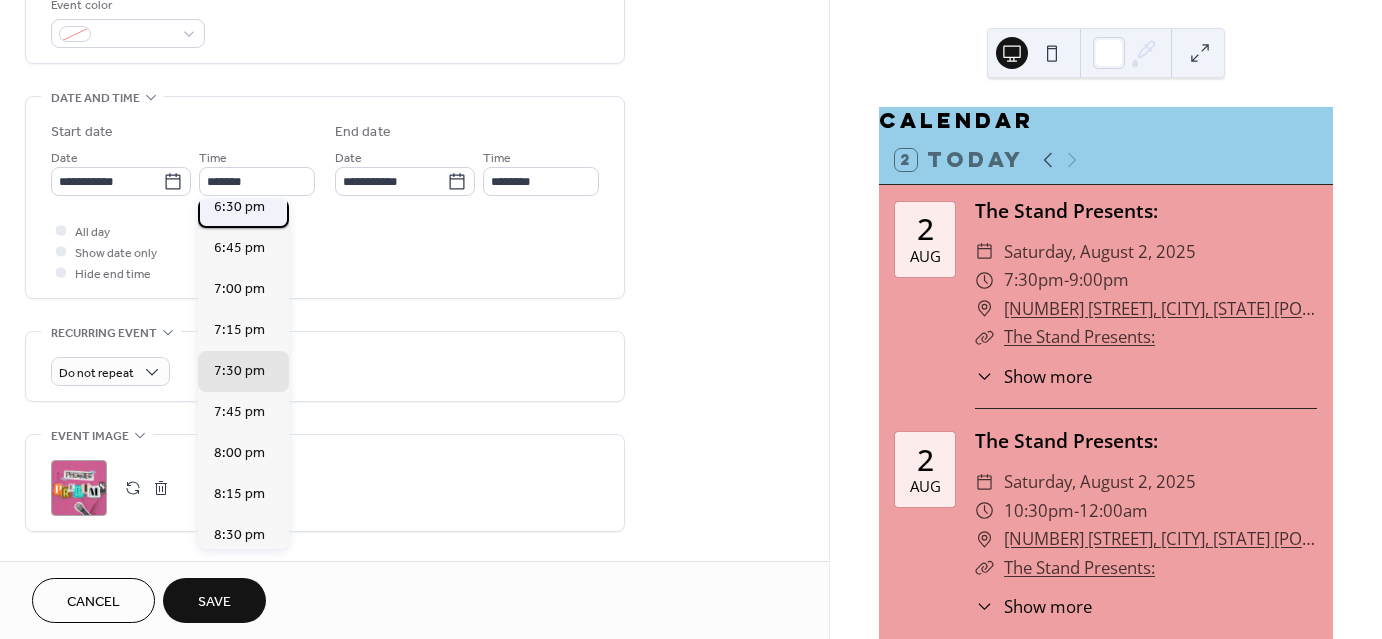 click on "6:30 pm" at bounding box center (239, 207) 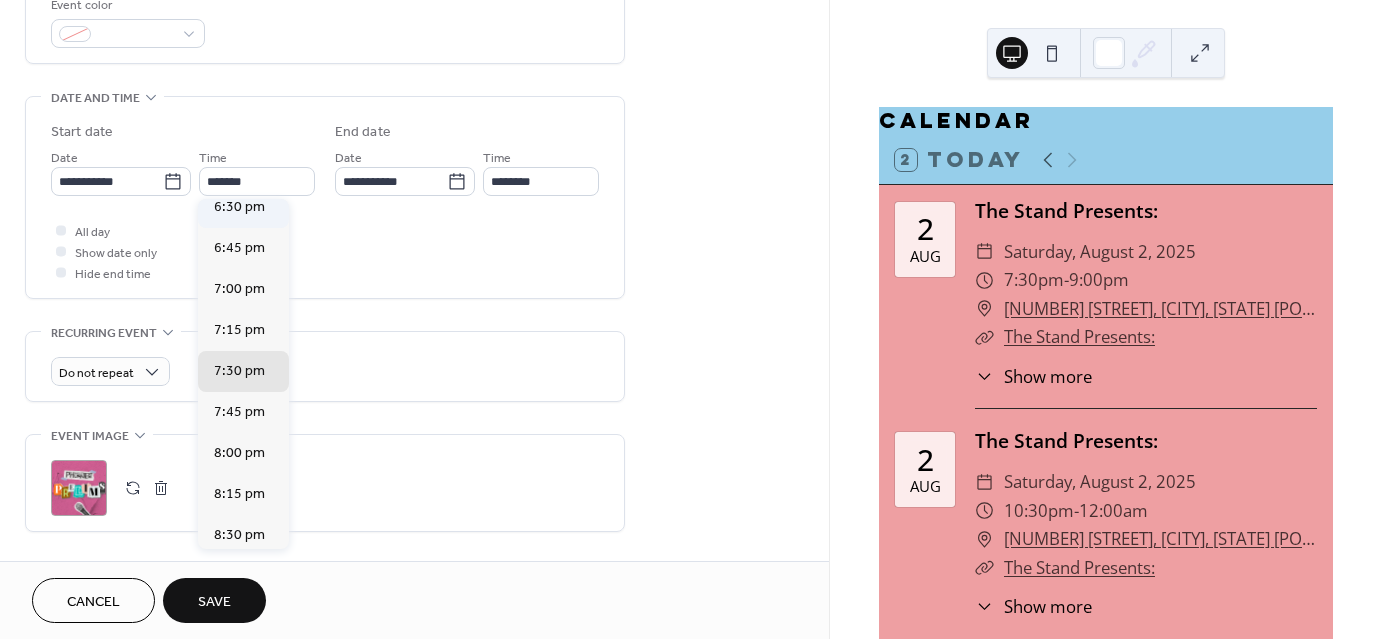type on "*******" 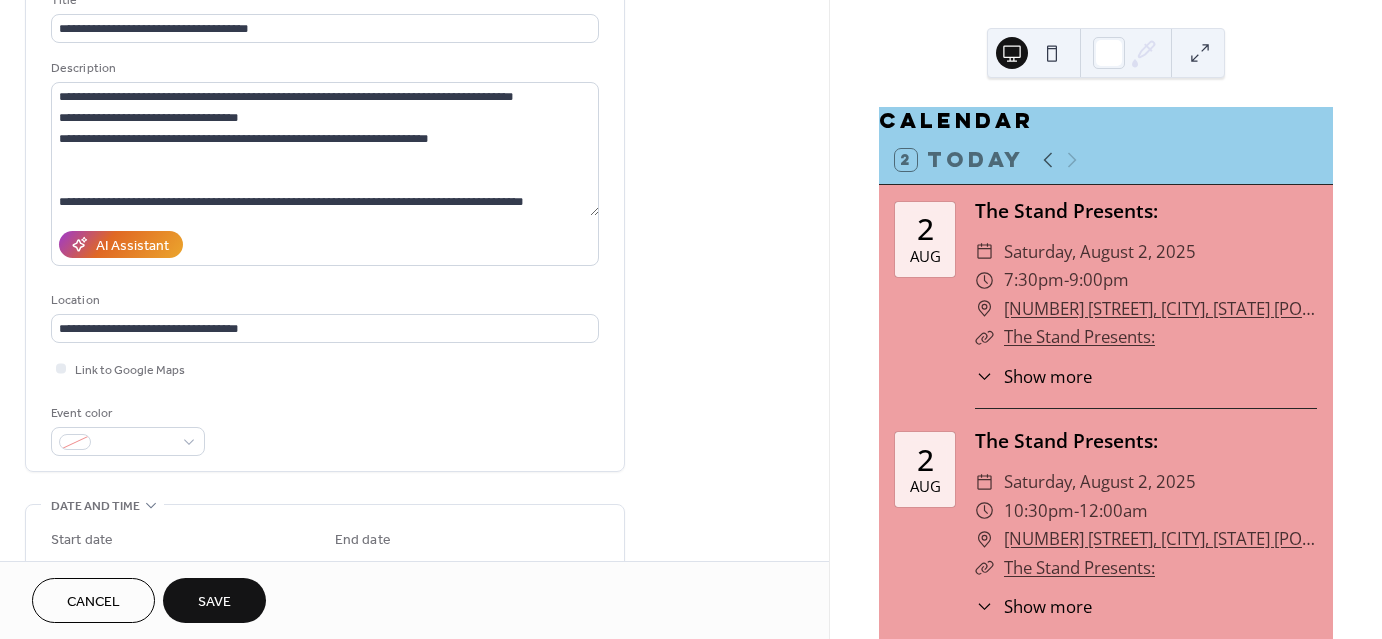 scroll, scrollTop: 146, scrollLeft: 0, axis: vertical 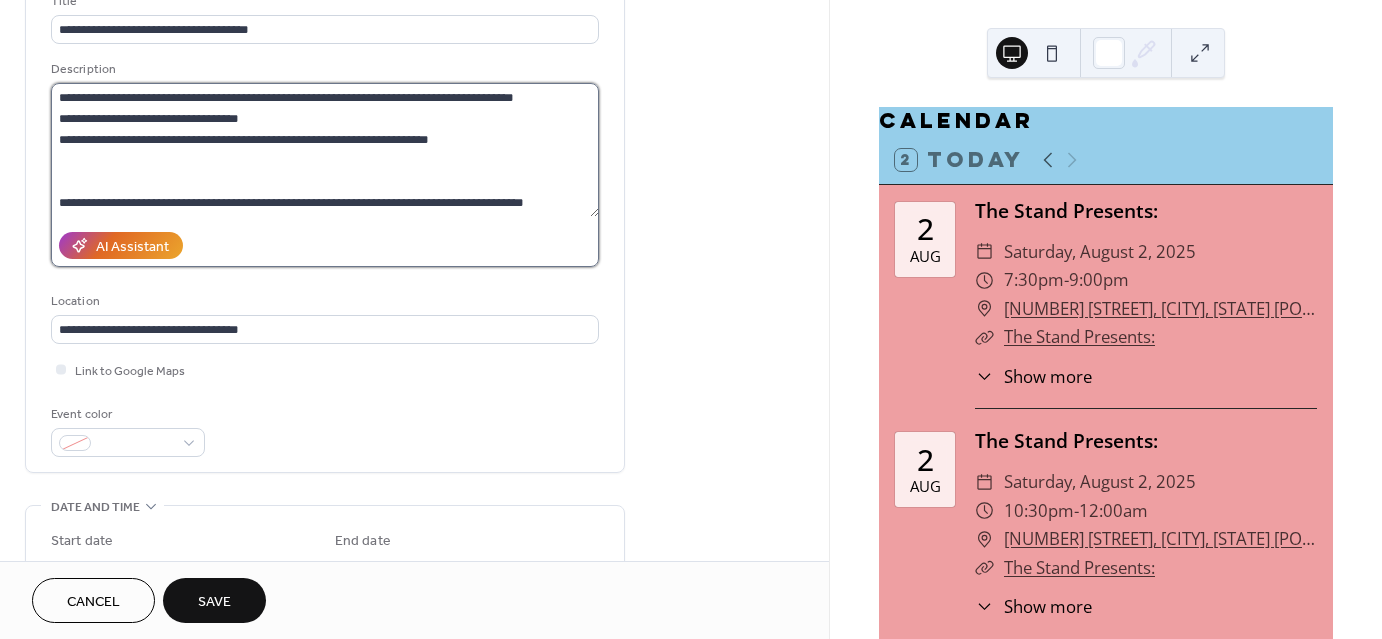 click on "**********" at bounding box center [325, 150] 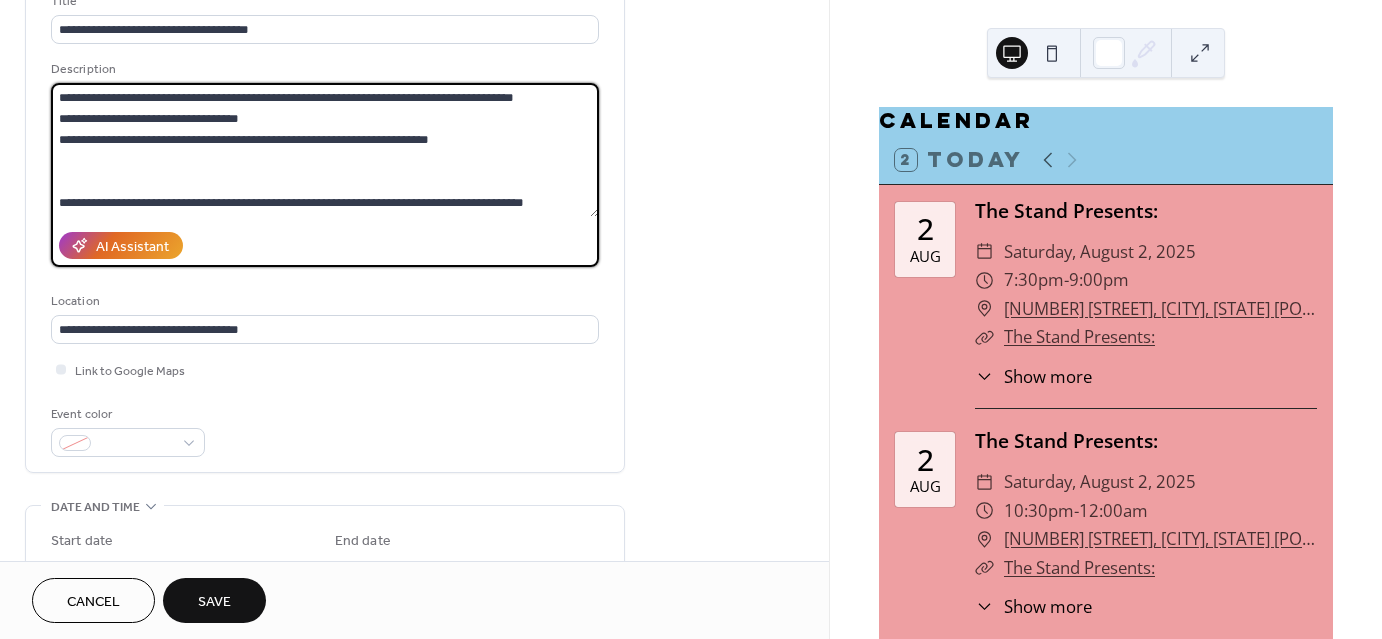 click on "**********" at bounding box center (325, 150) 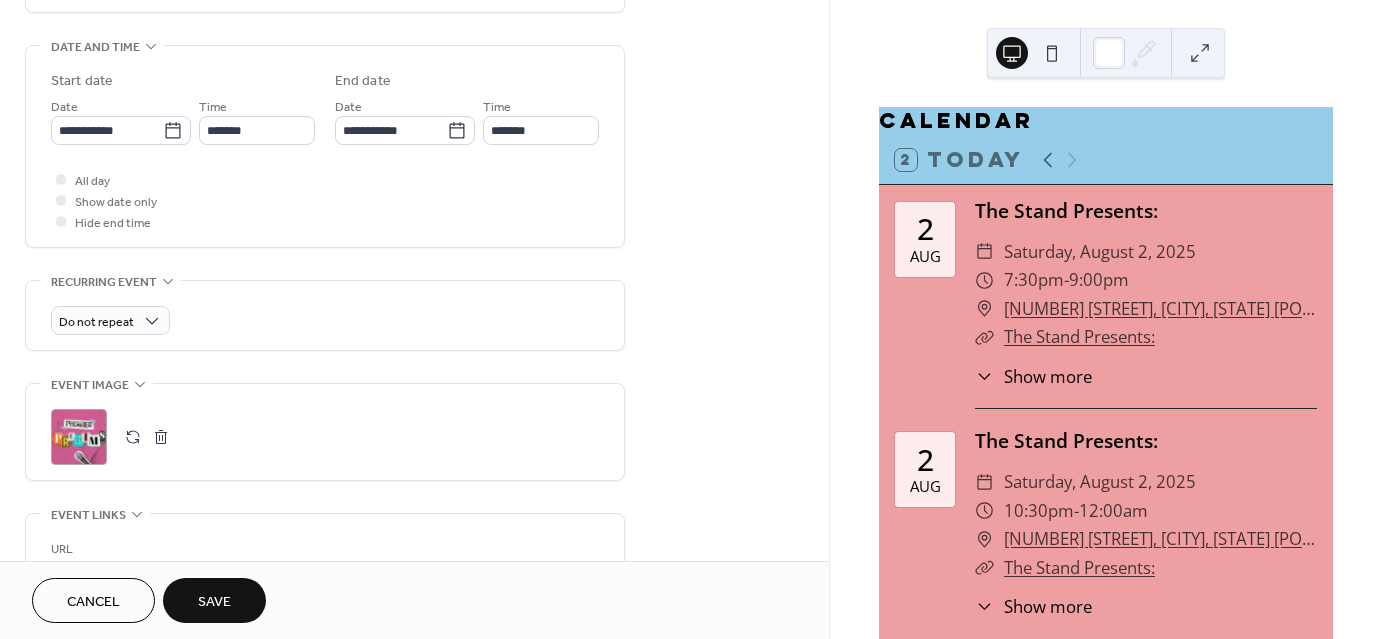 scroll, scrollTop: 610, scrollLeft: 0, axis: vertical 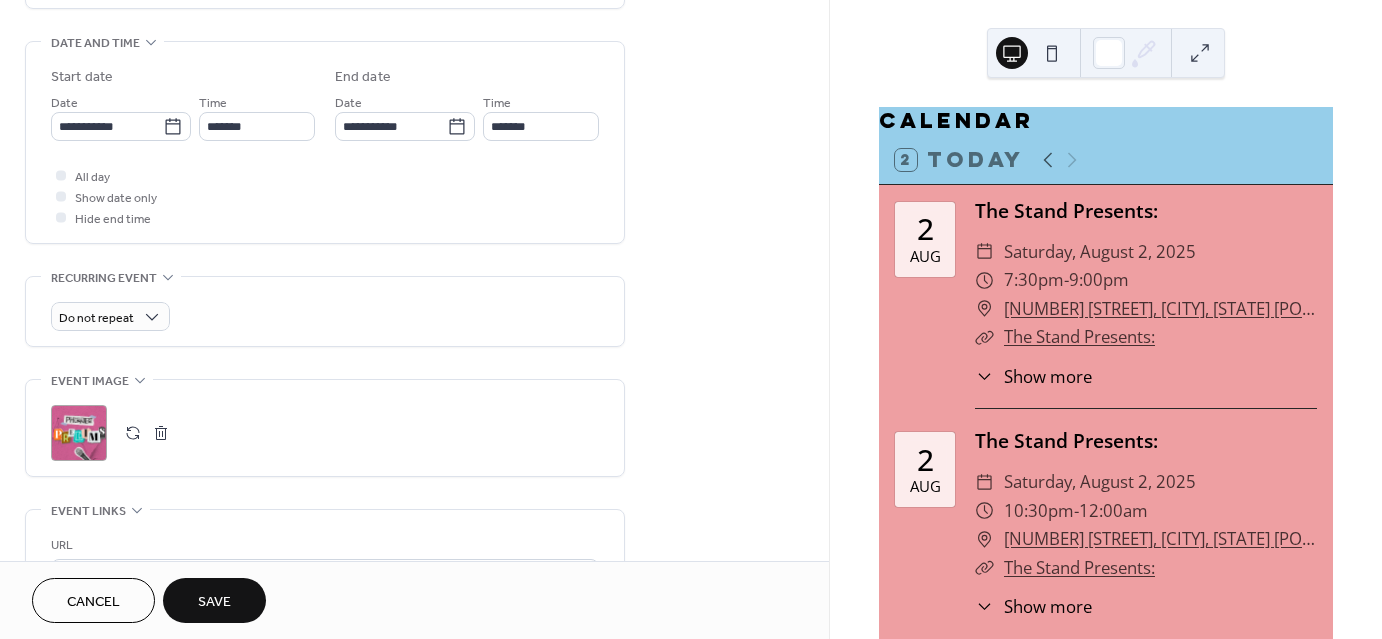type on "**********" 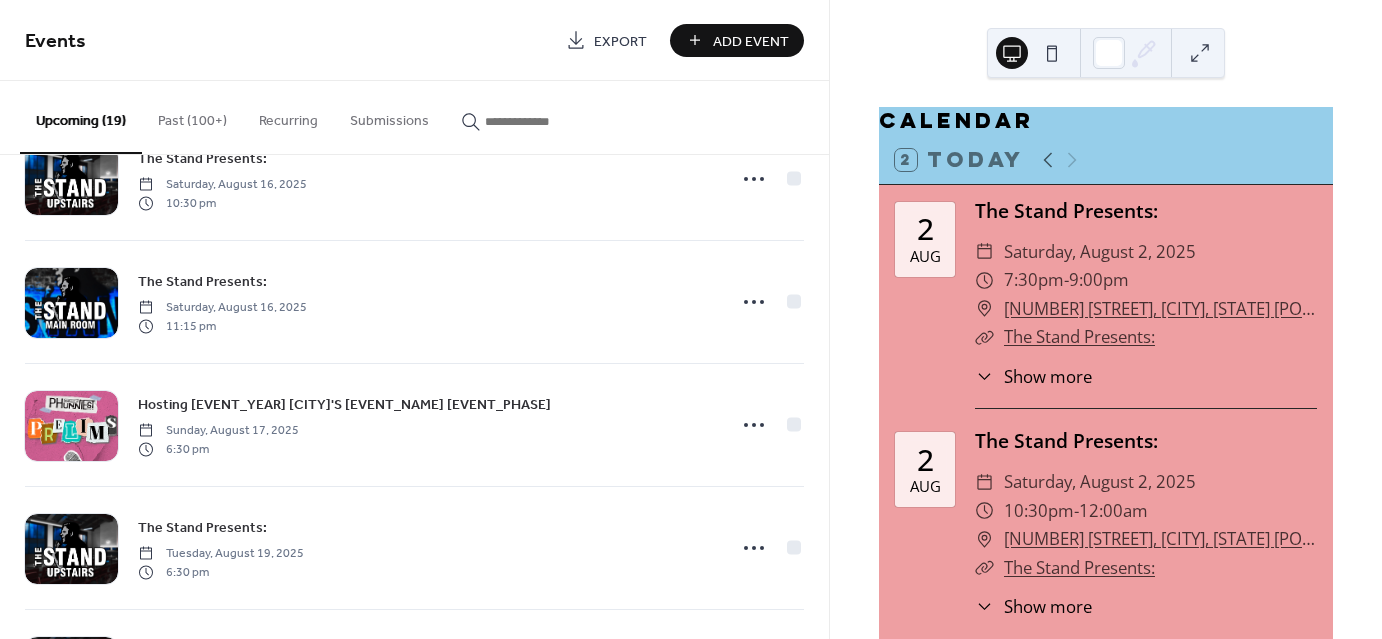 scroll, scrollTop: 1668, scrollLeft: 0, axis: vertical 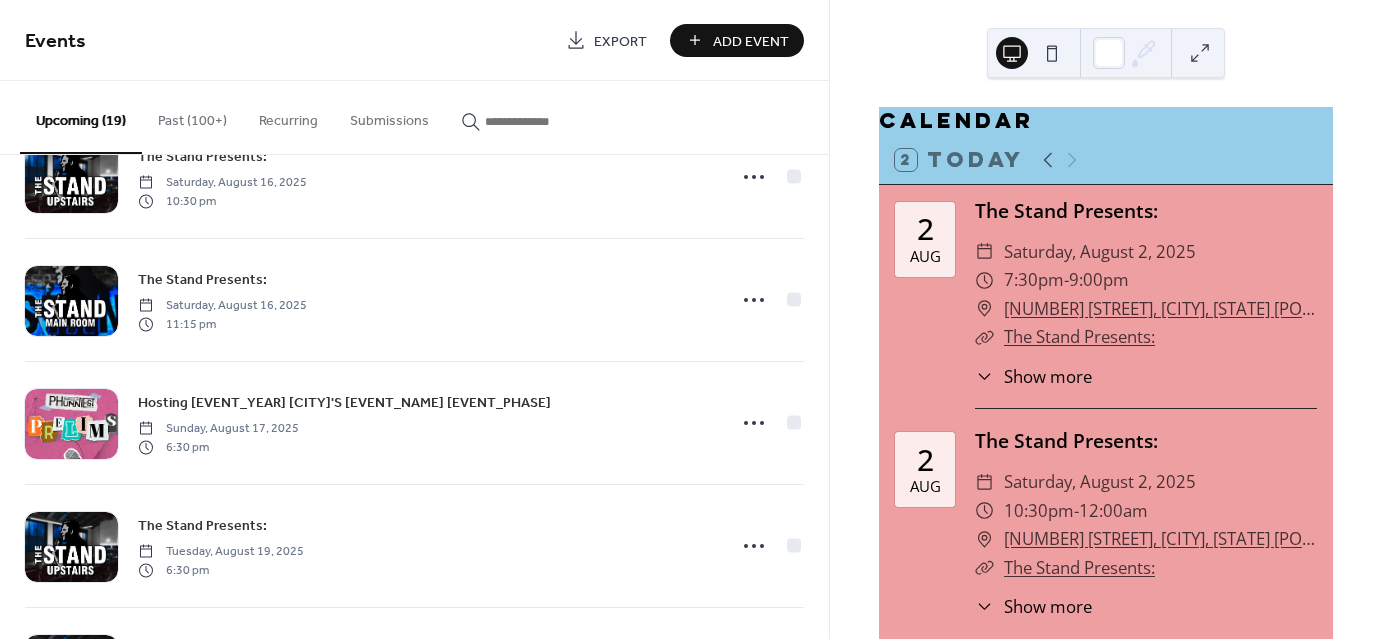 click on "Add Event" at bounding box center (751, 41) 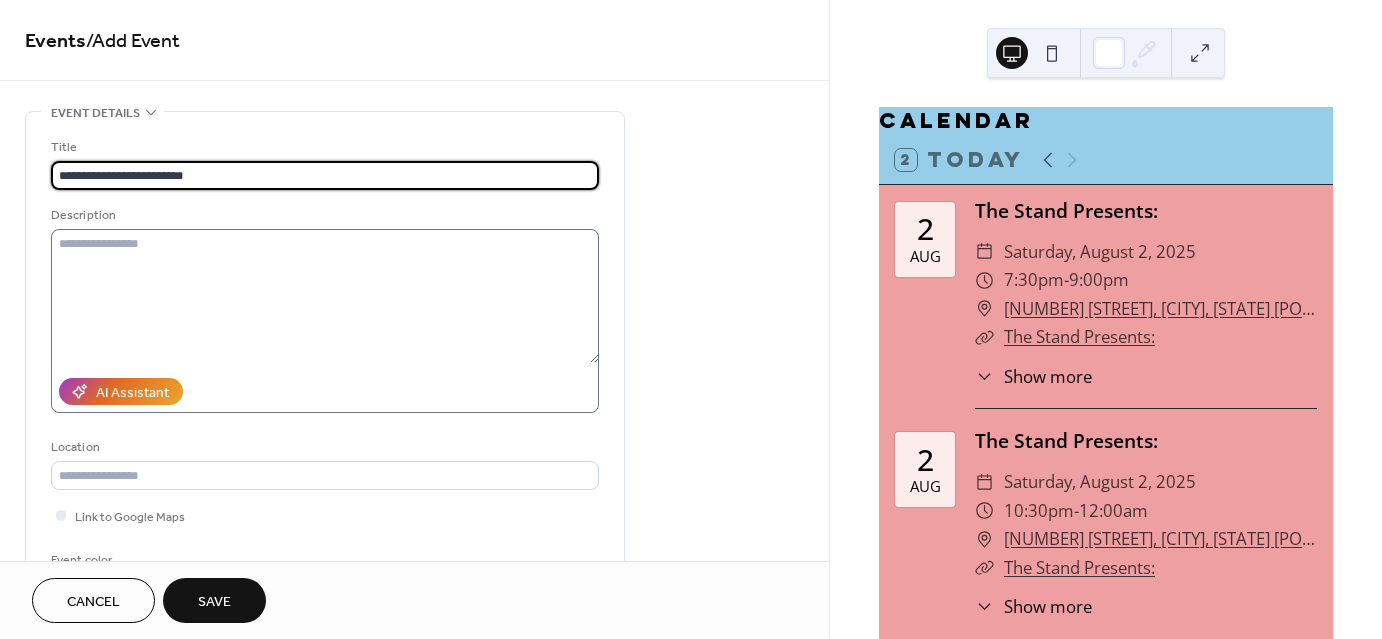 type on "**********" 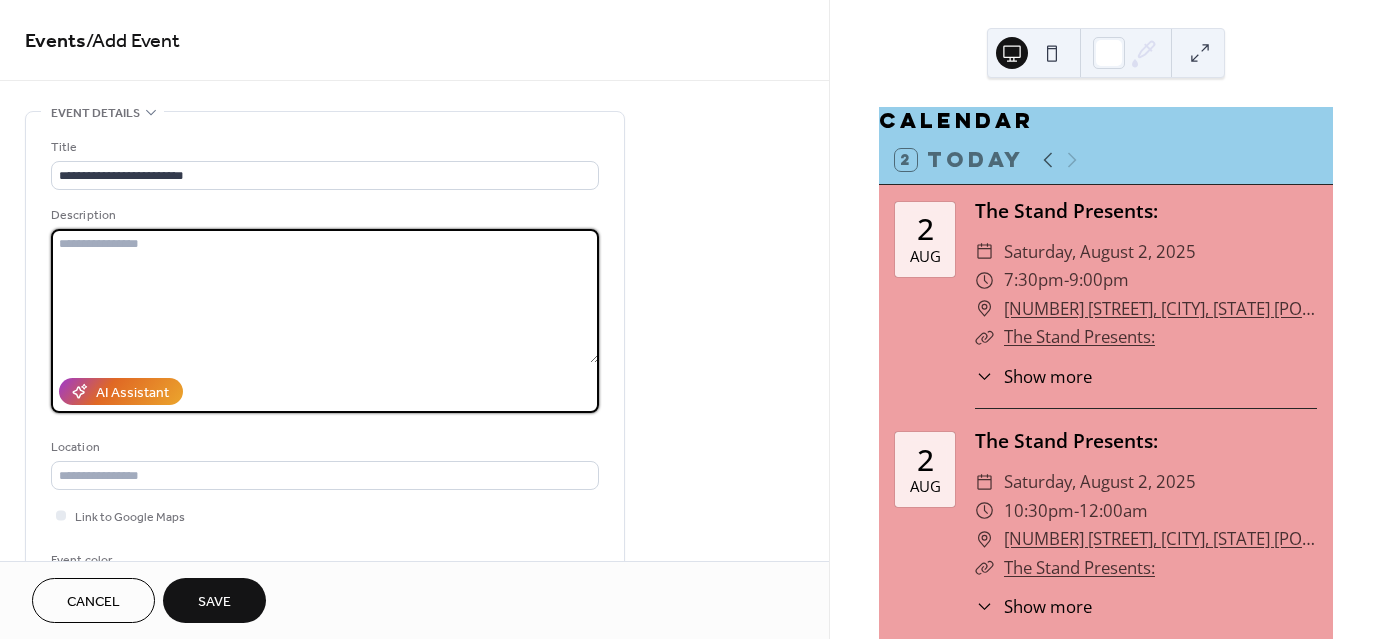 click at bounding box center (325, 296) 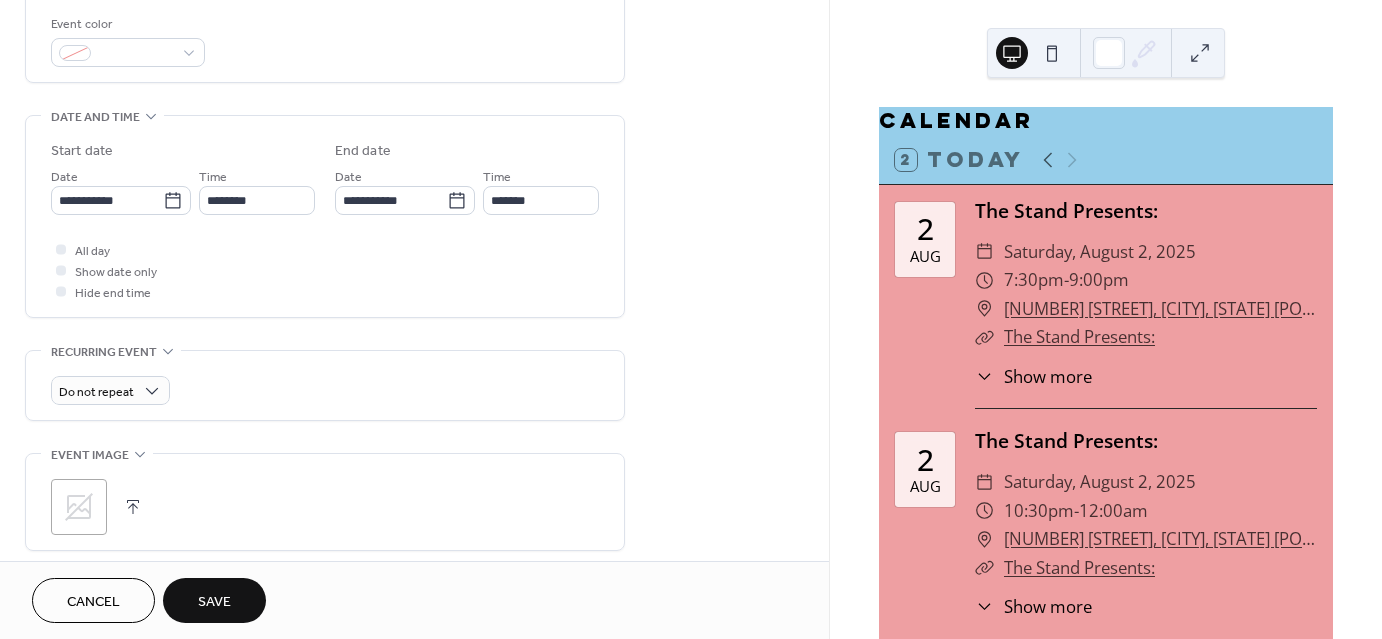 scroll, scrollTop: 544, scrollLeft: 0, axis: vertical 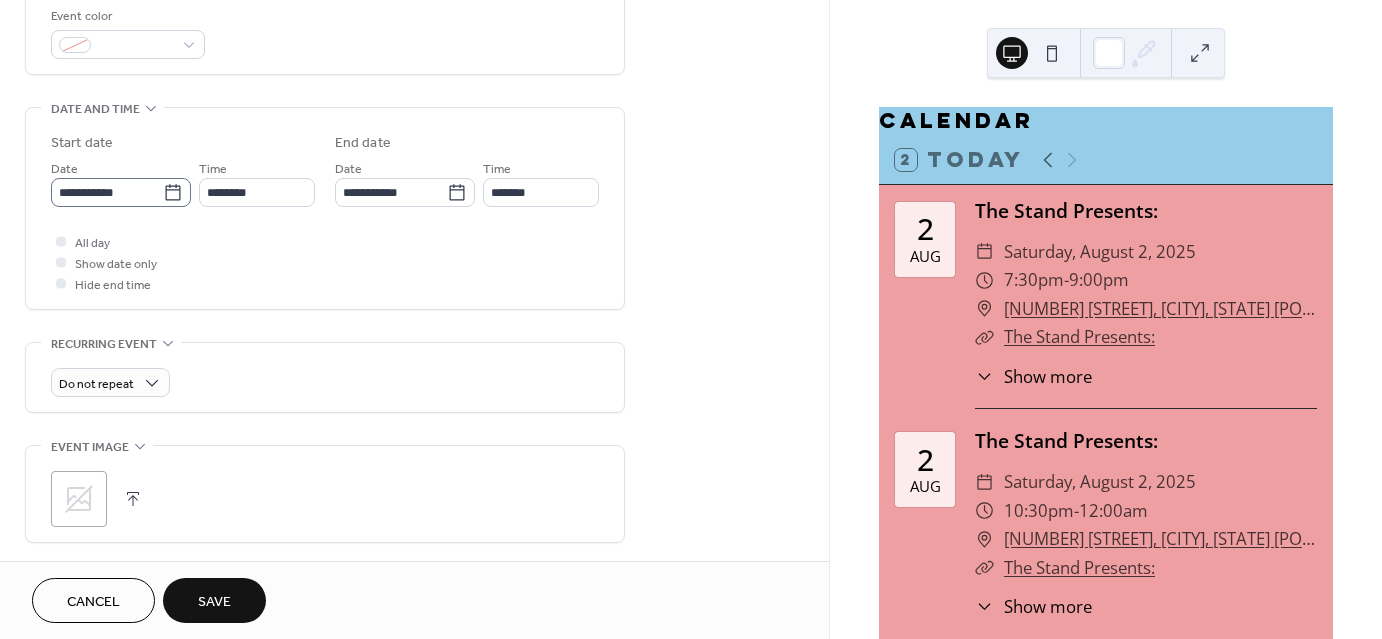 type on "**********" 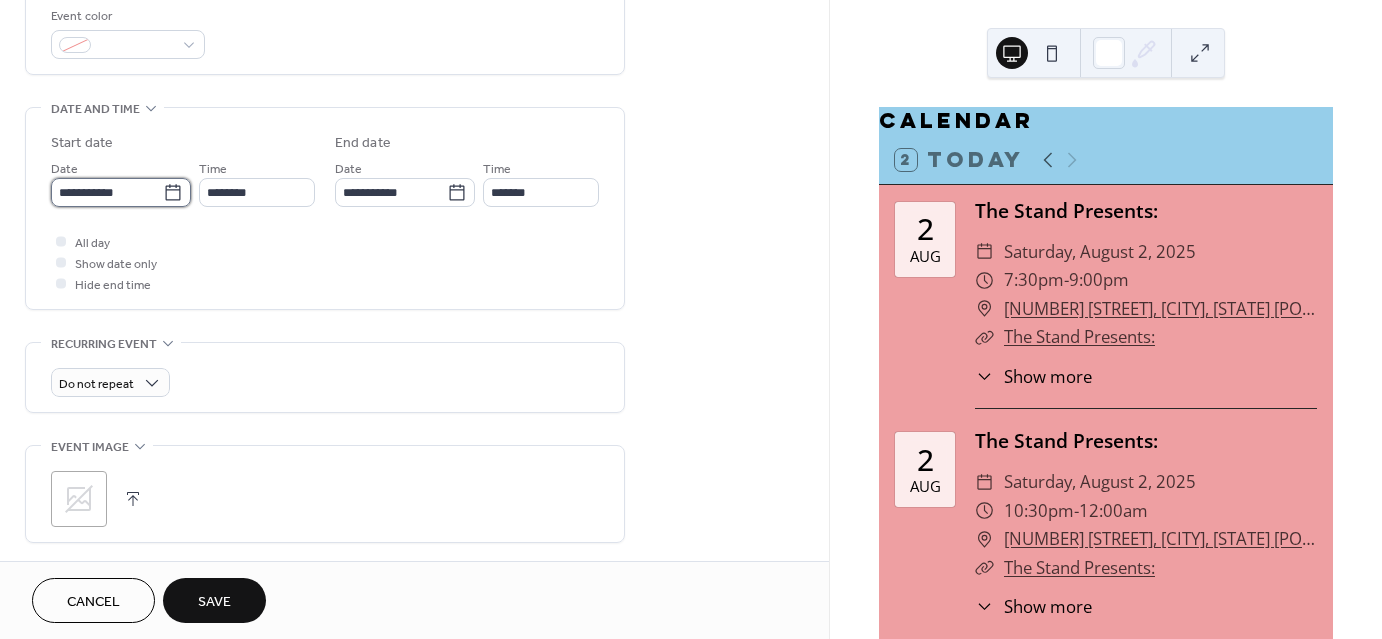 click on "**********" at bounding box center [107, 192] 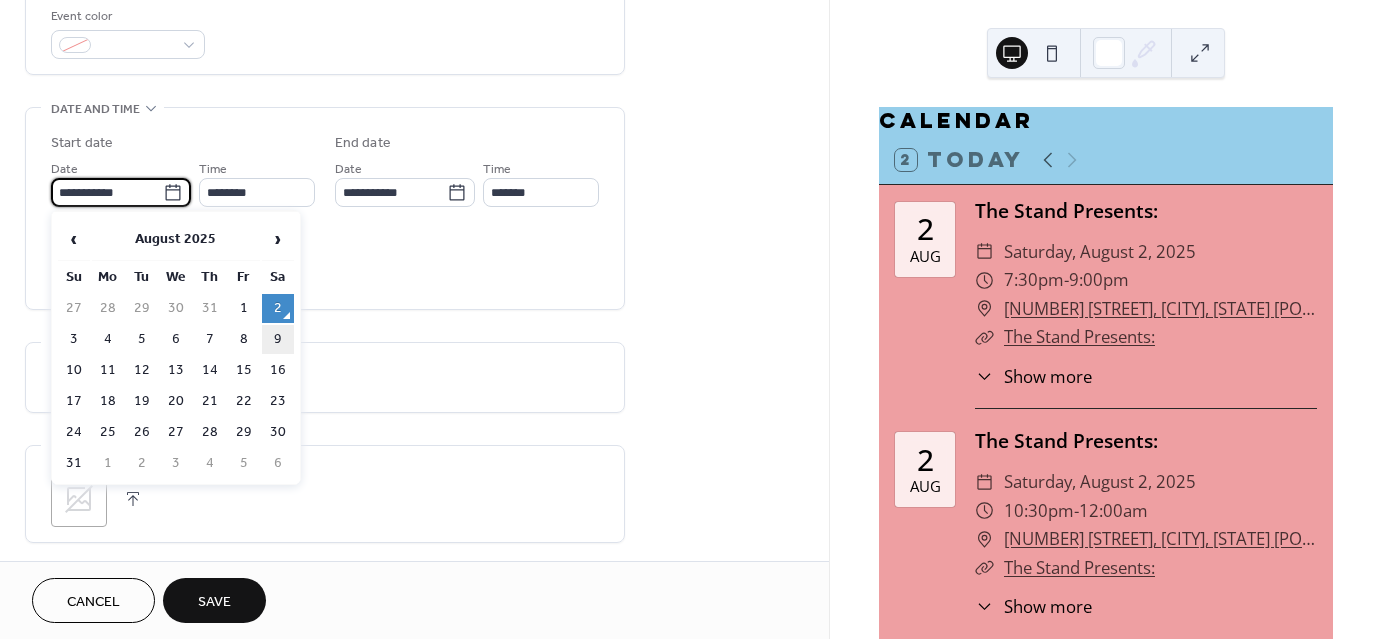 click on "9" at bounding box center (278, 339) 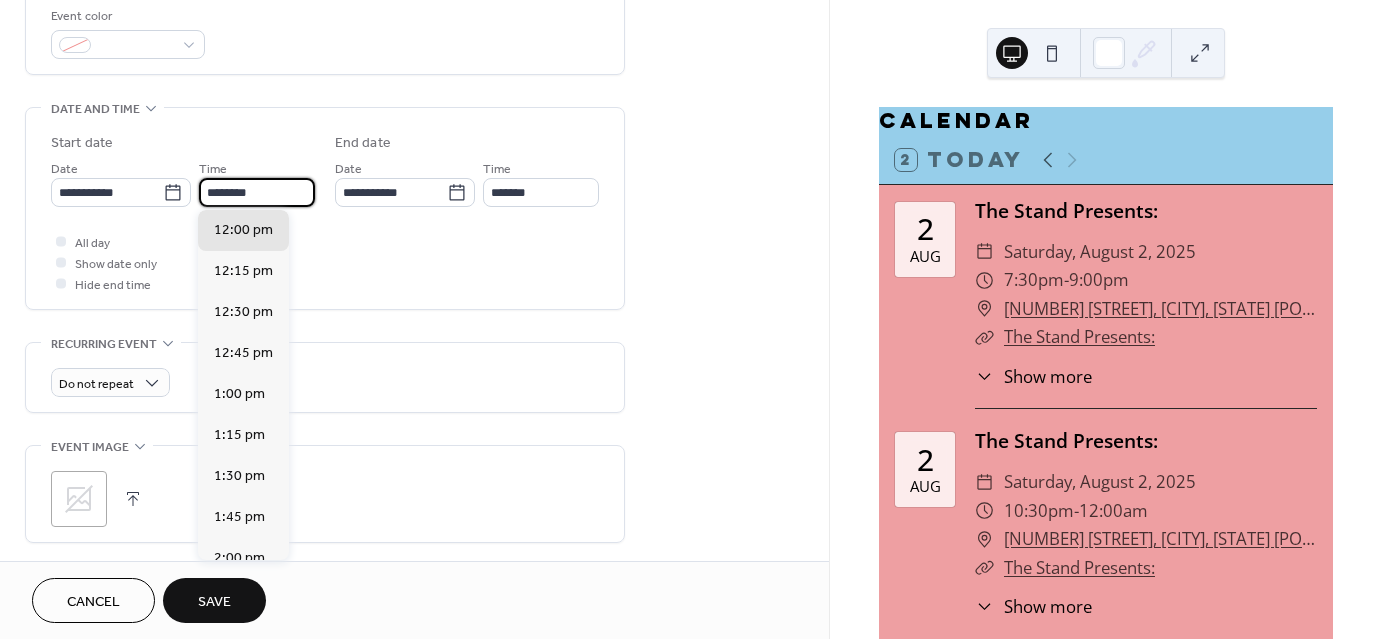 click on "********" at bounding box center (257, 192) 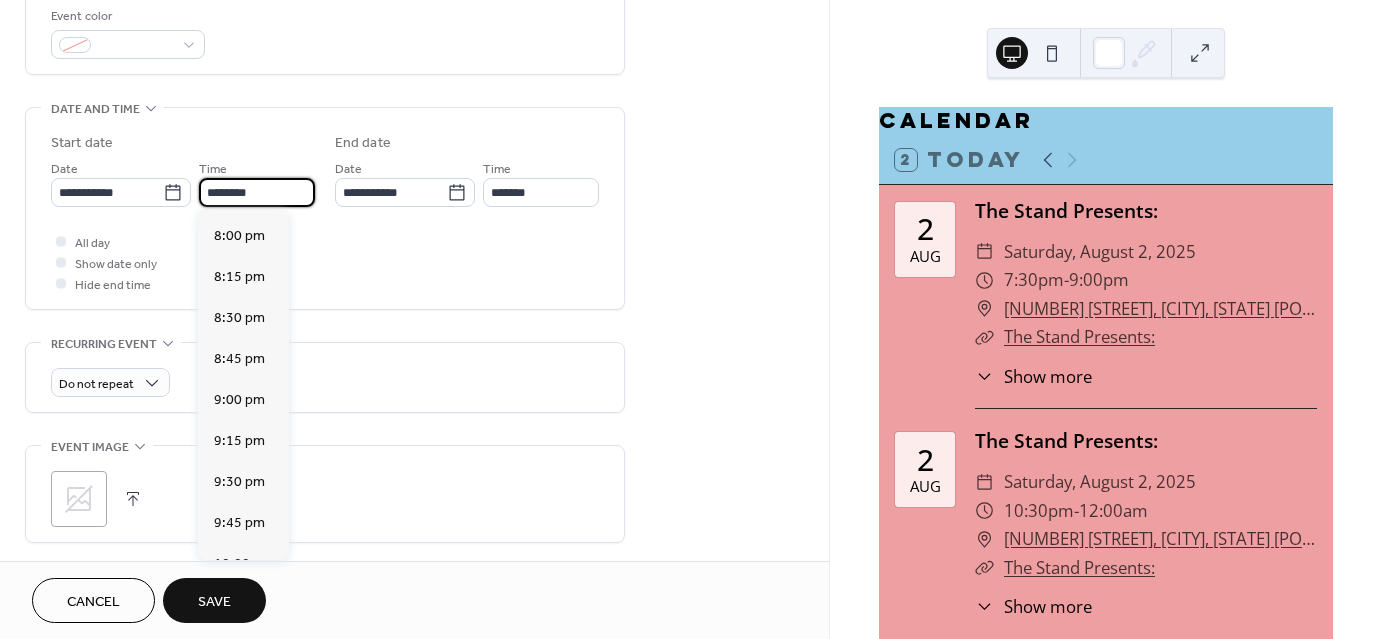 scroll, scrollTop: 3280, scrollLeft: 0, axis: vertical 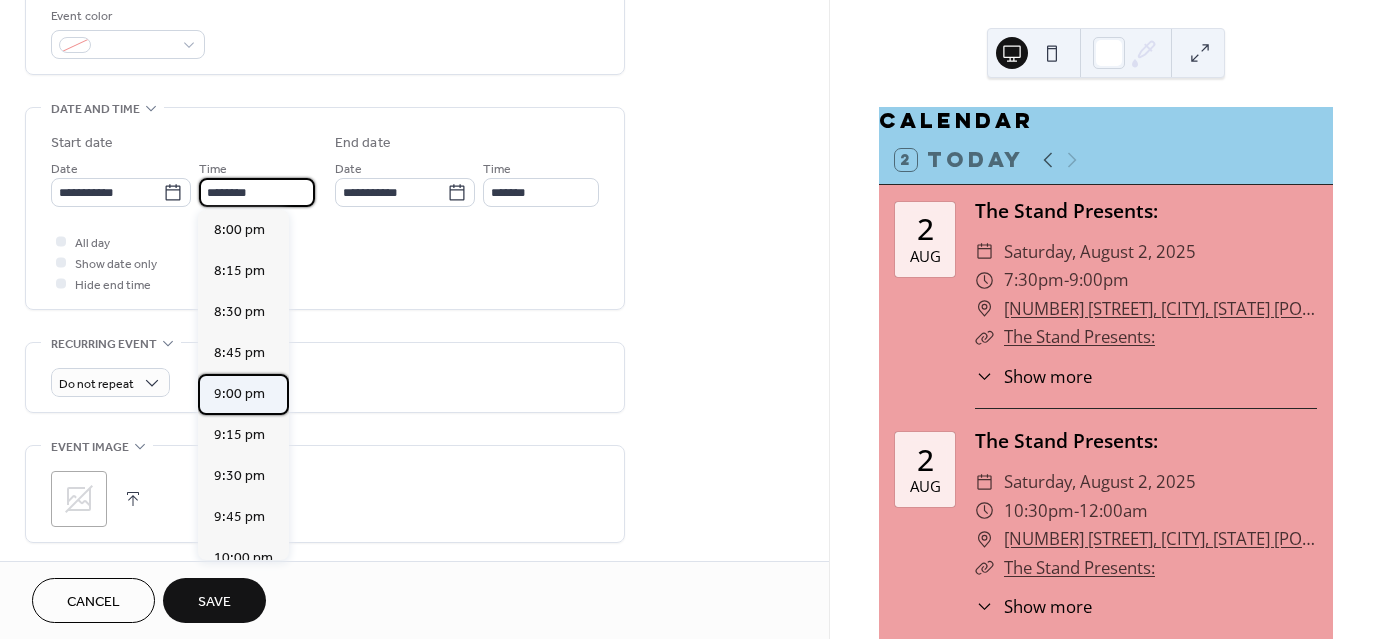 click on "9:00 pm" at bounding box center [239, 394] 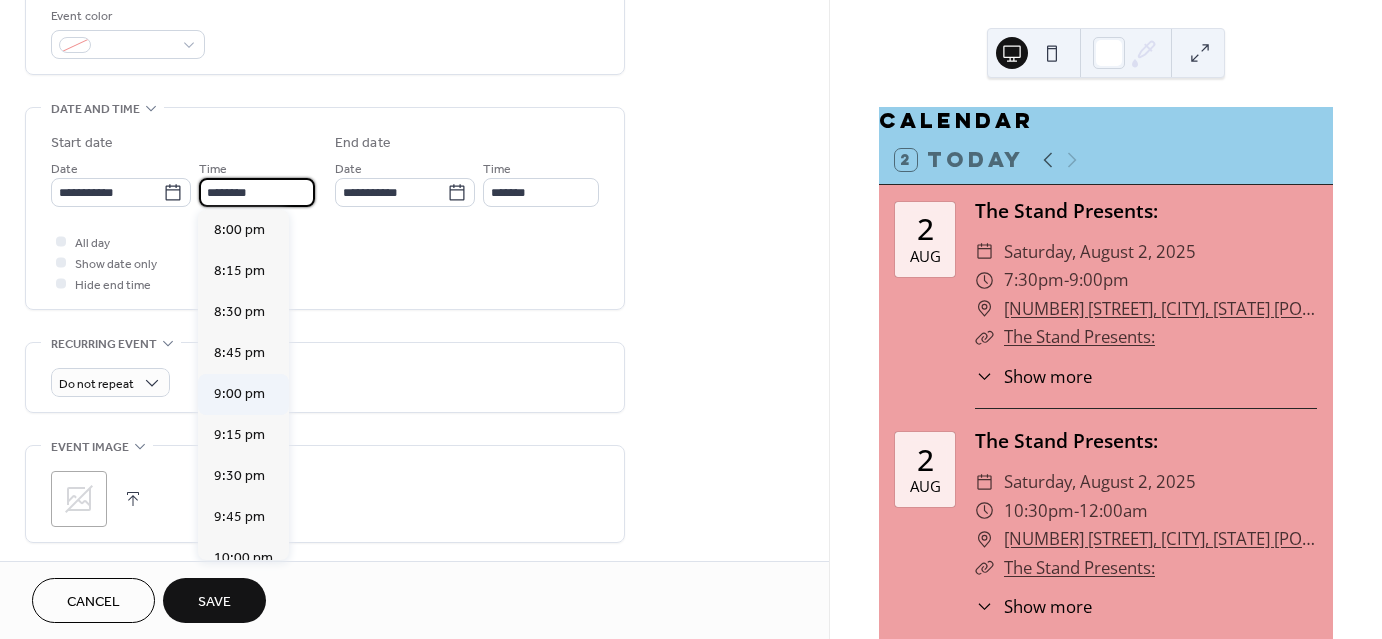 type on "*******" 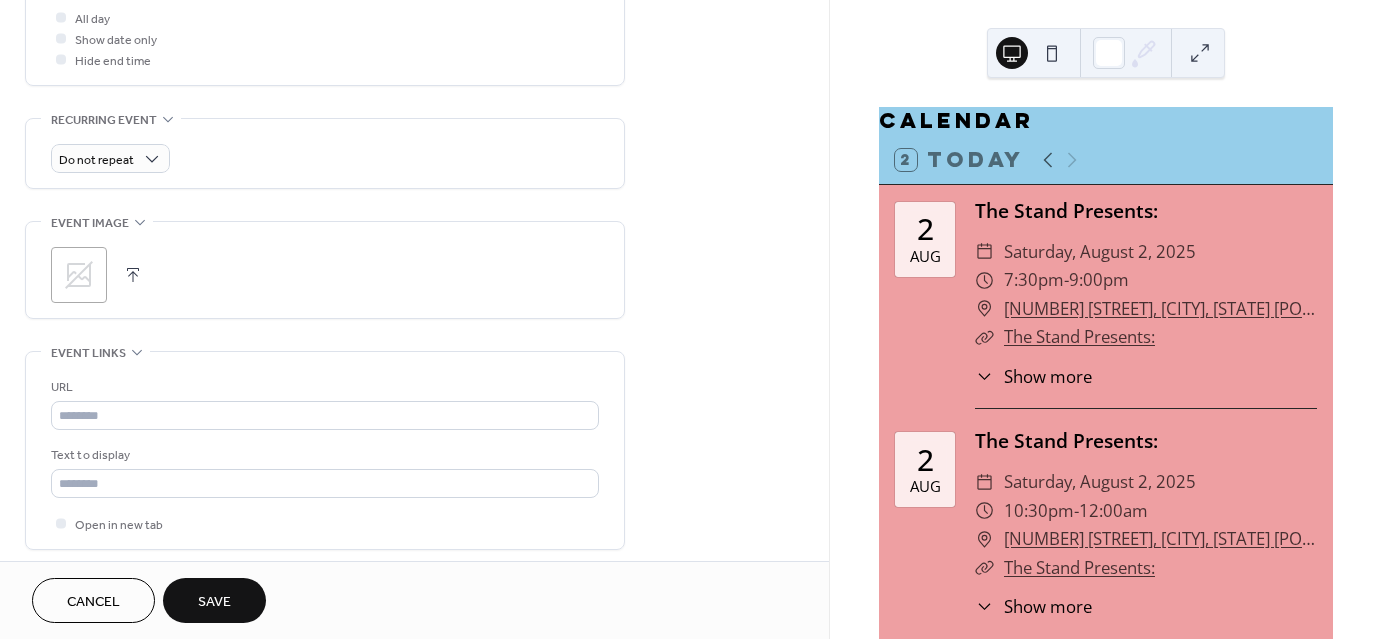 scroll, scrollTop: 771, scrollLeft: 0, axis: vertical 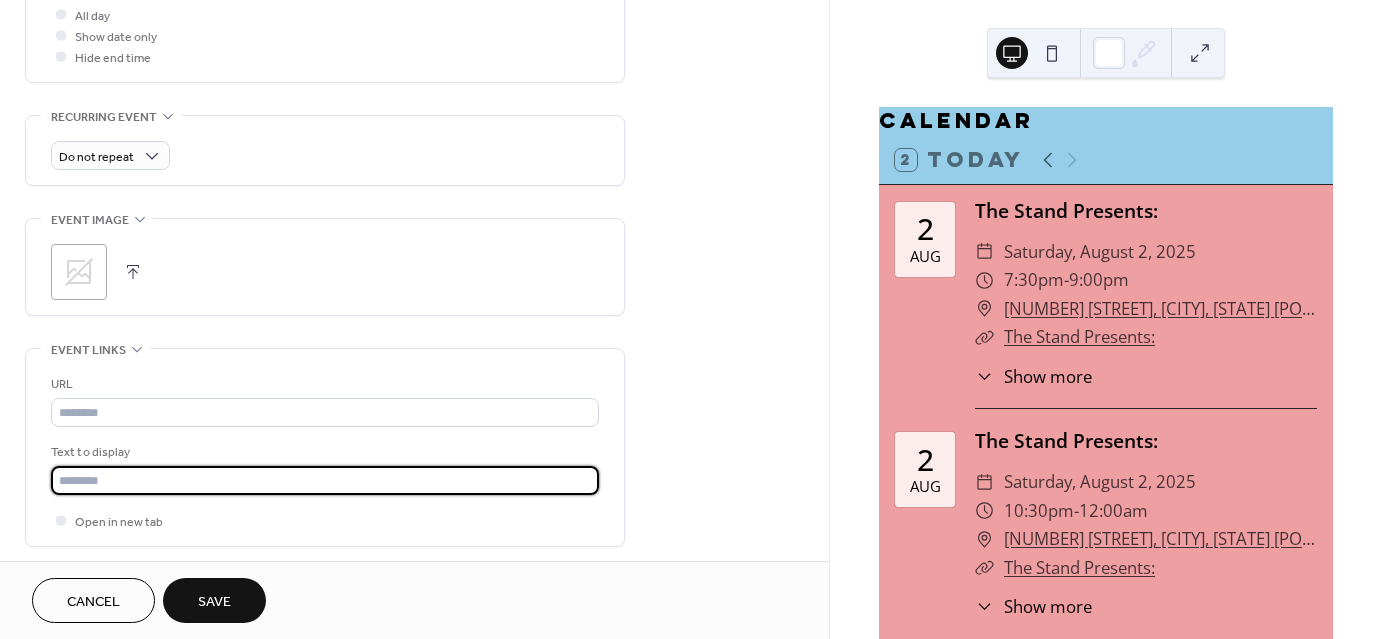 click at bounding box center [325, 480] 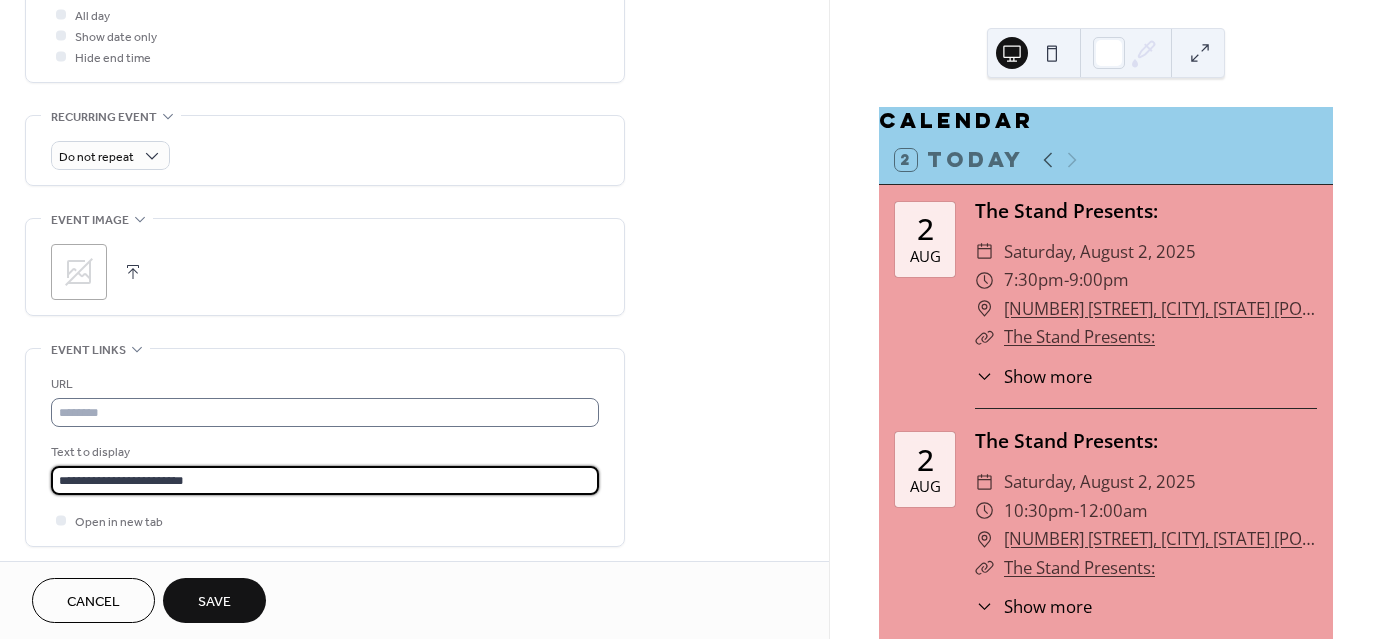 type on "**********" 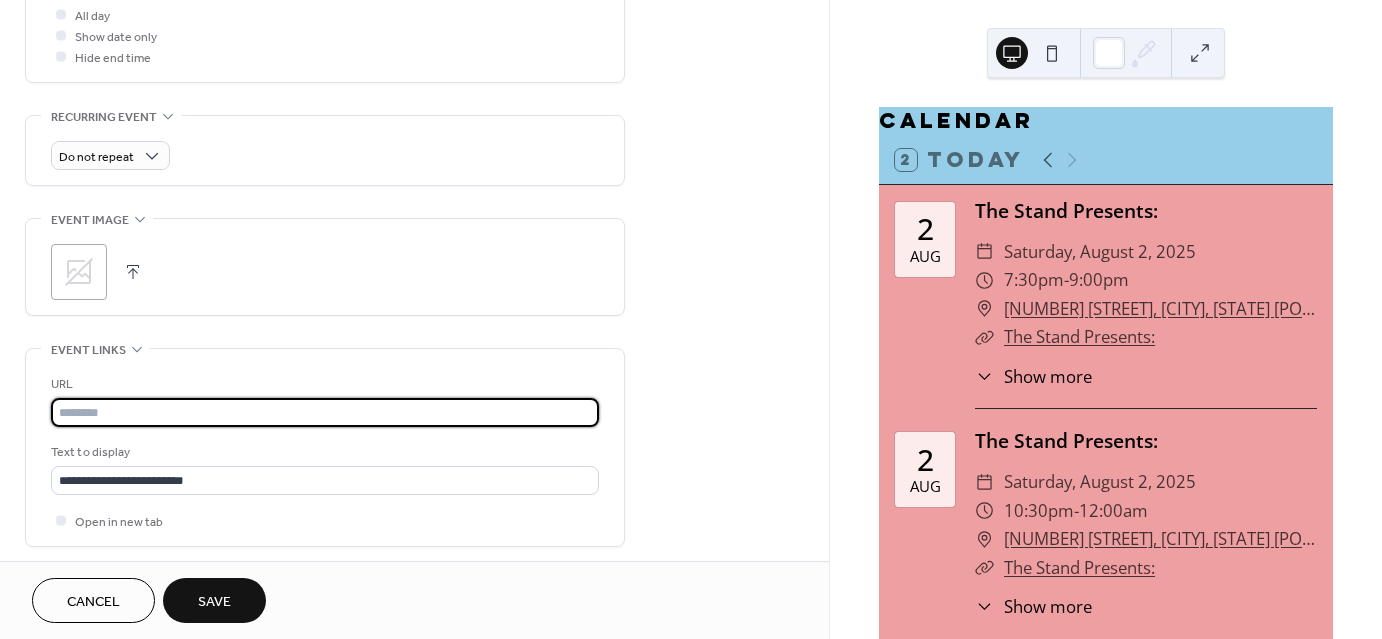 click at bounding box center (325, 412) 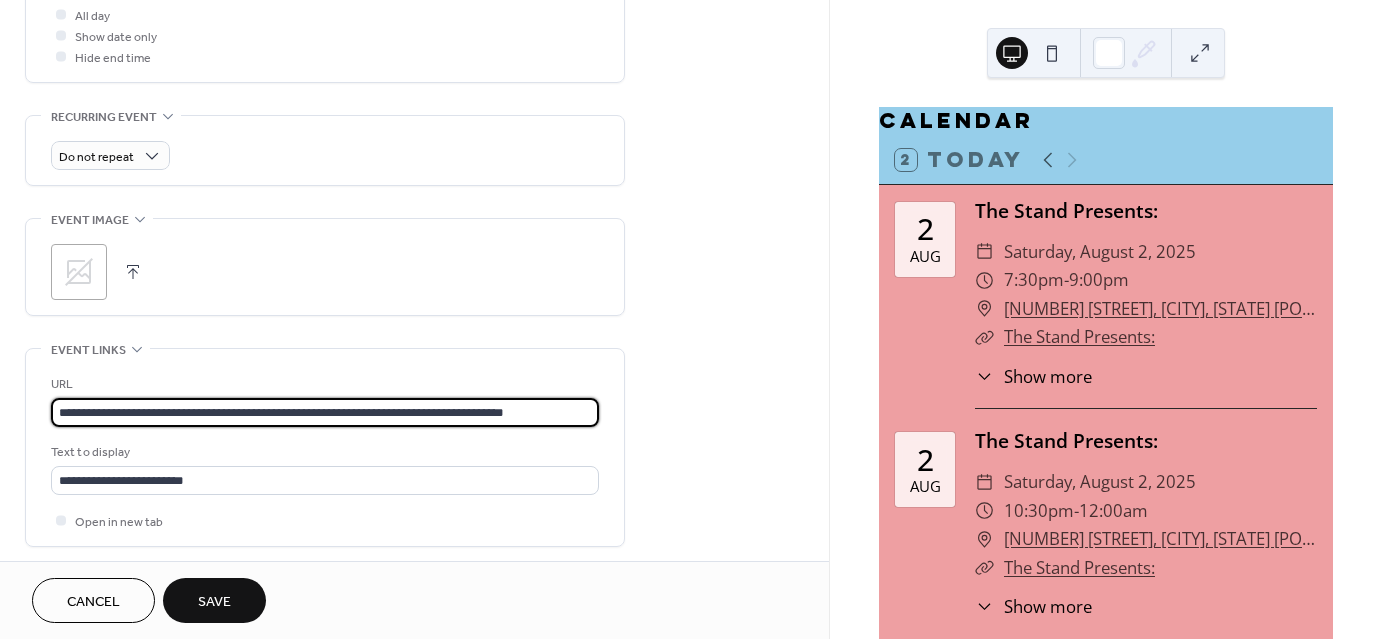type on "**********" 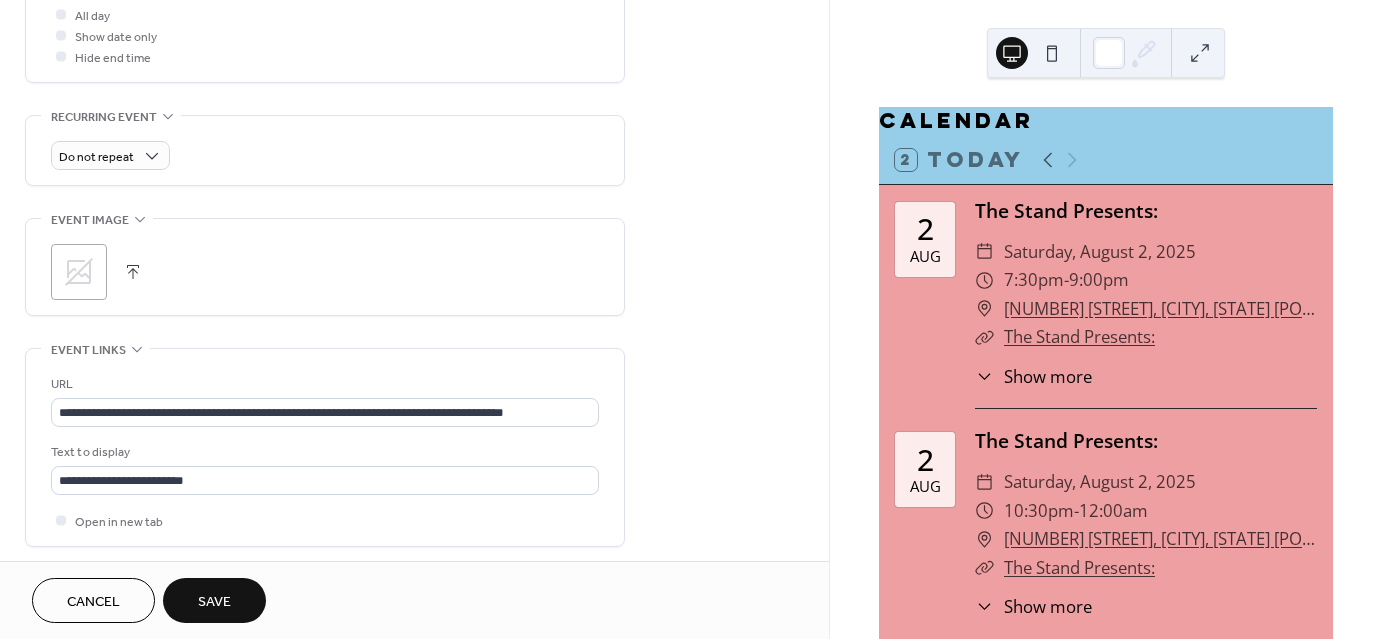 click at bounding box center [133, 272] 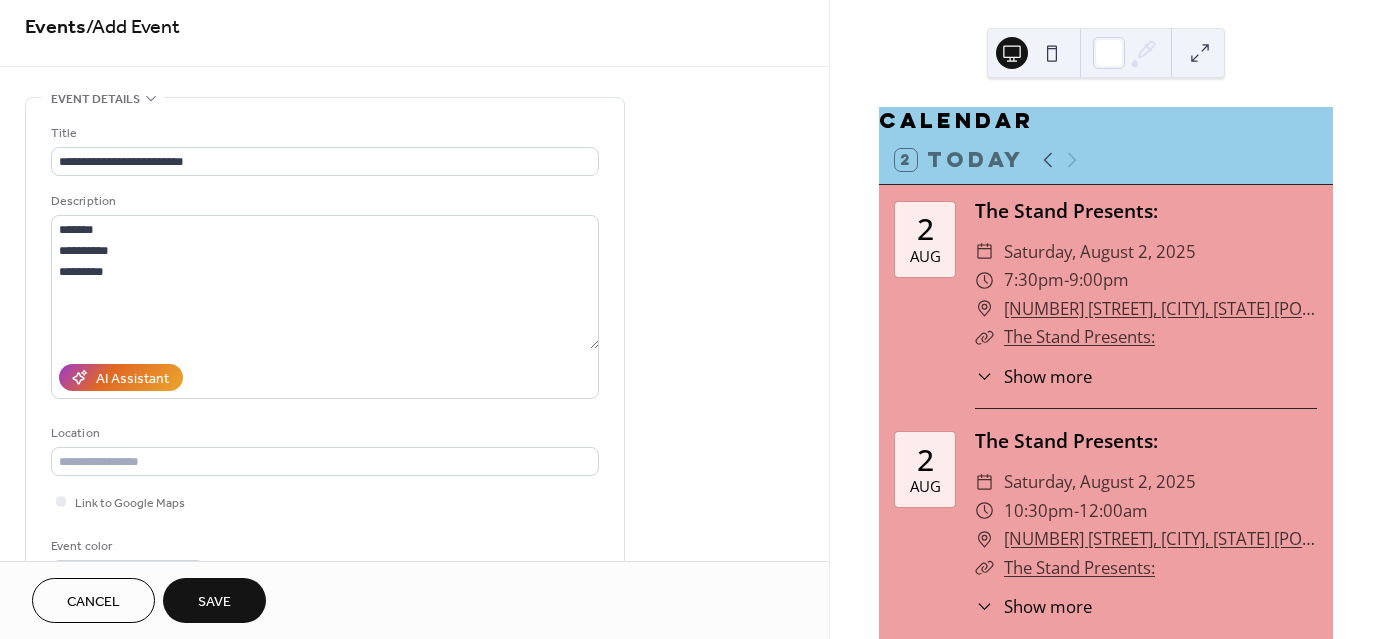 scroll, scrollTop: 0, scrollLeft: 0, axis: both 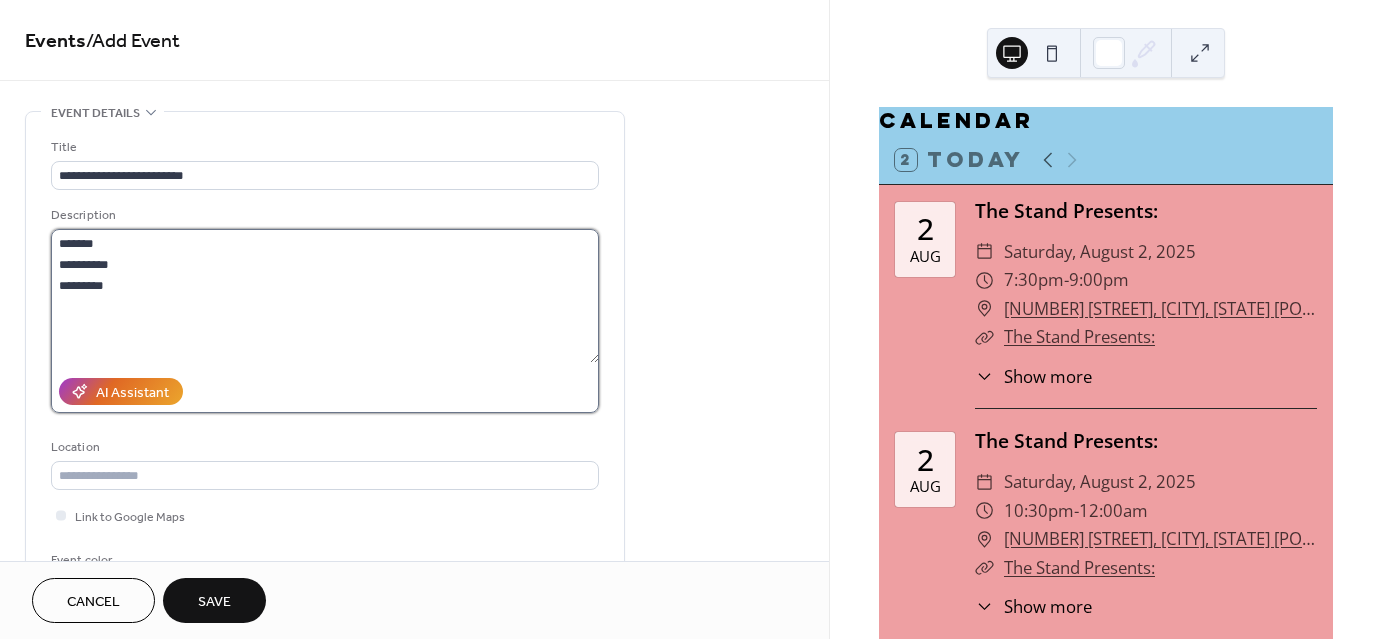 click on "**********" at bounding box center (325, 296) 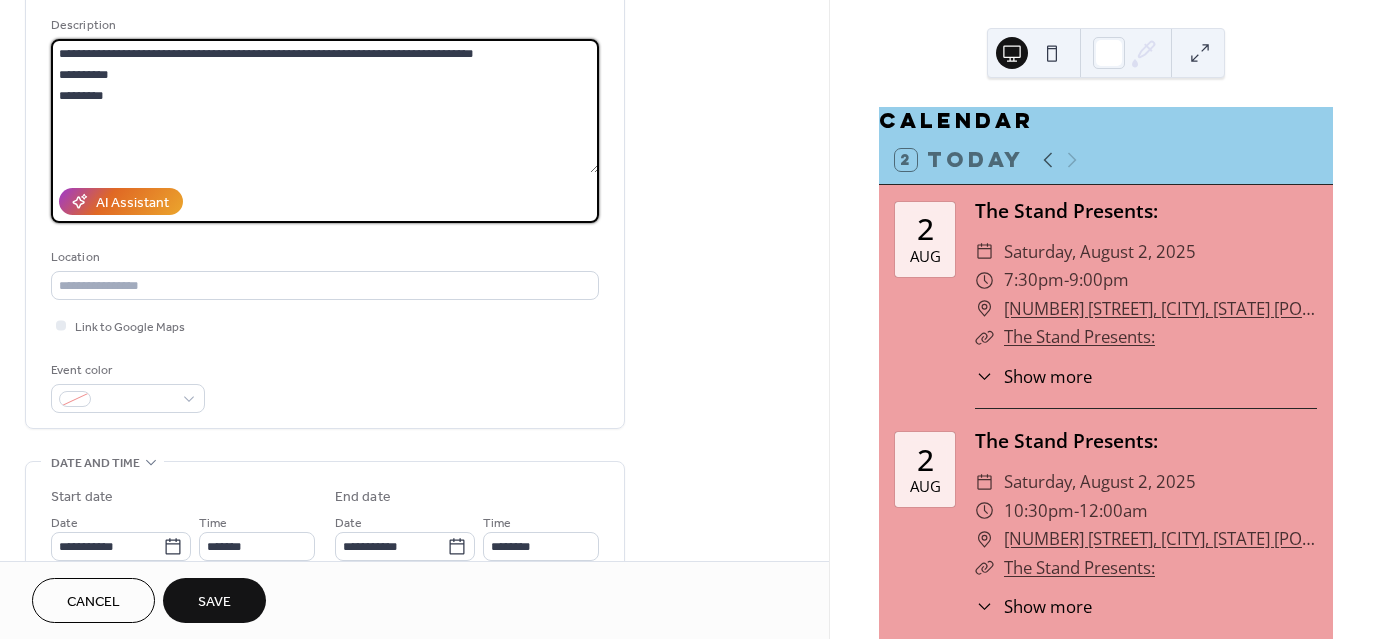 scroll, scrollTop: 191, scrollLeft: 0, axis: vertical 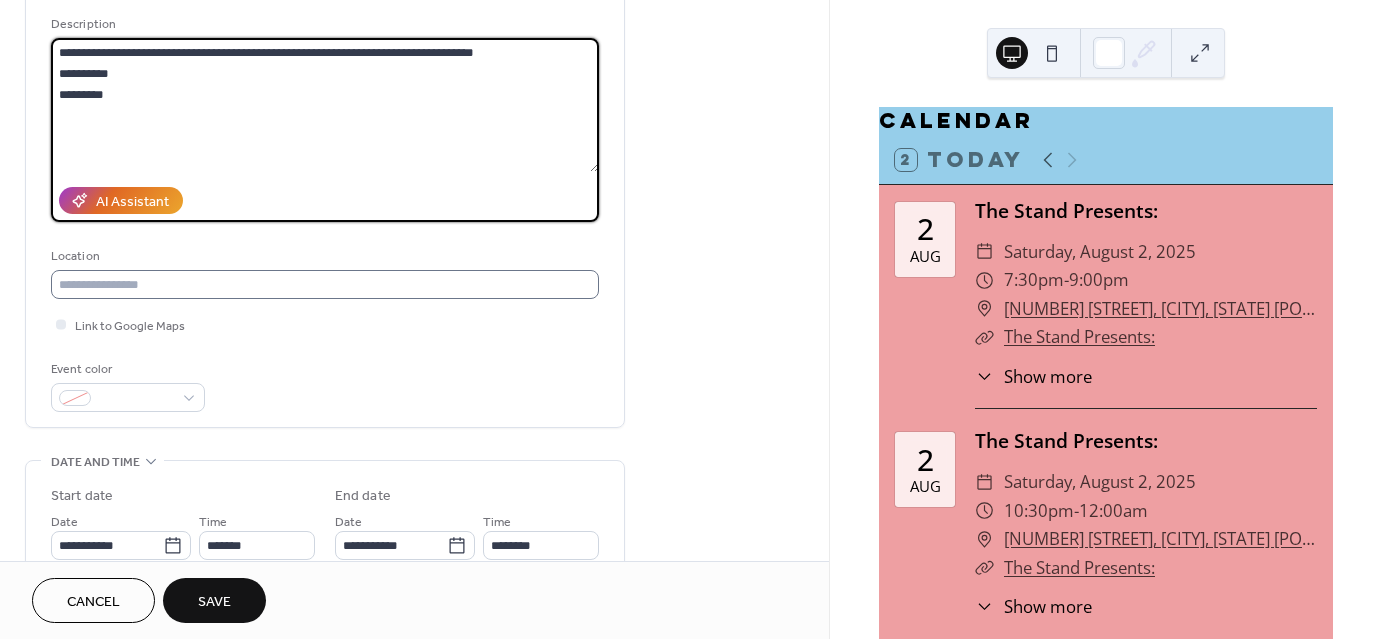 type on "**********" 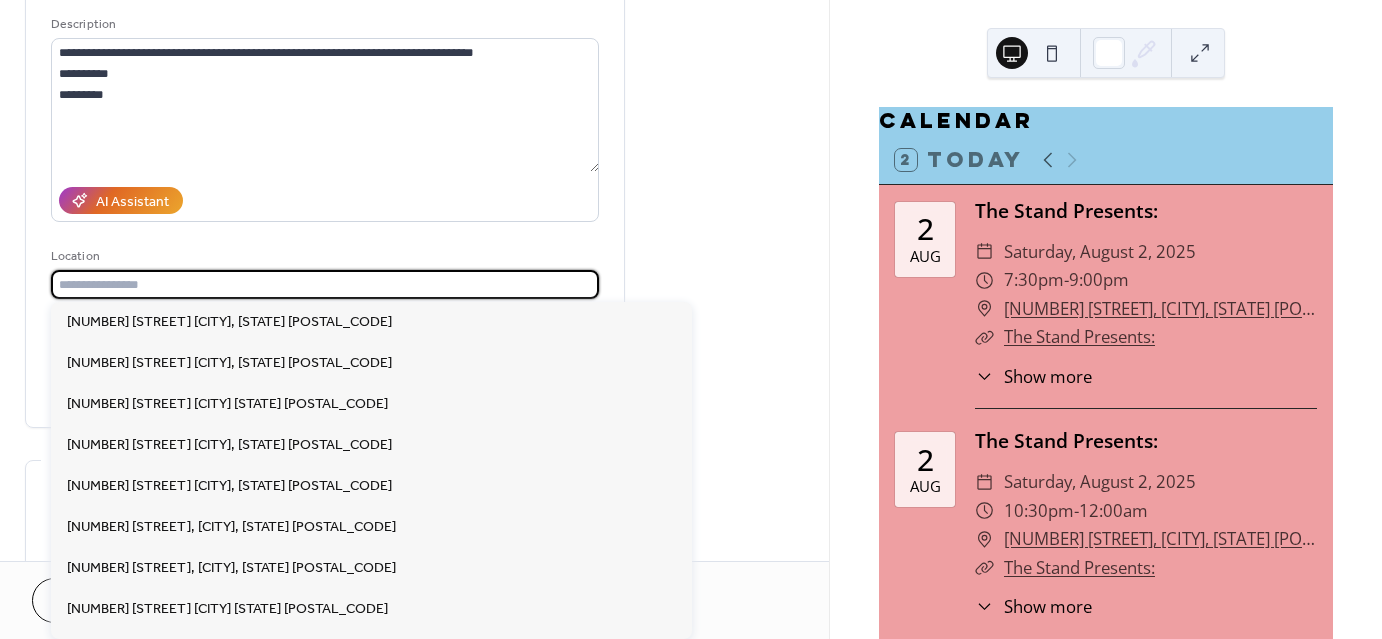 click at bounding box center [325, 284] 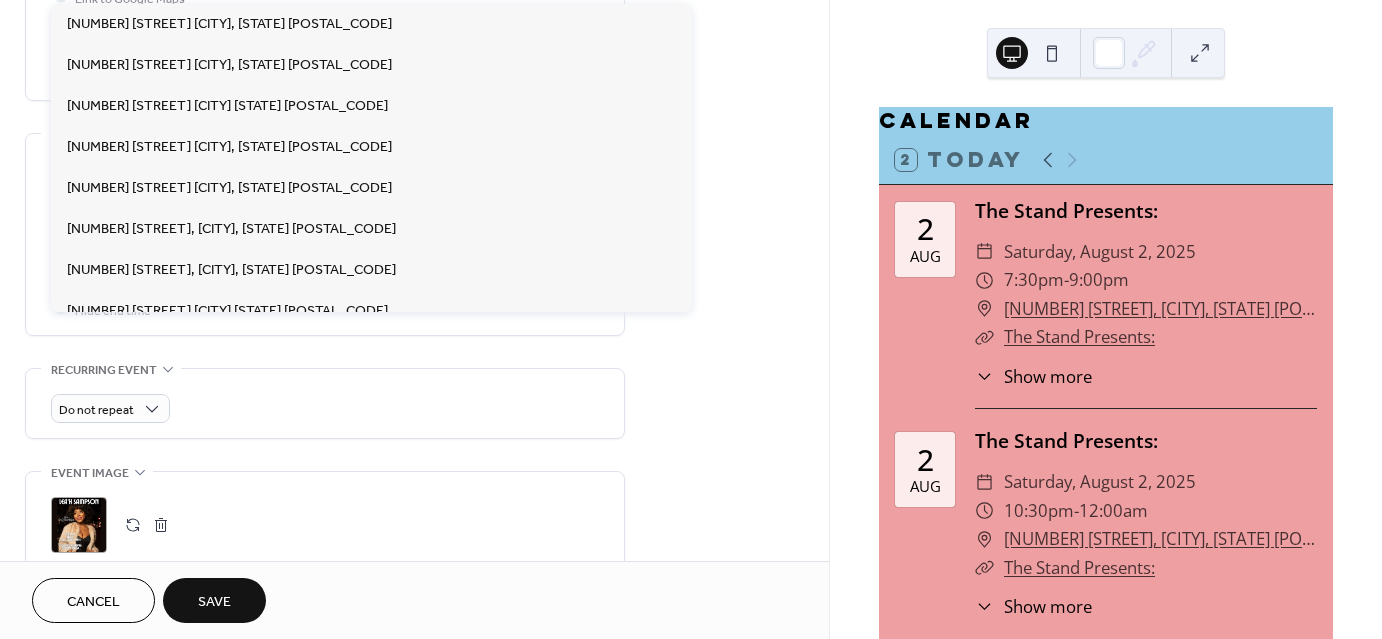 scroll, scrollTop: 536, scrollLeft: 0, axis: vertical 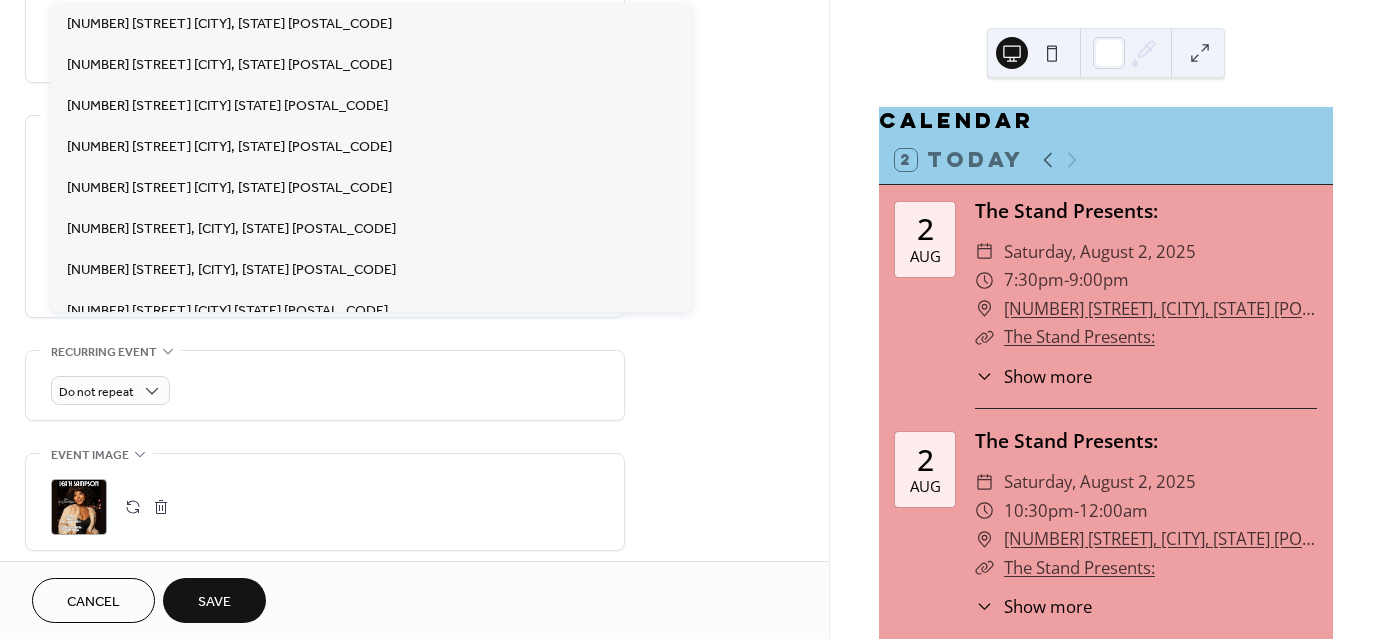 click on "All day Show date only Hide end time" at bounding box center [325, 270] 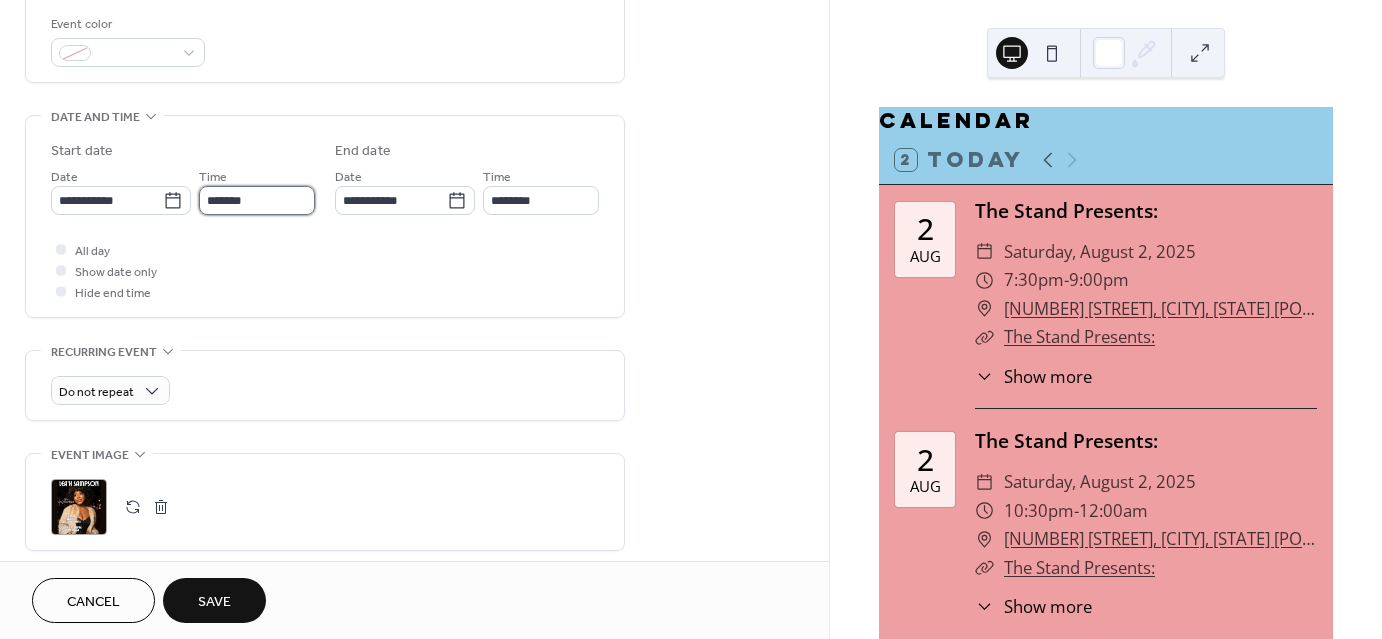 click on "*******" at bounding box center [257, 200] 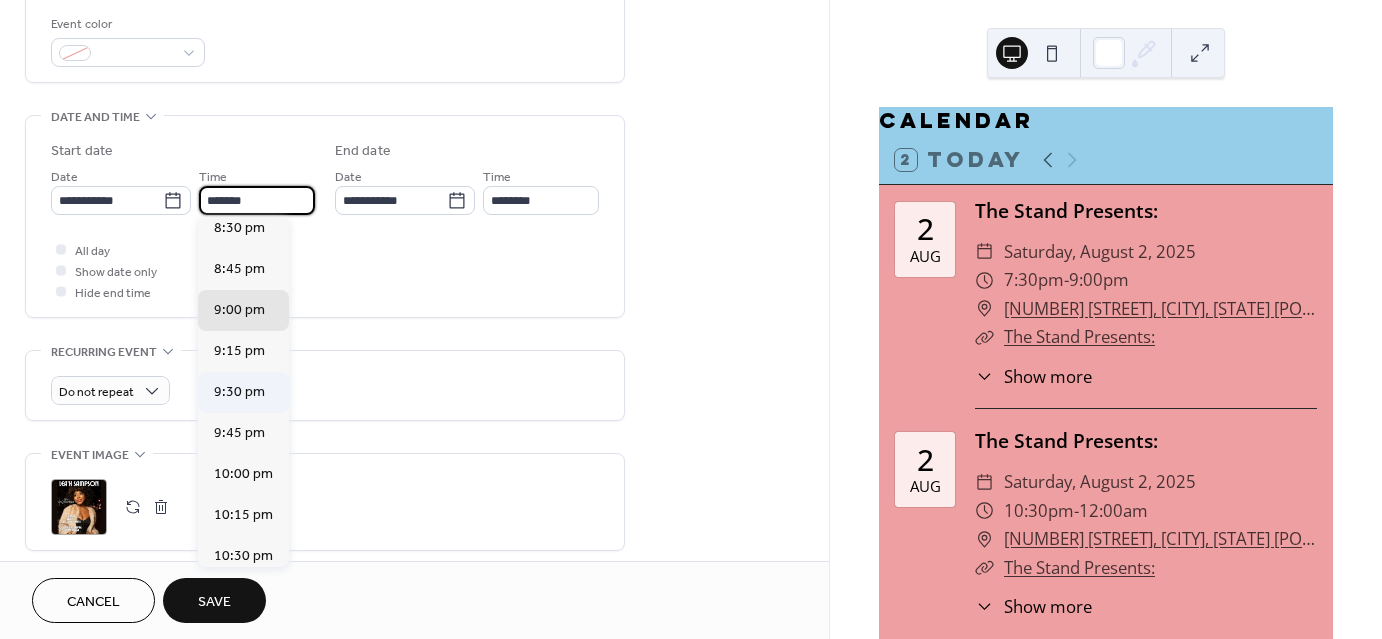 scroll, scrollTop: 3370, scrollLeft: 0, axis: vertical 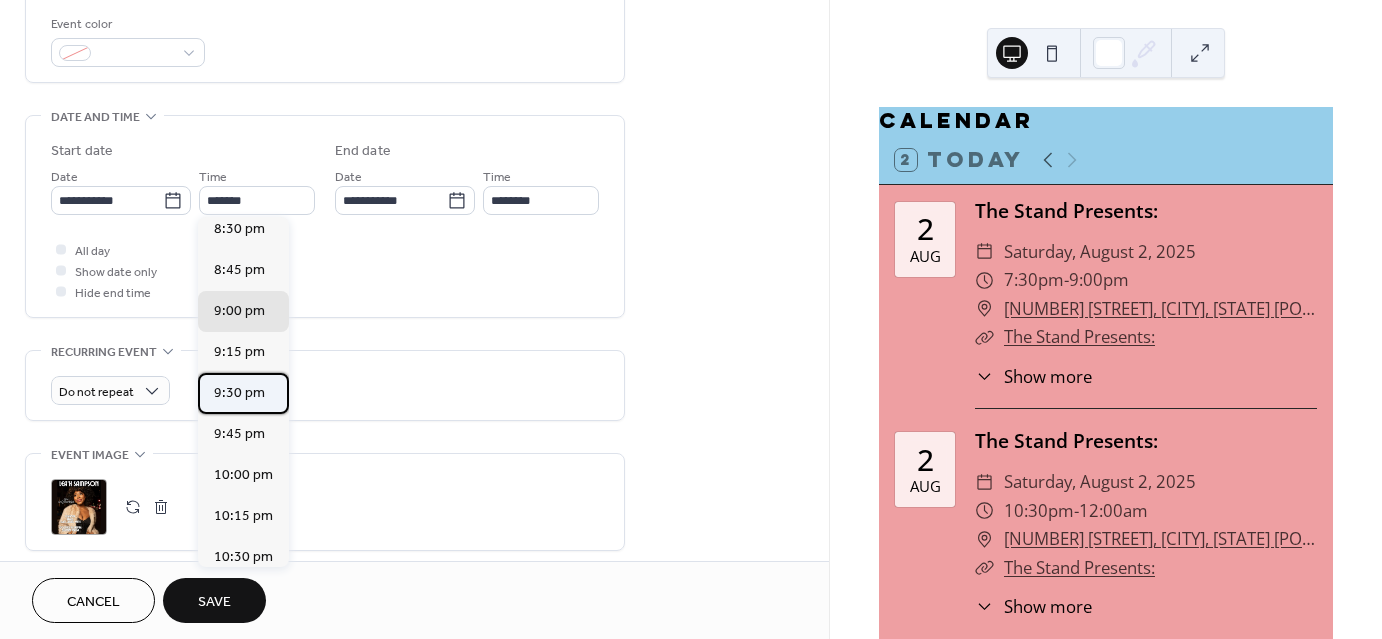 click on "9:30 pm" at bounding box center (239, 393) 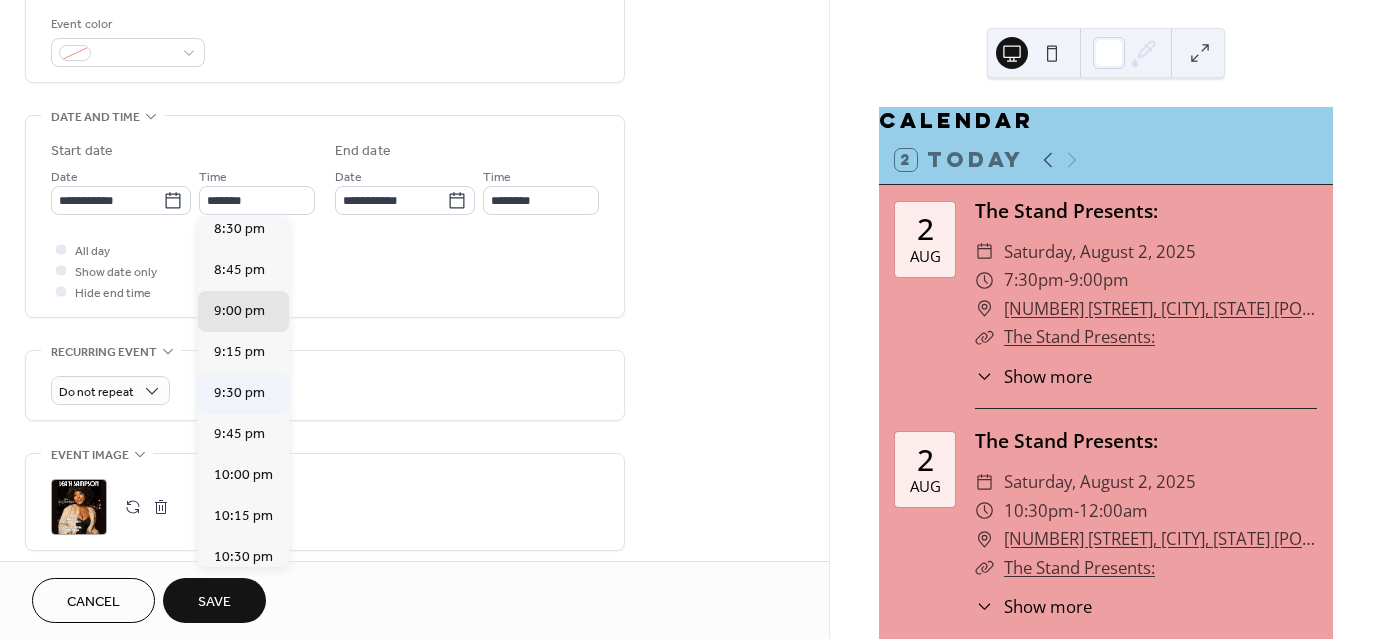 type on "*******" 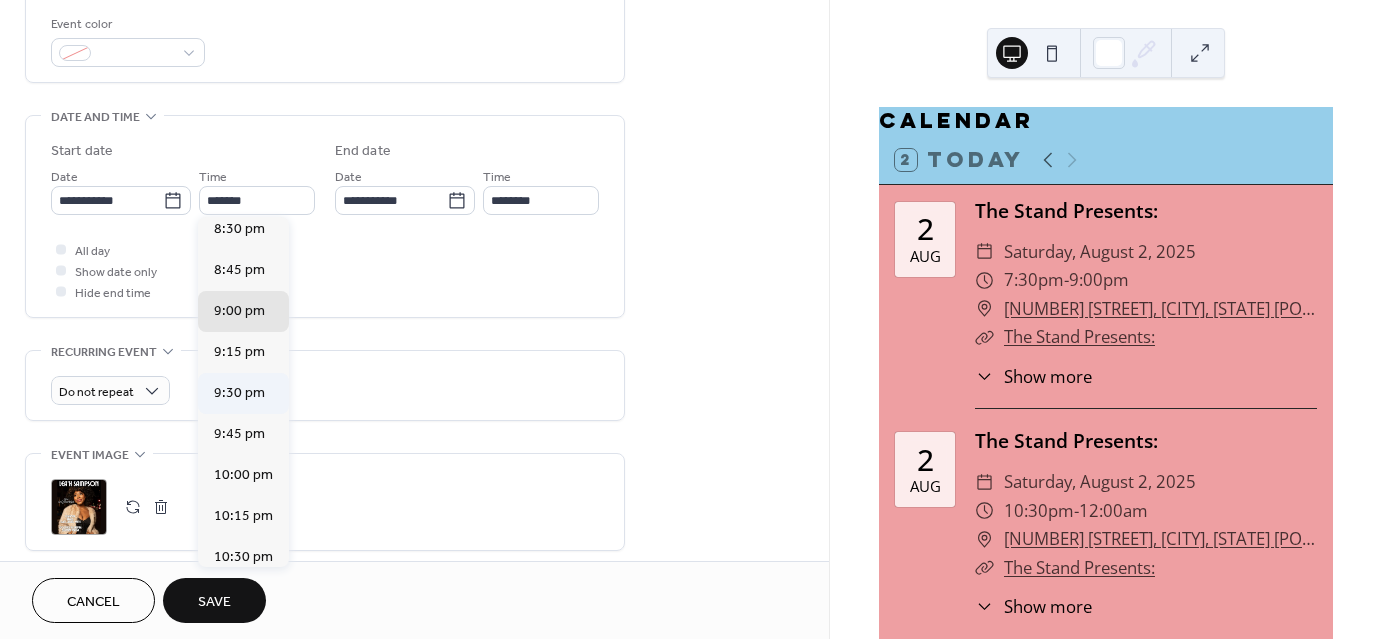 type on "********" 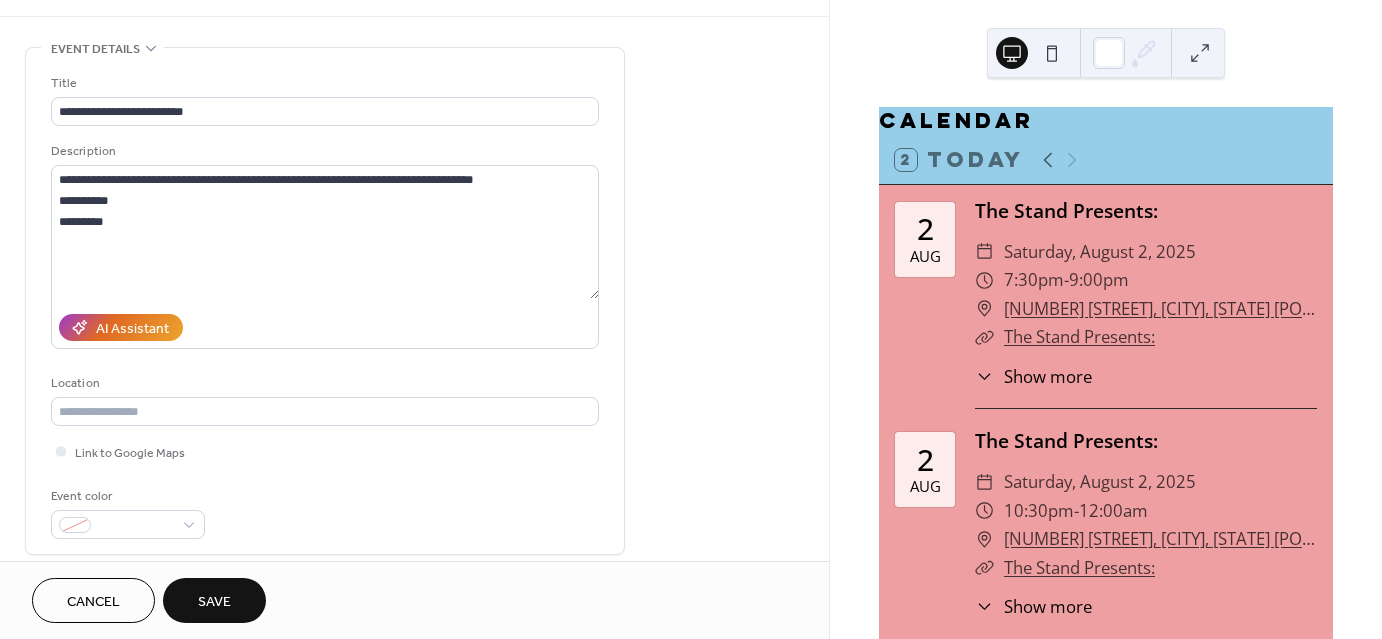 scroll, scrollTop: 0, scrollLeft: 0, axis: both 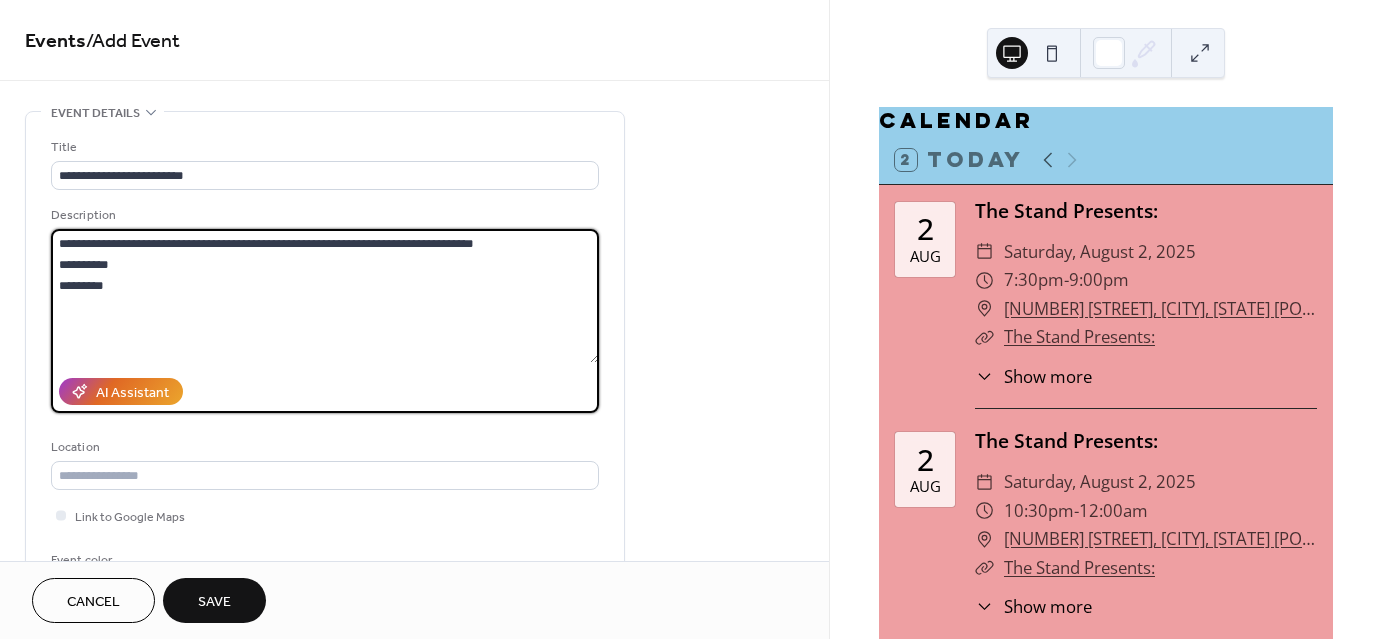 click on "**********" at bounding box center (325, 296) 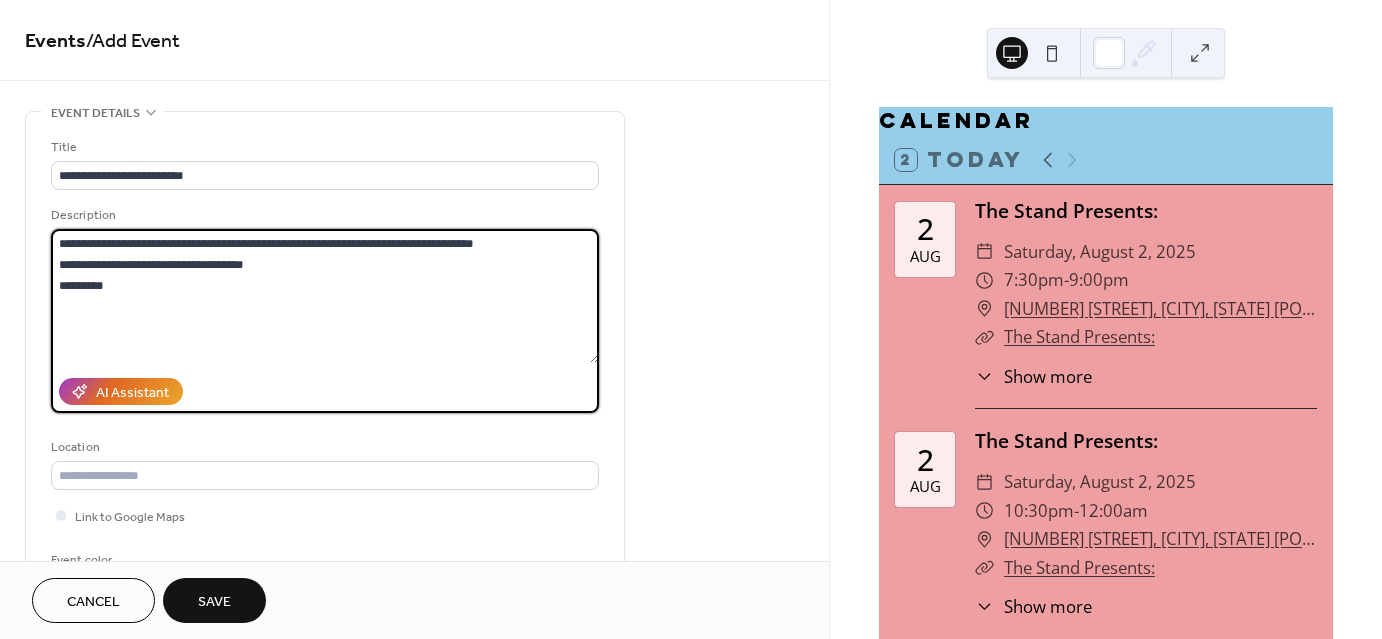 type on "**********" 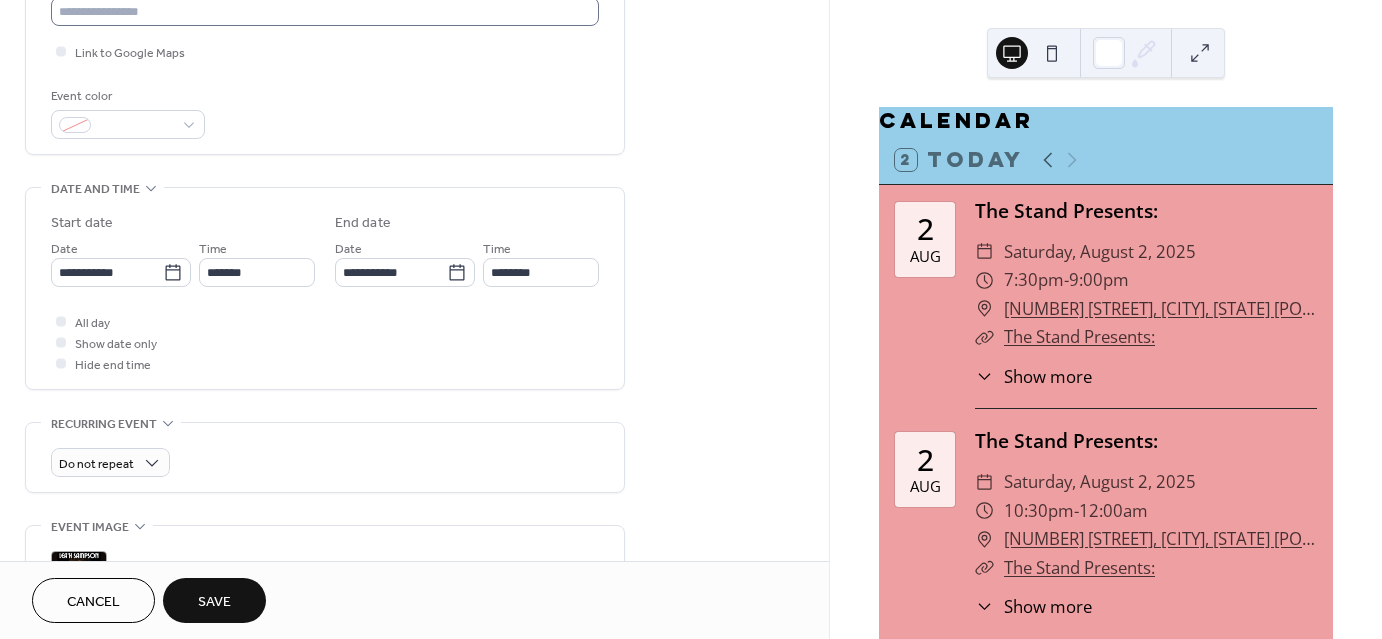 scroll, scrollTop: 486, scrollLeft: 0, axis: vertical 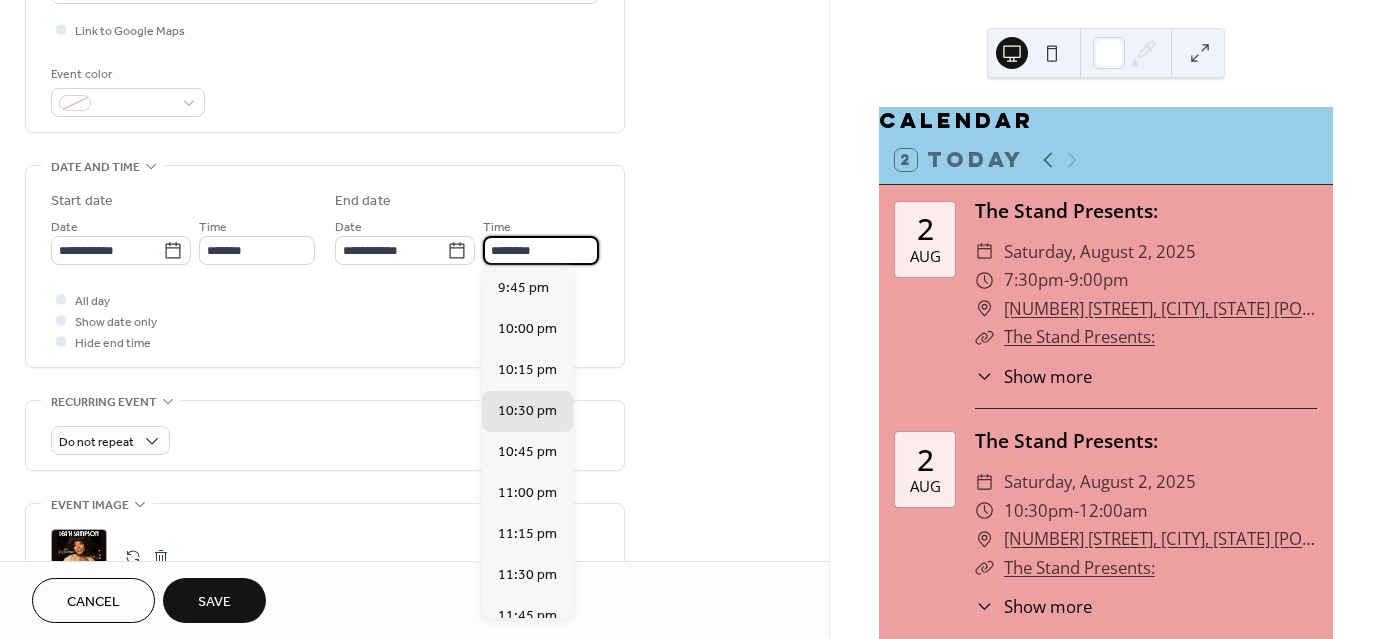 click on "********" at bounding box center (541, 250) 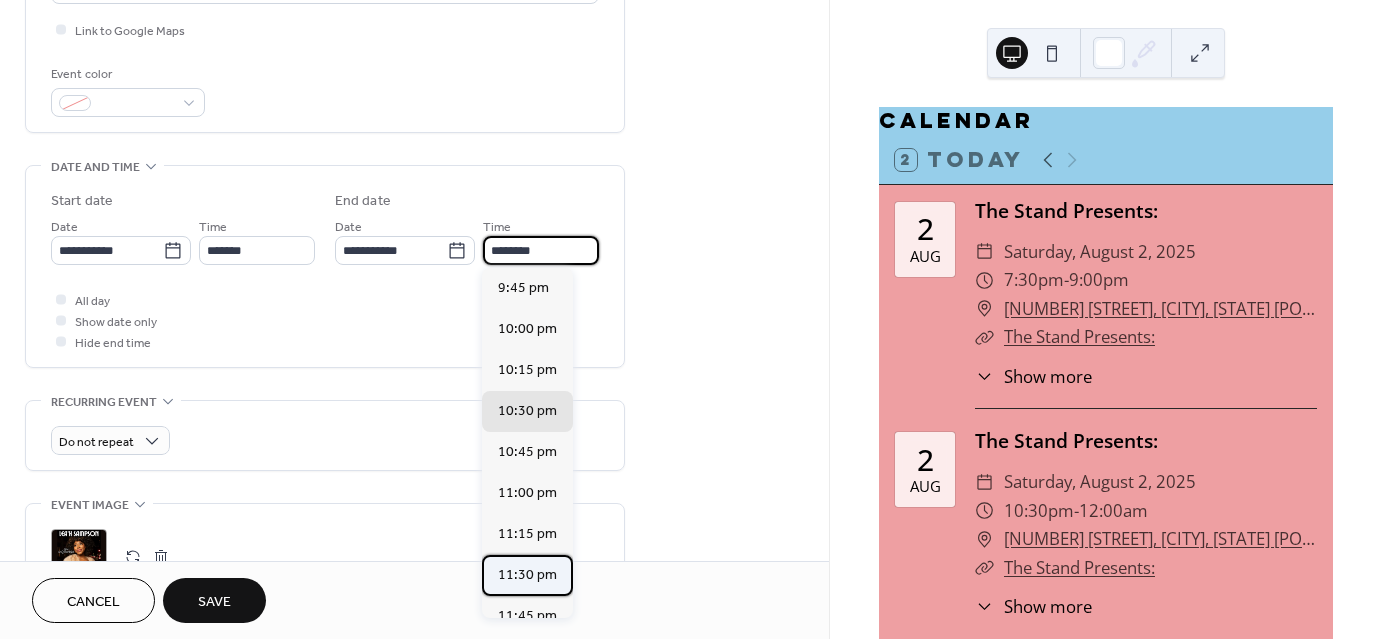 click on "11:30 pm" at bounding box center (527, 574) 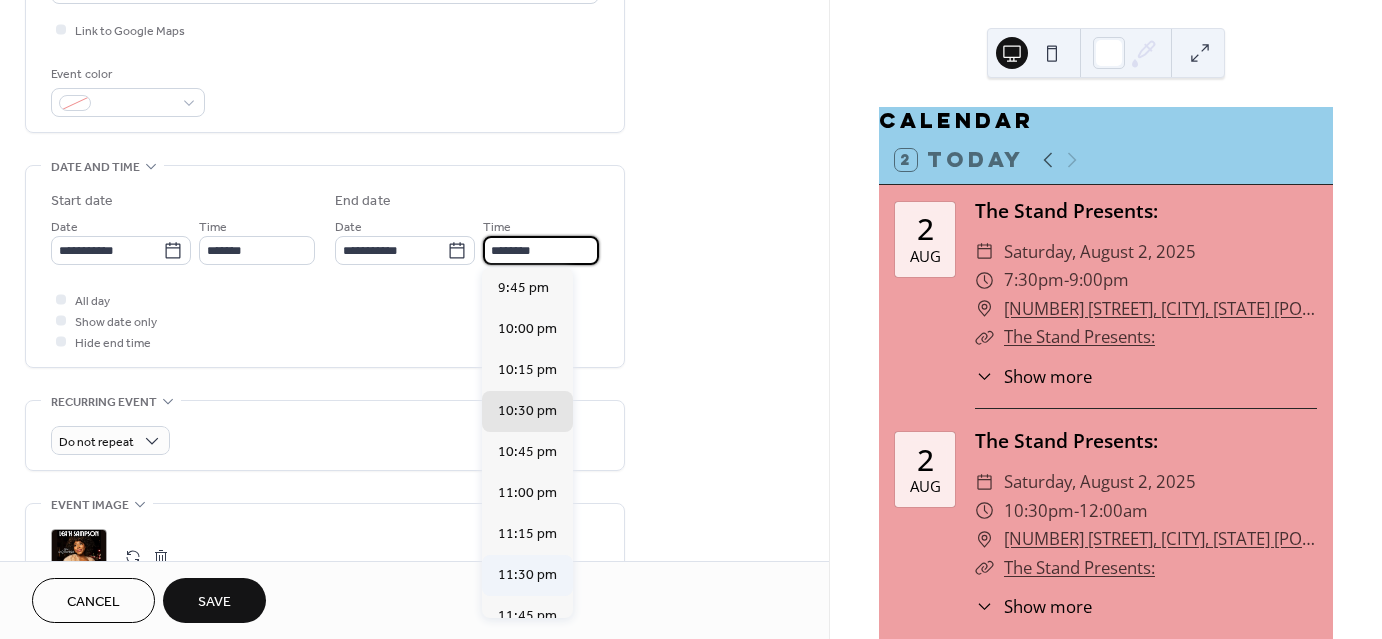 type on "********" 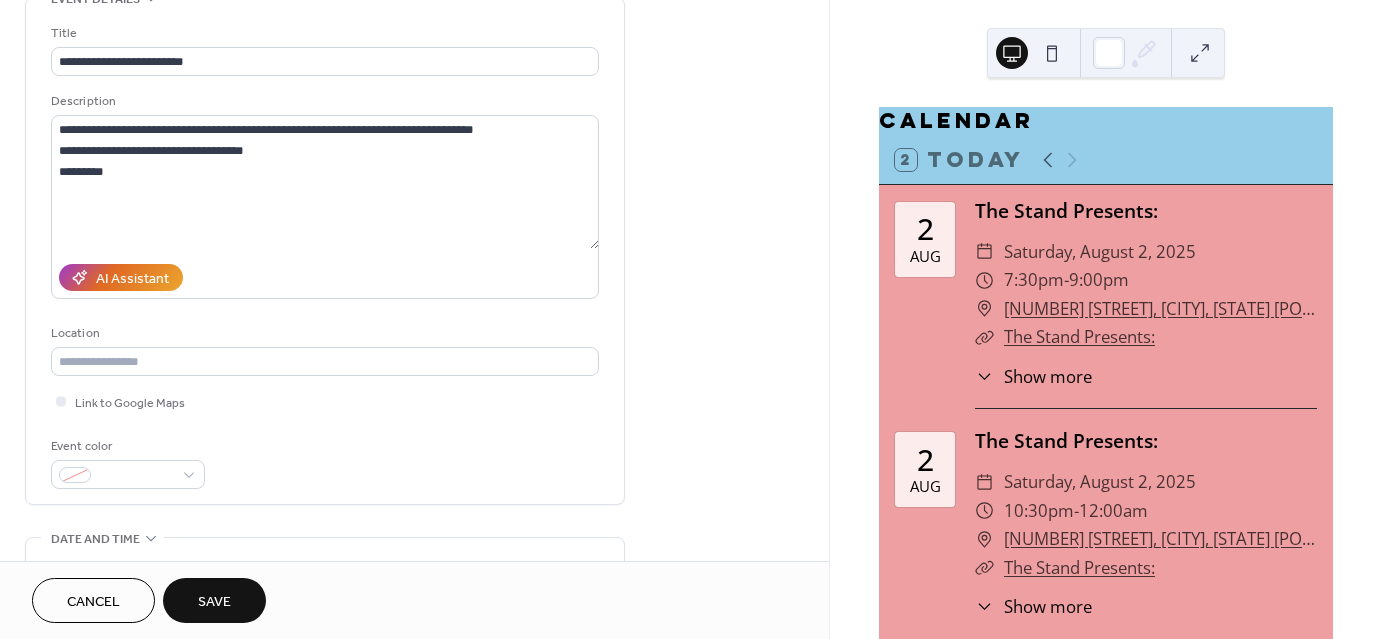 scroll, scrollTop: 112, scrollLeft: 0, axis: vertical 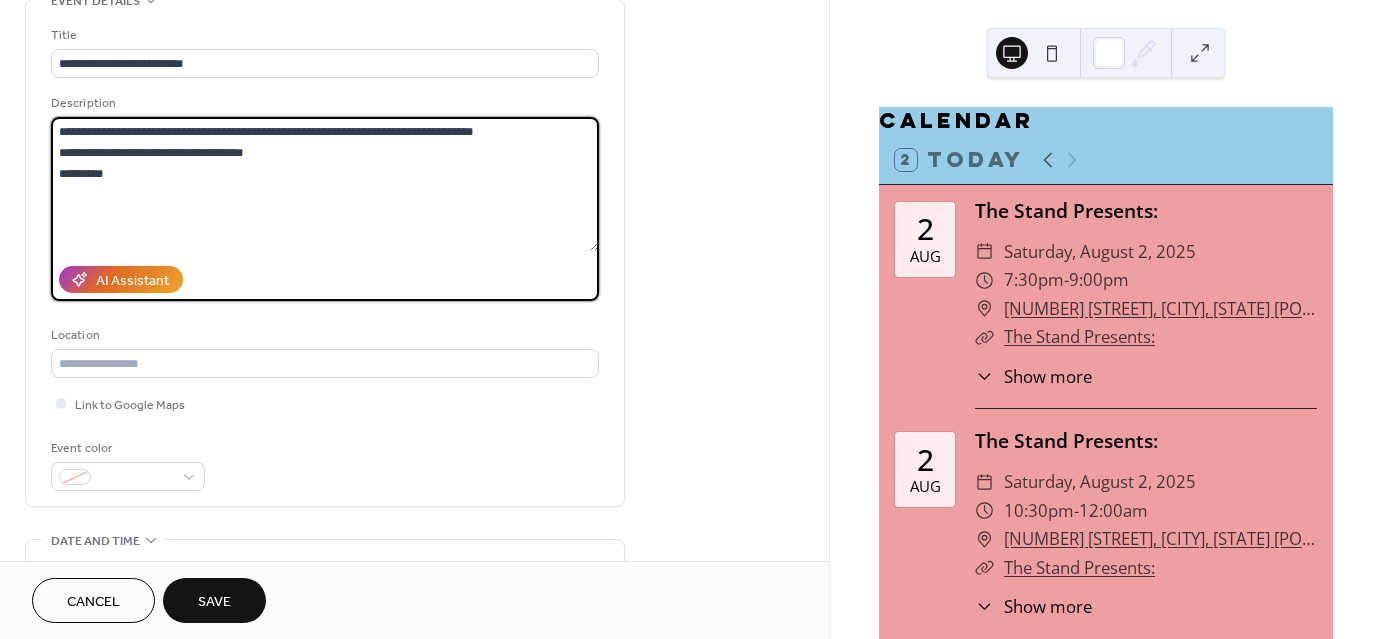 click on "**********" at bounding box center [325, 184] 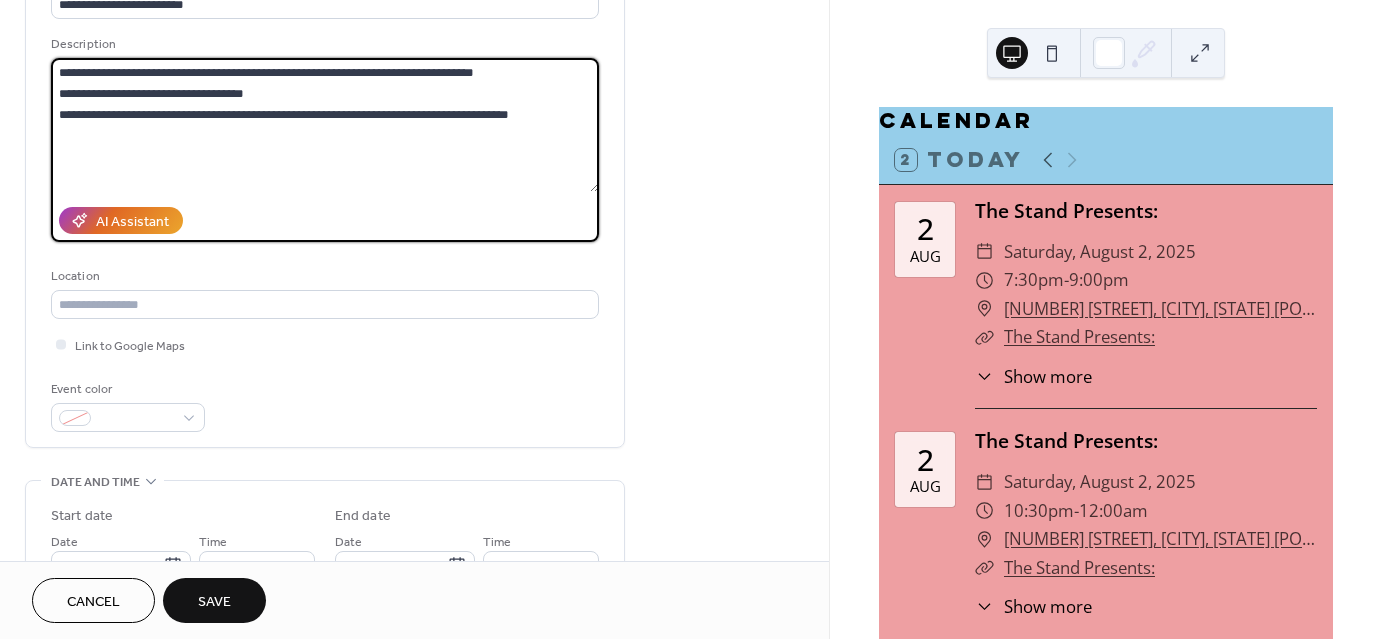 scroll, scrollTop: 162, scrollLeft: 0, axis: vertical 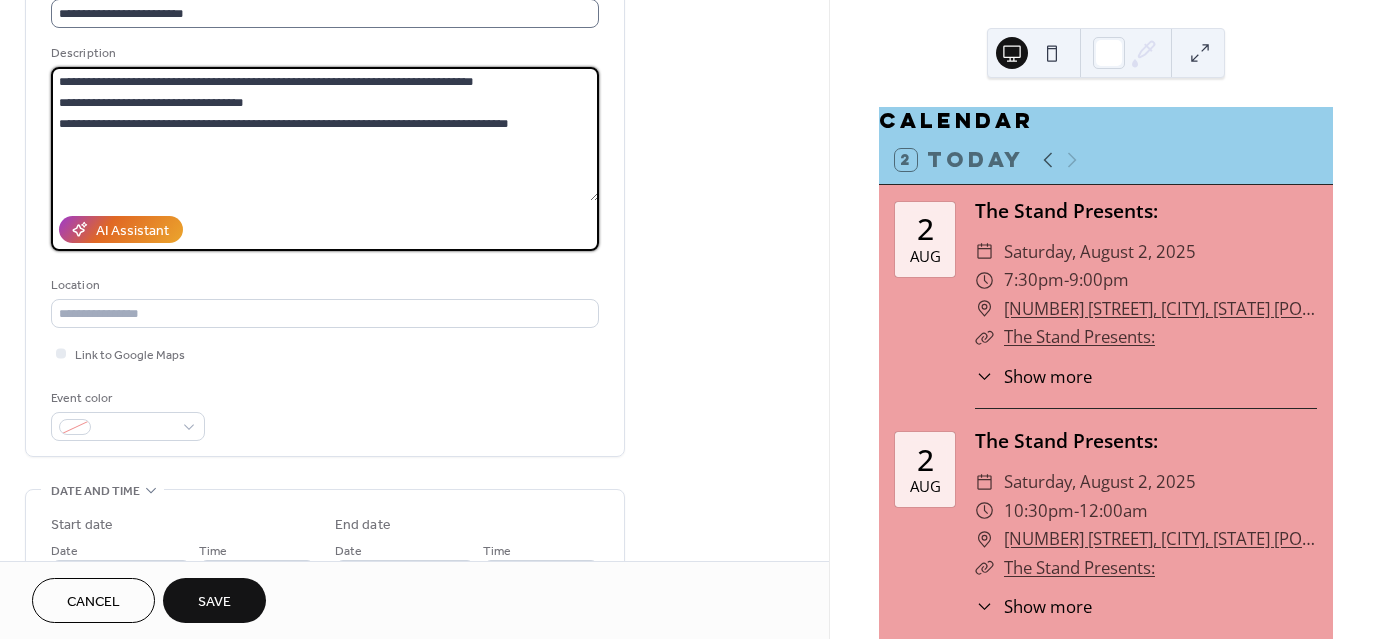 type on "**********" 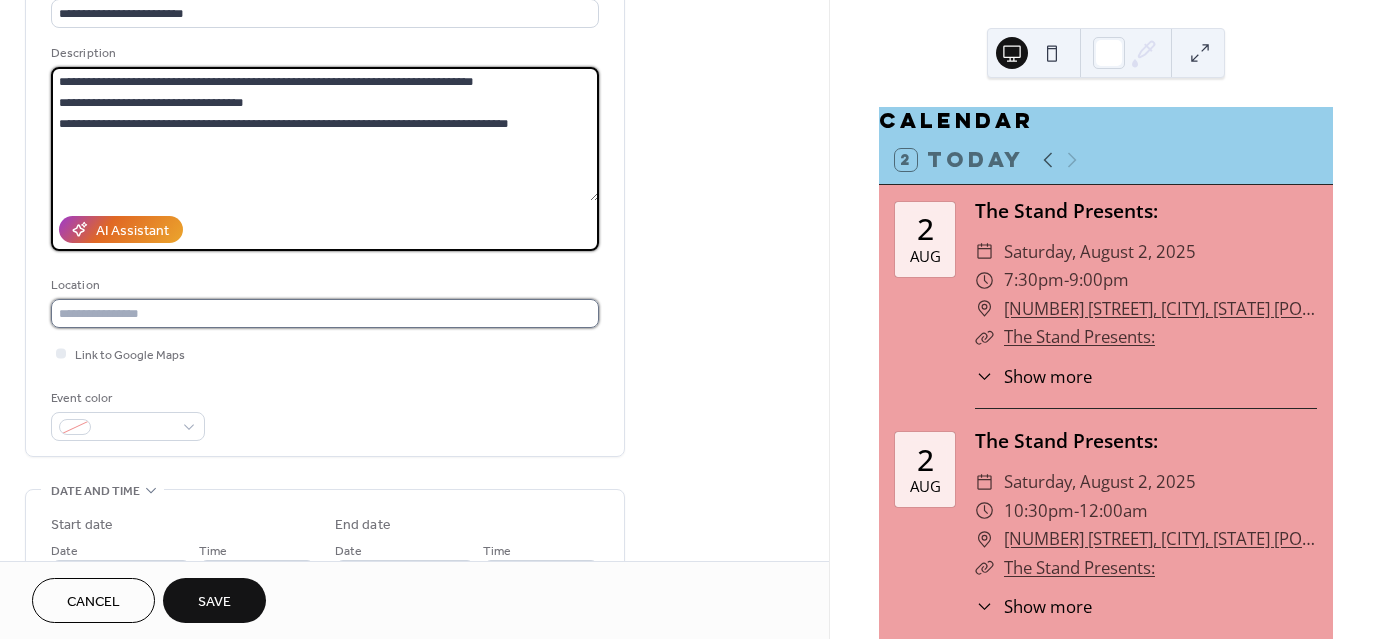 click at bounding box center (325, 313) 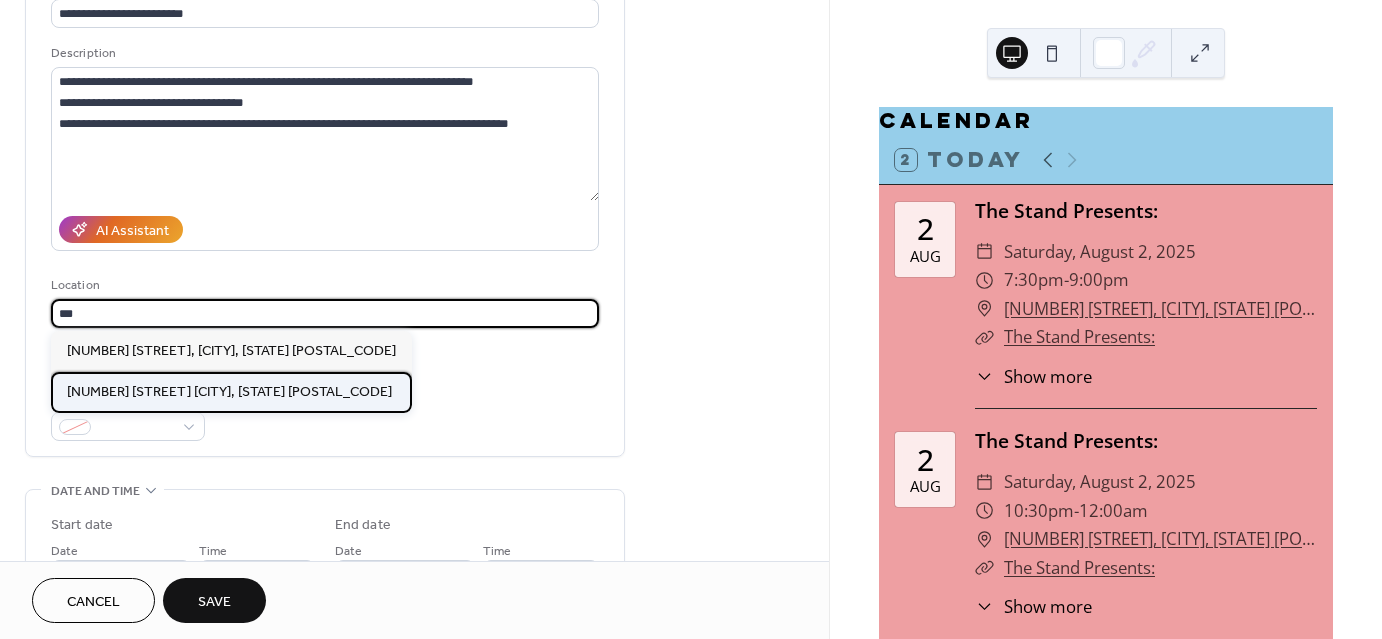 click on "[NUMBER] [STREET] [CITY], [STATE] [POSTAL_CODE]" at bounding box center [229, 392] 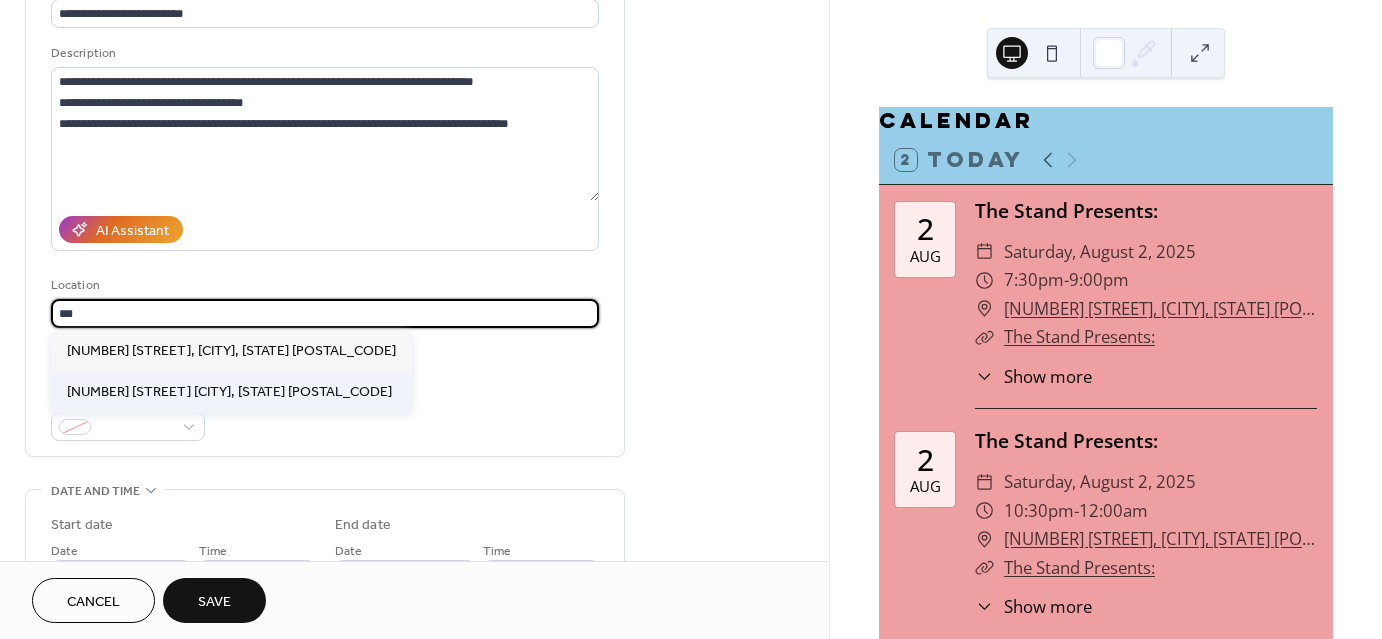 type on "**********" 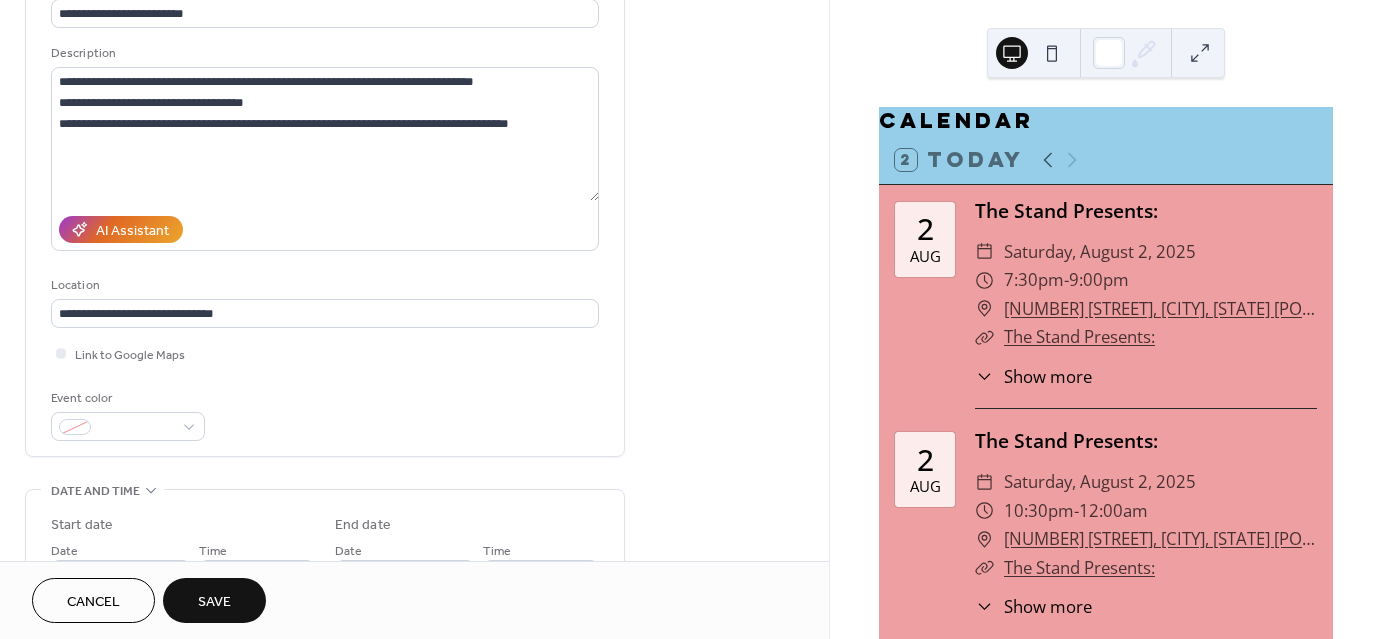 click on "Event color" at bounding box center (325, 414) 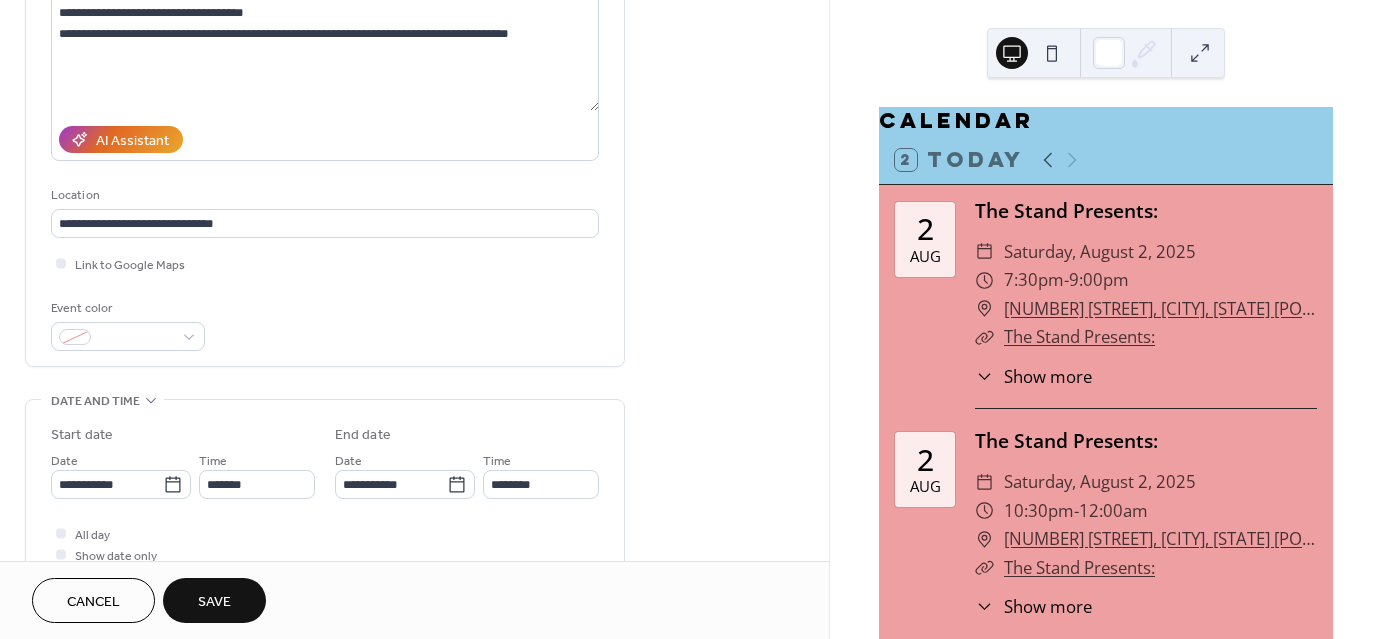 scroll, scrollTop: 0, scrollLeft: 0, axis: both 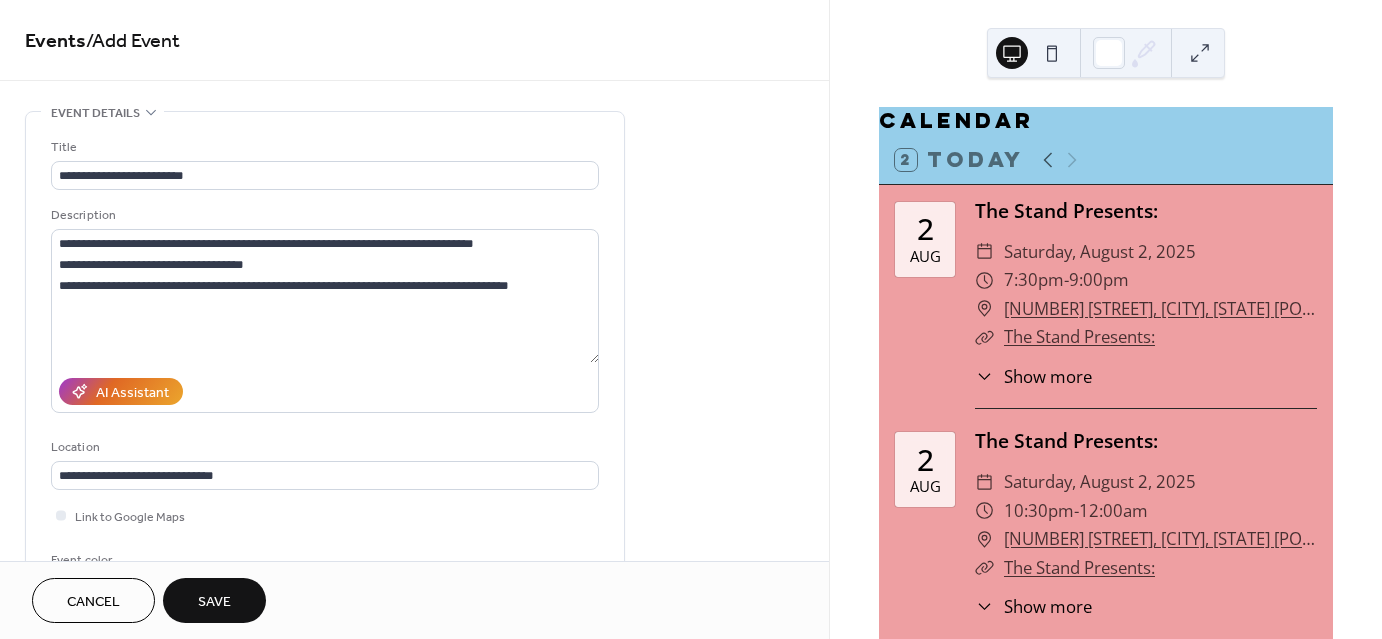 click on "Save" at bounding box center [214, 602] 